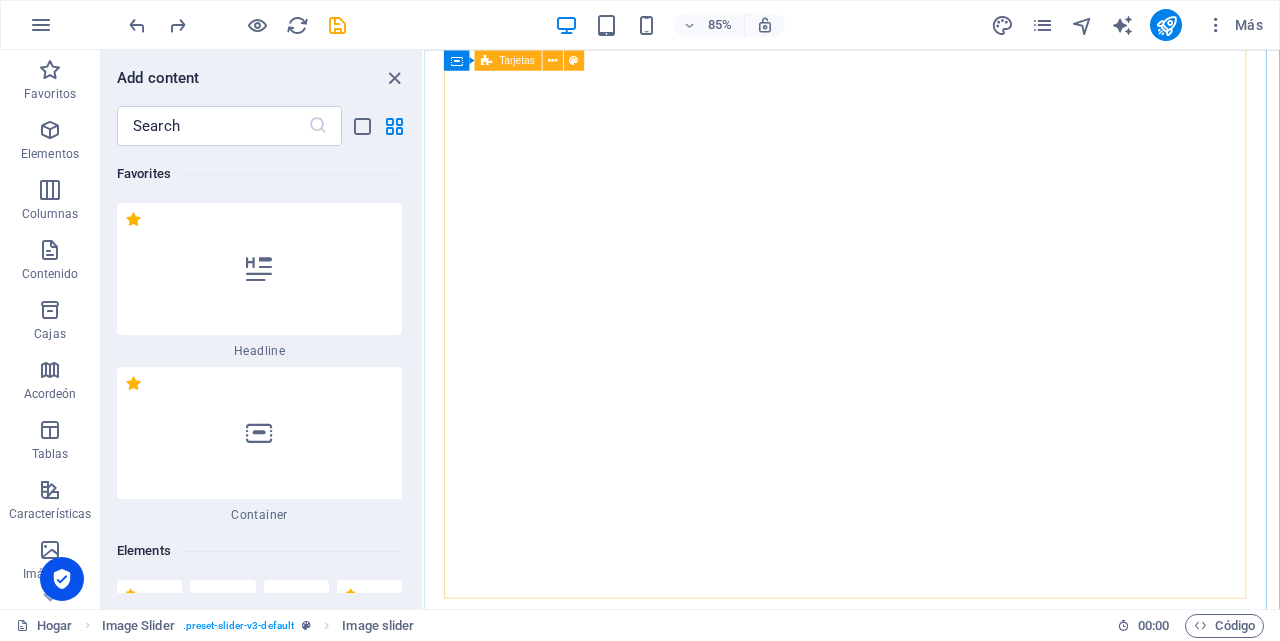 scroll, scrollTop: 0, scrollLeft: 0, axis: both 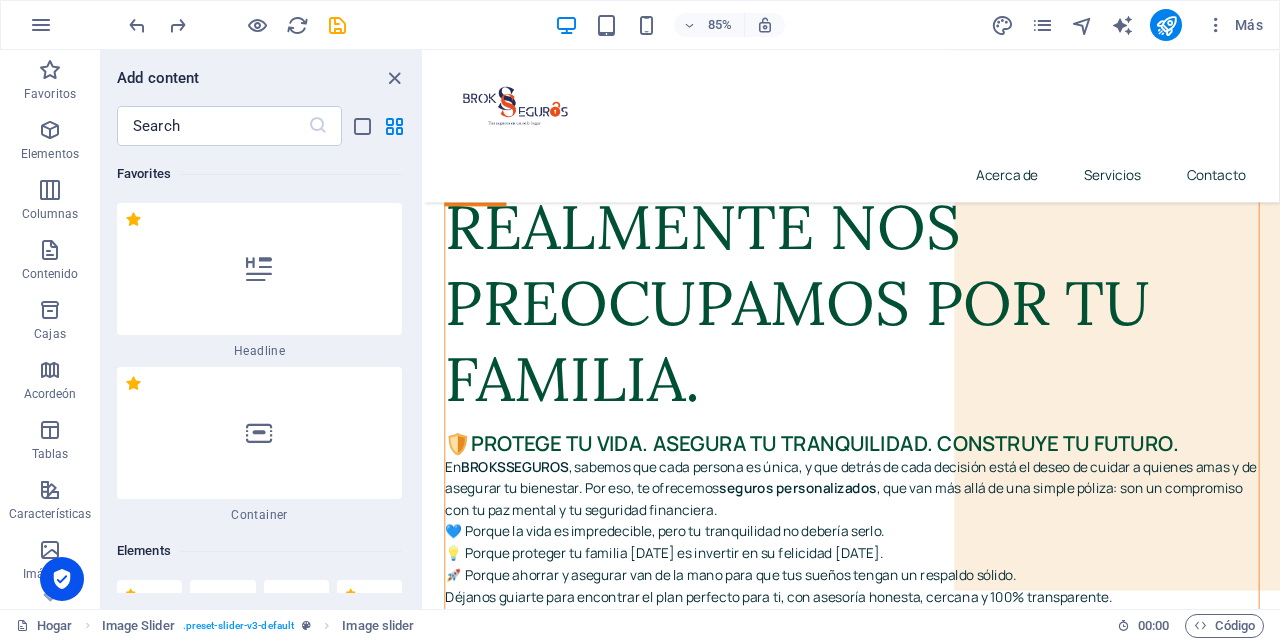 click at bounding box center [259, 23866] 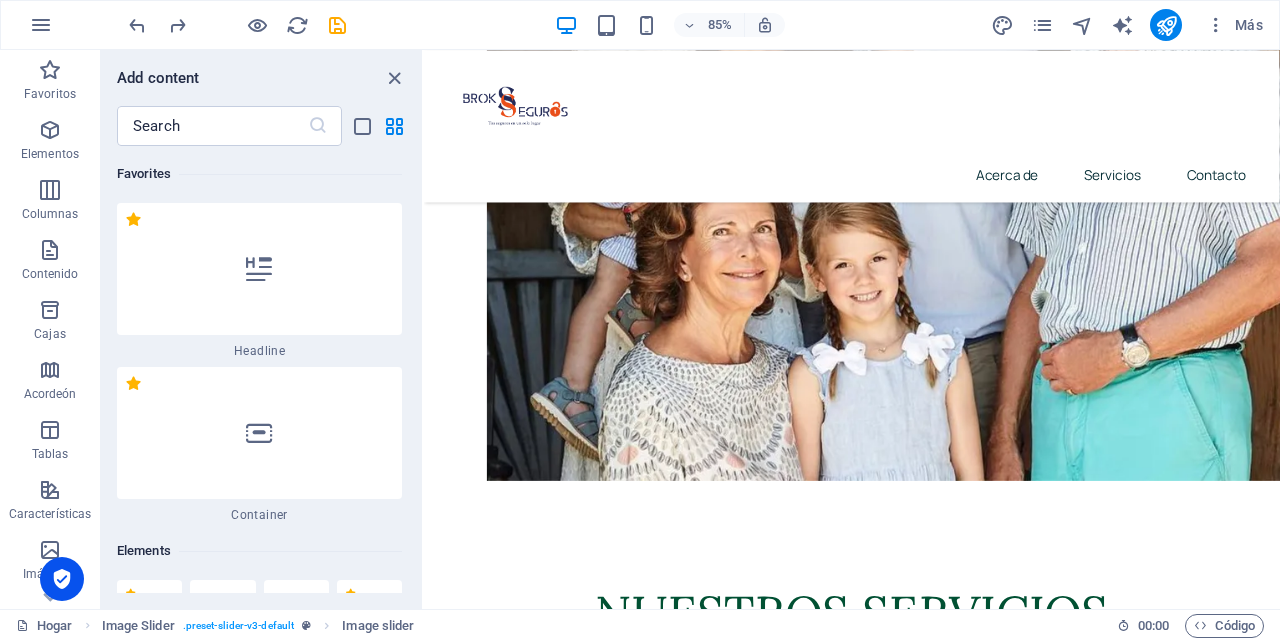 scroll, scrollTop: 2007, scrollLeft: 0, axis: vertical 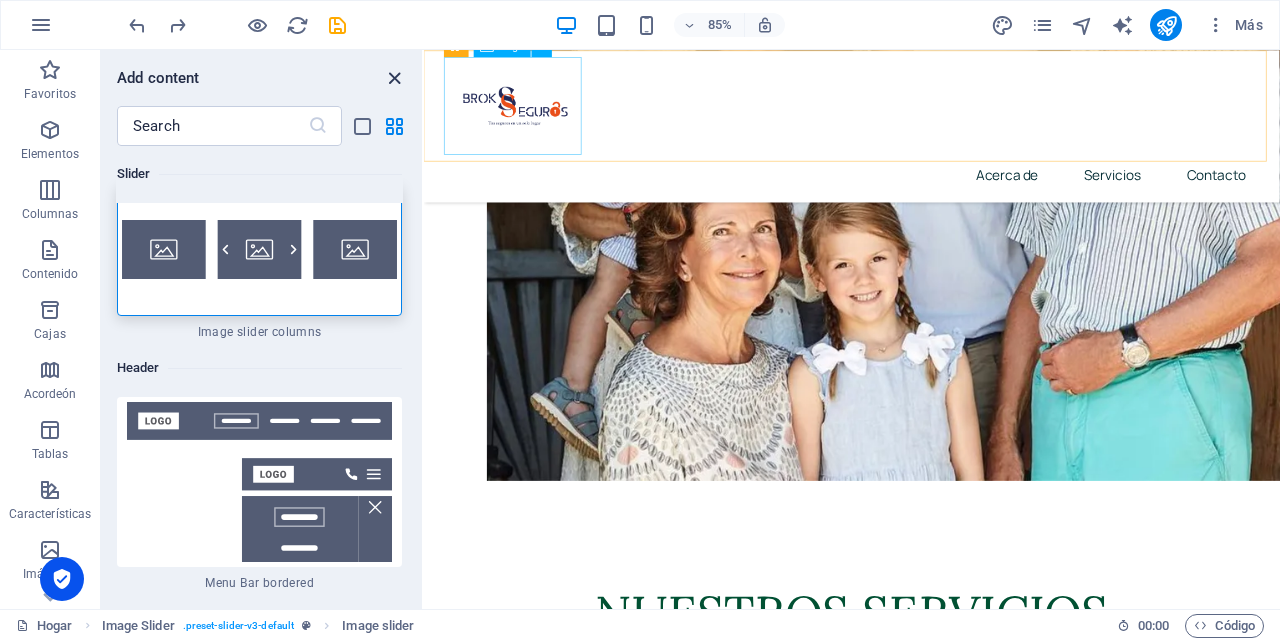 click at bounding box center [394, 78] 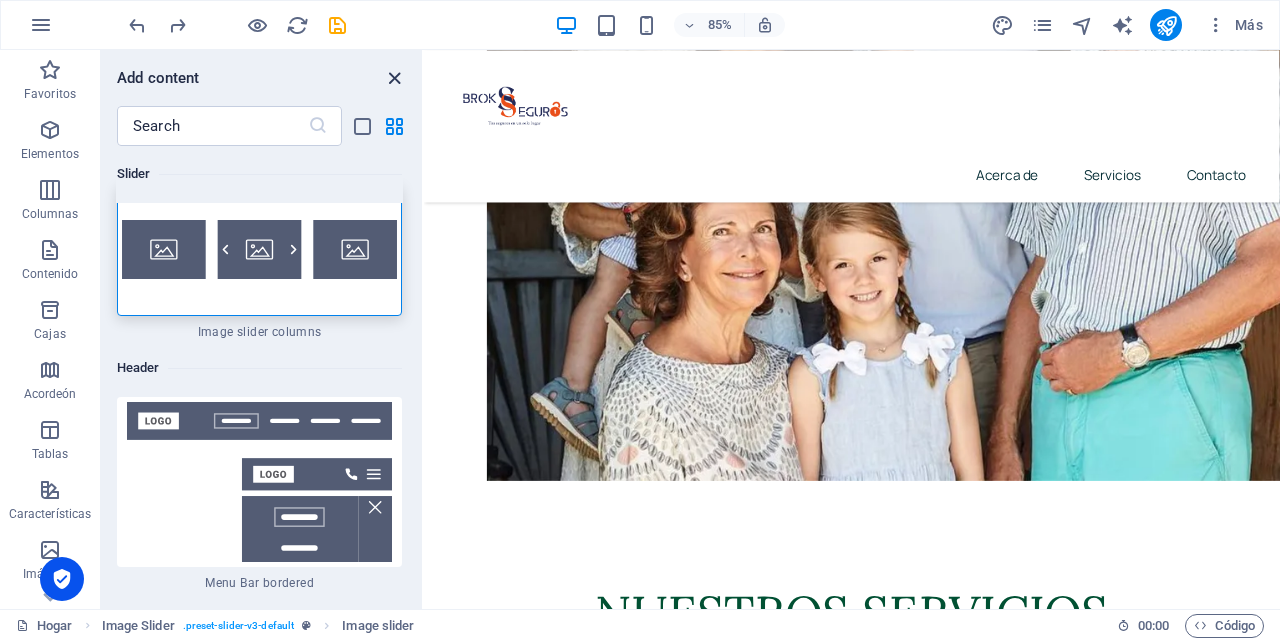 click at bounding box center [394, 78] 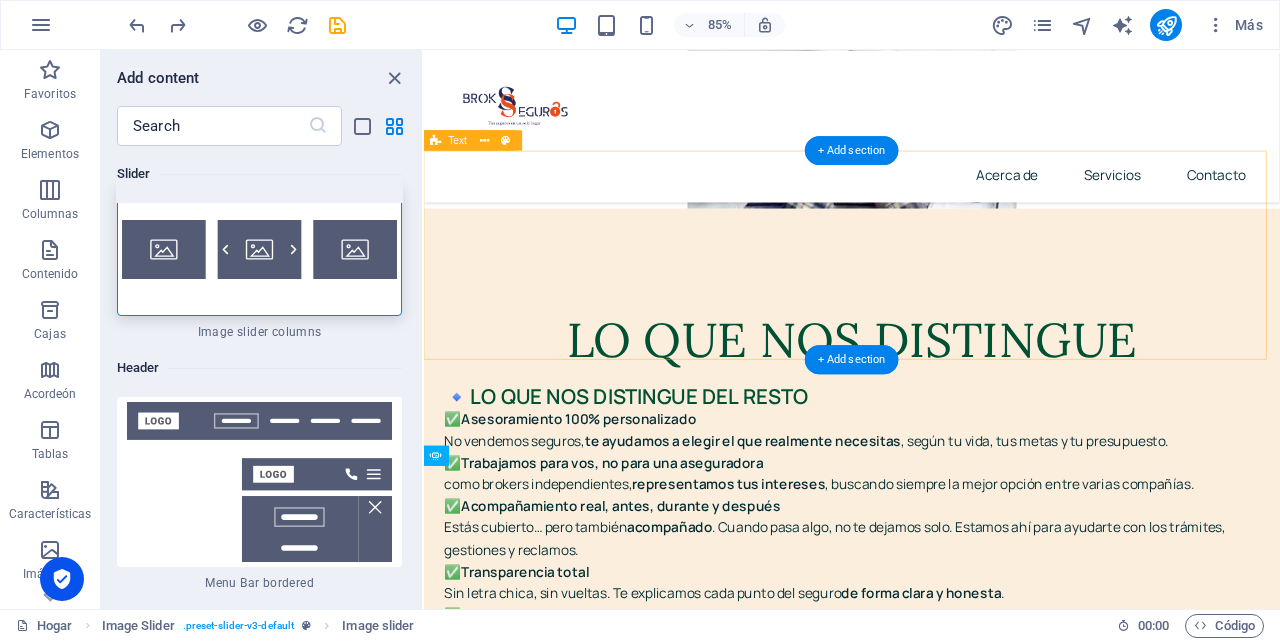 scroll, scrollTop: 10312, scrollLeft: 0, axis: vertical 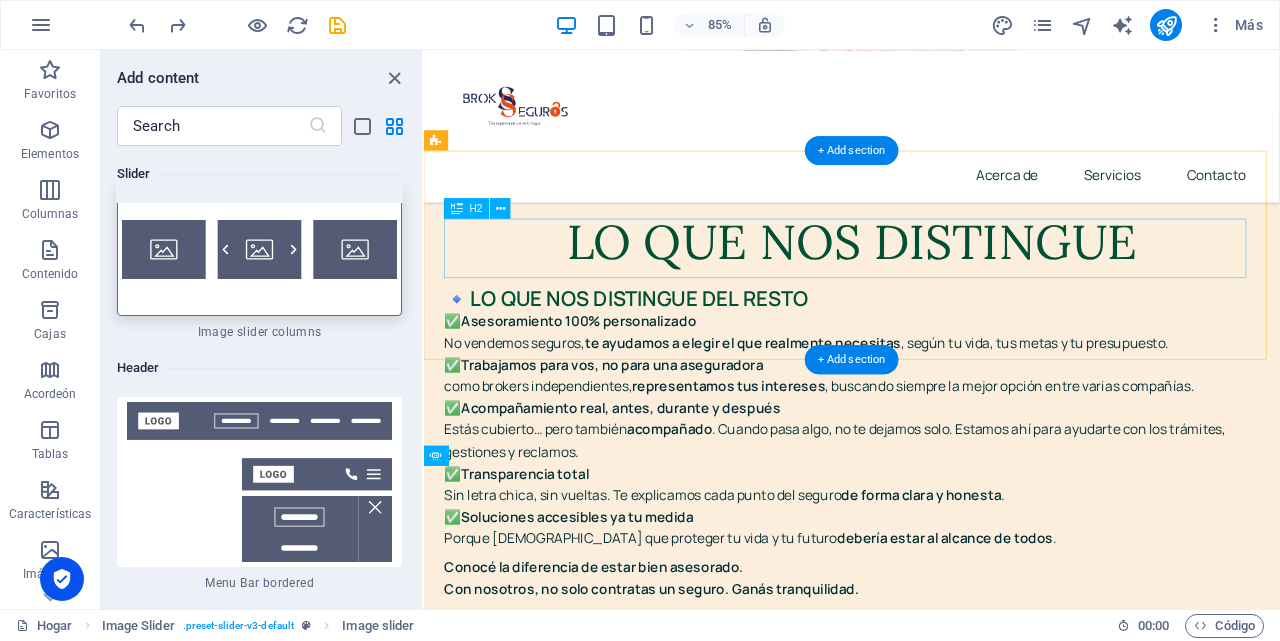 click on "Headline" at bounding box center (927, 4616) 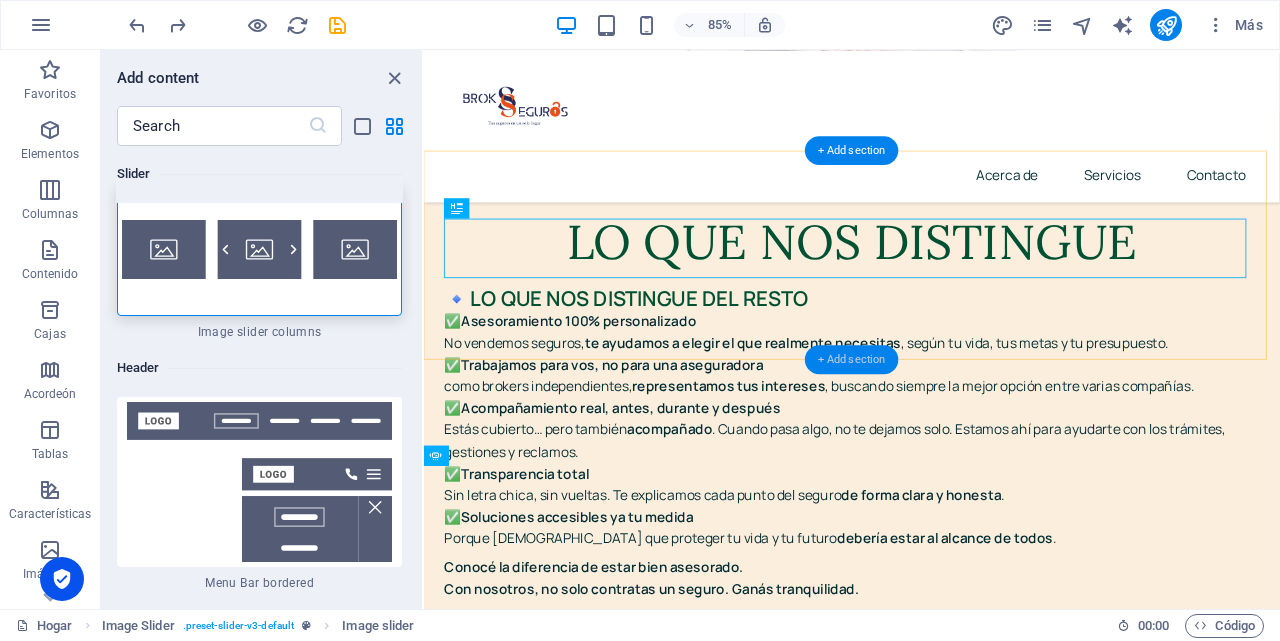 click on "+ Add section" at bounding box center (852, 359) 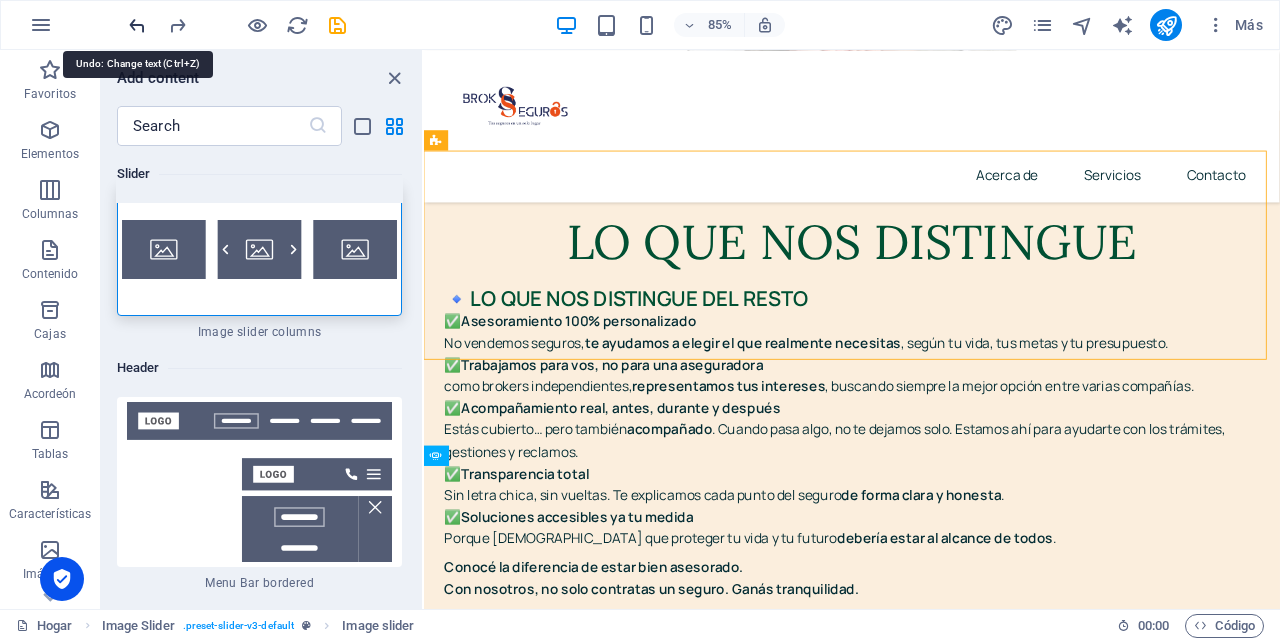 click at bounding box center [137, 25] 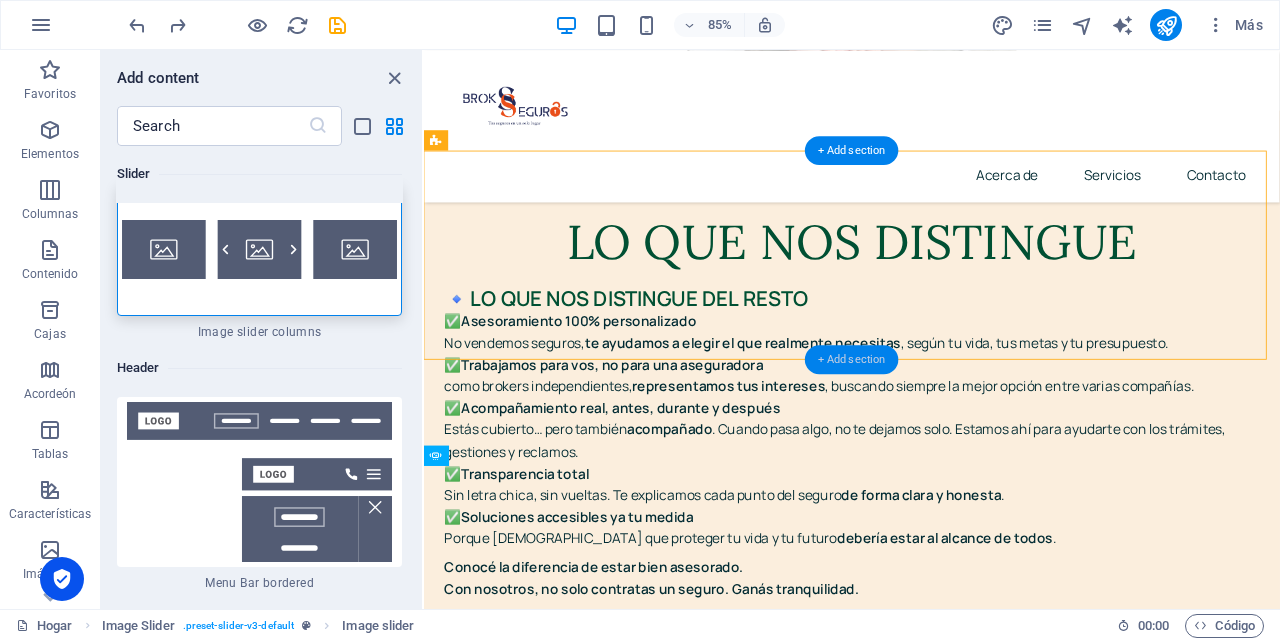 click on "+ Add section" at bounding box center [852, 359] 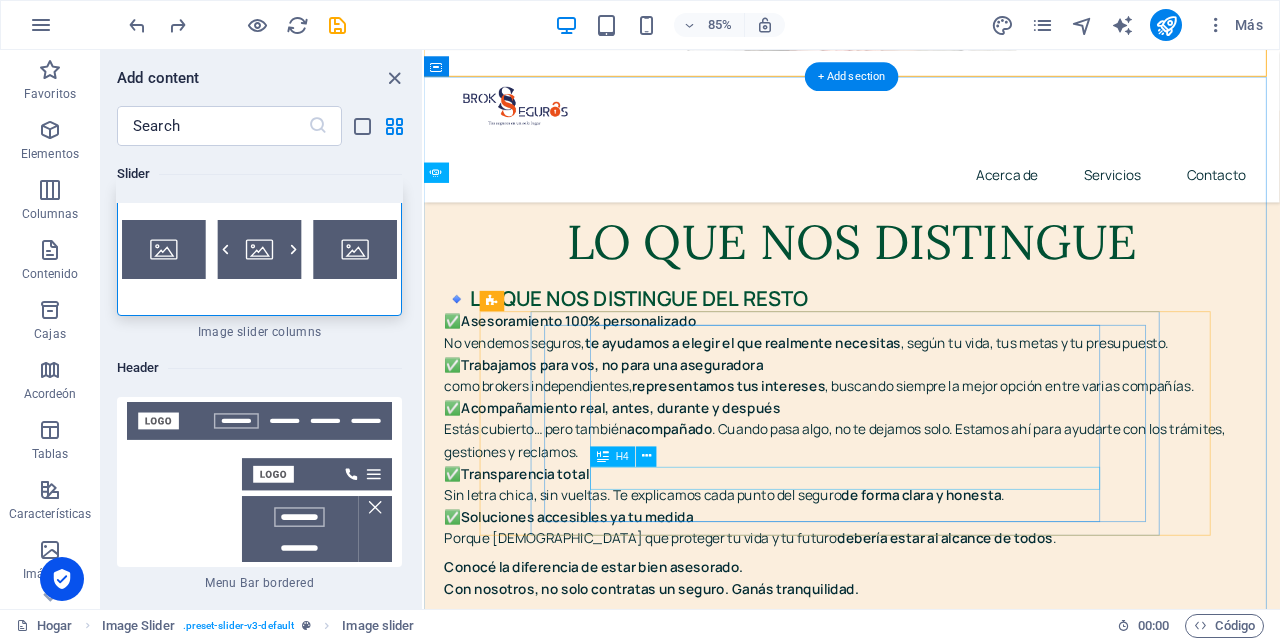 scroll, scrollTop: 10645, scrollLeft: 0, axis: vertical 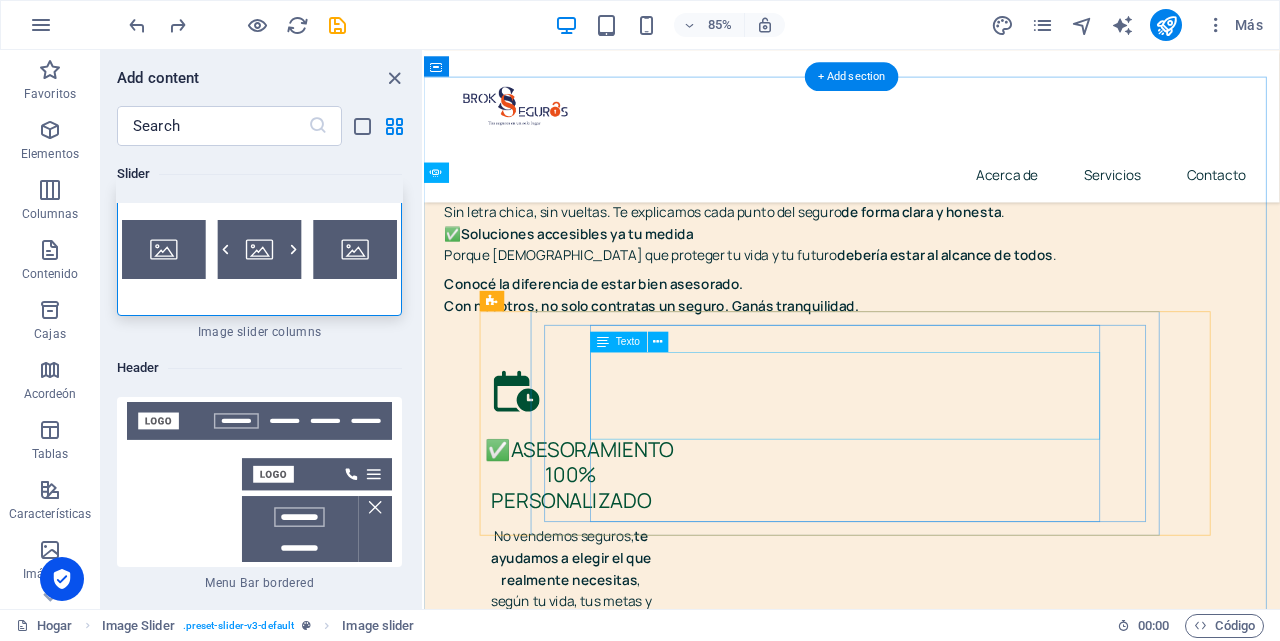 click on "Existen muchas variaciones de pasajes de Lorem Ipsum, pero la mayoría ha sufrido alguna alteración, ya sea por humor añadido o palabras aleatorias que resultan poco creíbles. Es un hecho comprobado que el lector se distrae con el contenido legible de una página al observar su diseño." at bounding box center [84, 5093] 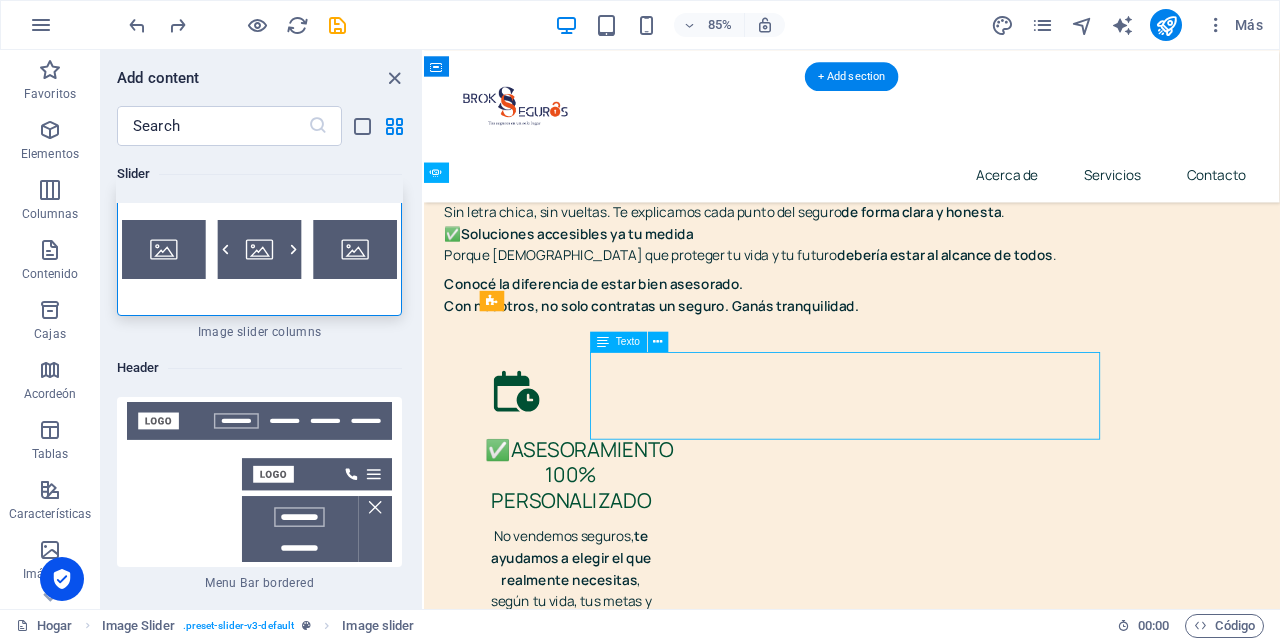 click on "Existen muchas variaciones de pasajes de Lorem Ipsum, pero la mayoría ha sufrido alguna alteración, ya sea por humor añadido o palabras aleatorias que resultan poco creíbles. Es un hecho comprobado que el lector se distrae con el contenido legible de una página al observar su diseño." at bounding box center (84, 5093) 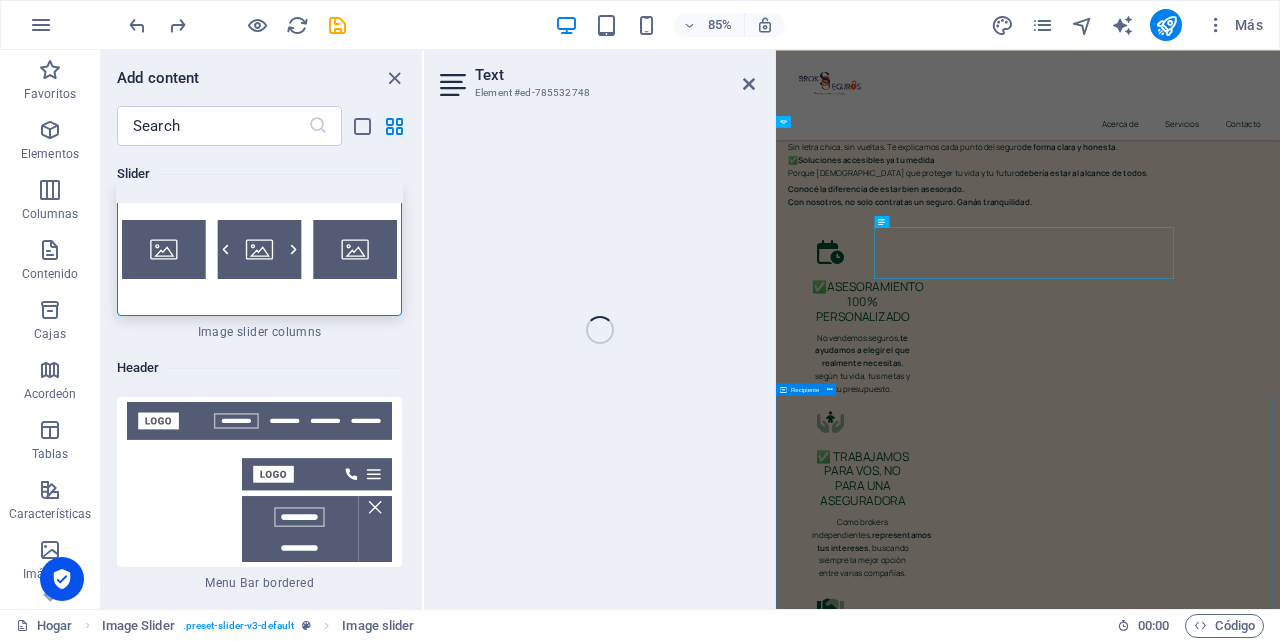 click on "Envíanos un mensaje   He leído y comprendido la política de privacidad. ¿Ilegible? Regenerar Entregar" at bounding box center (1280, 6564) 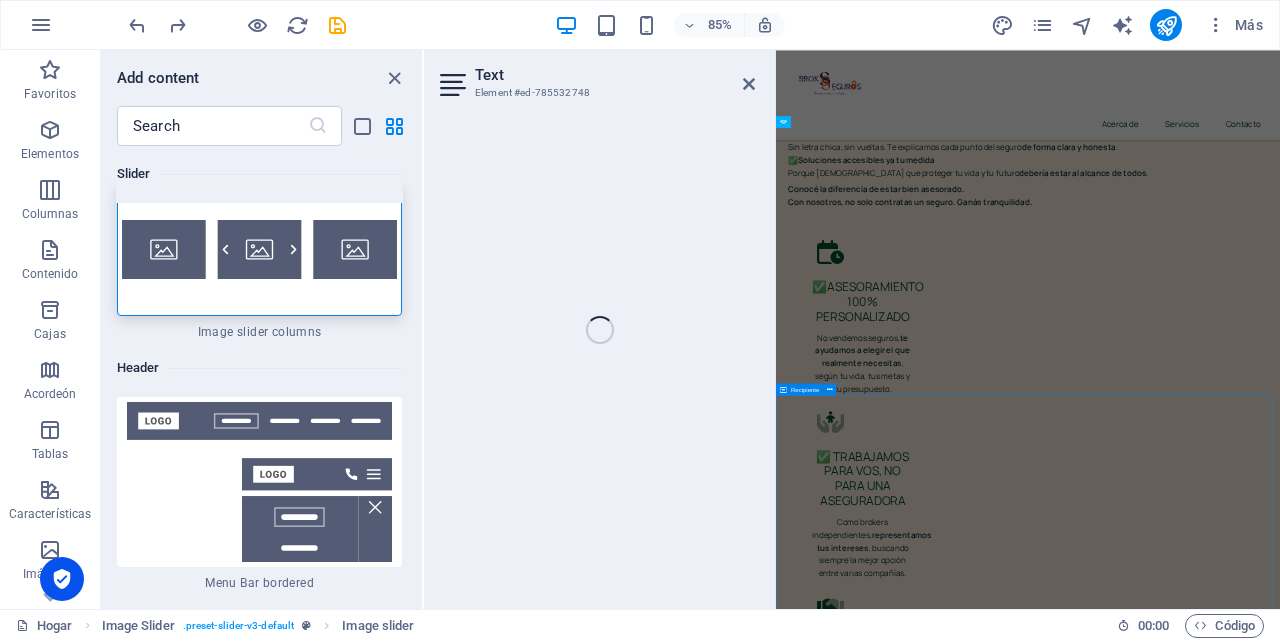 scroll, scrollTop: 10646, scrollLeft: 0, axis: vertical 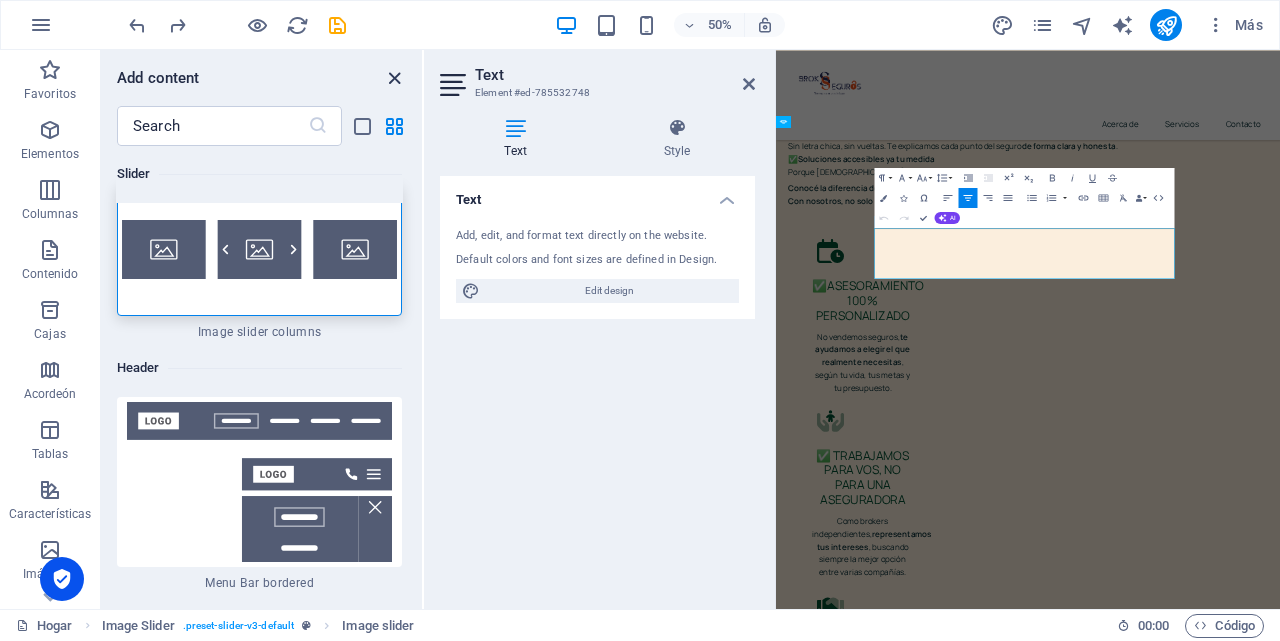 click at bounding box center [394, 78] 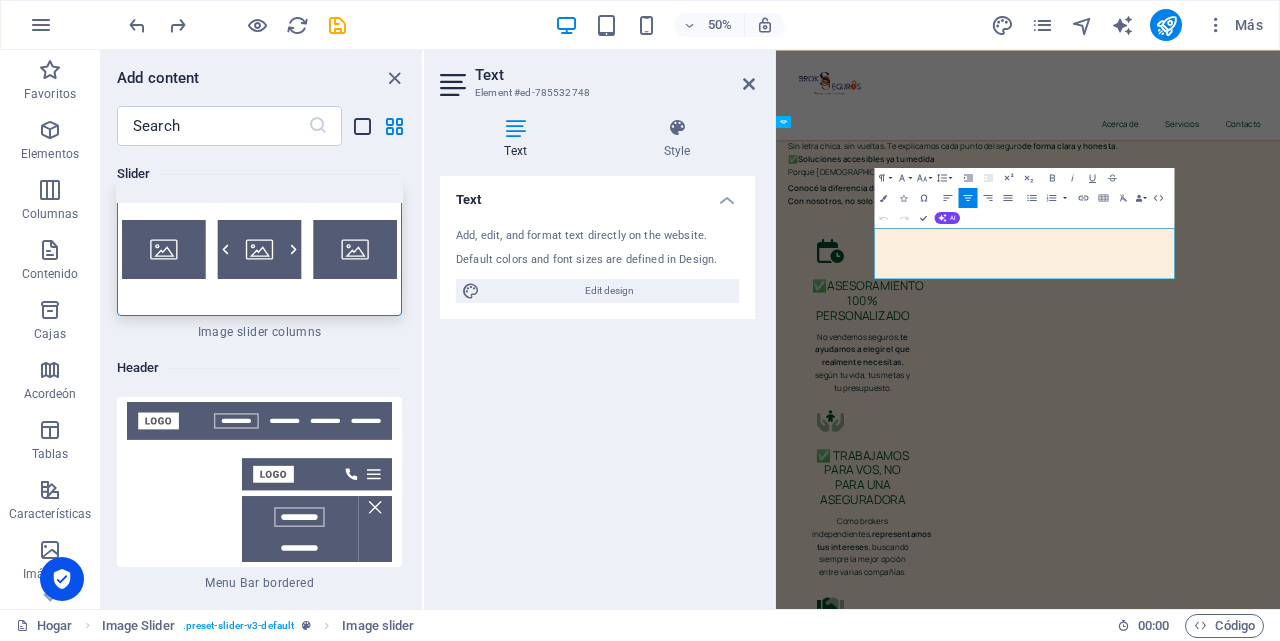 click at bounding box center [362, 126] 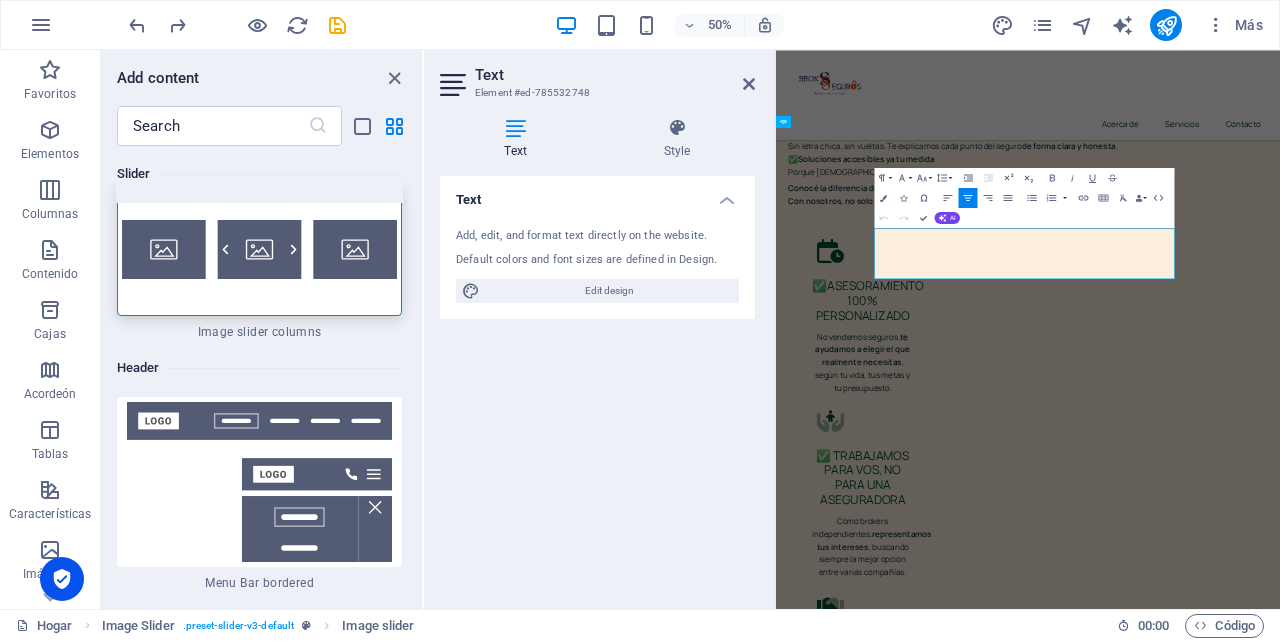 click at bounding box center (394, 126) 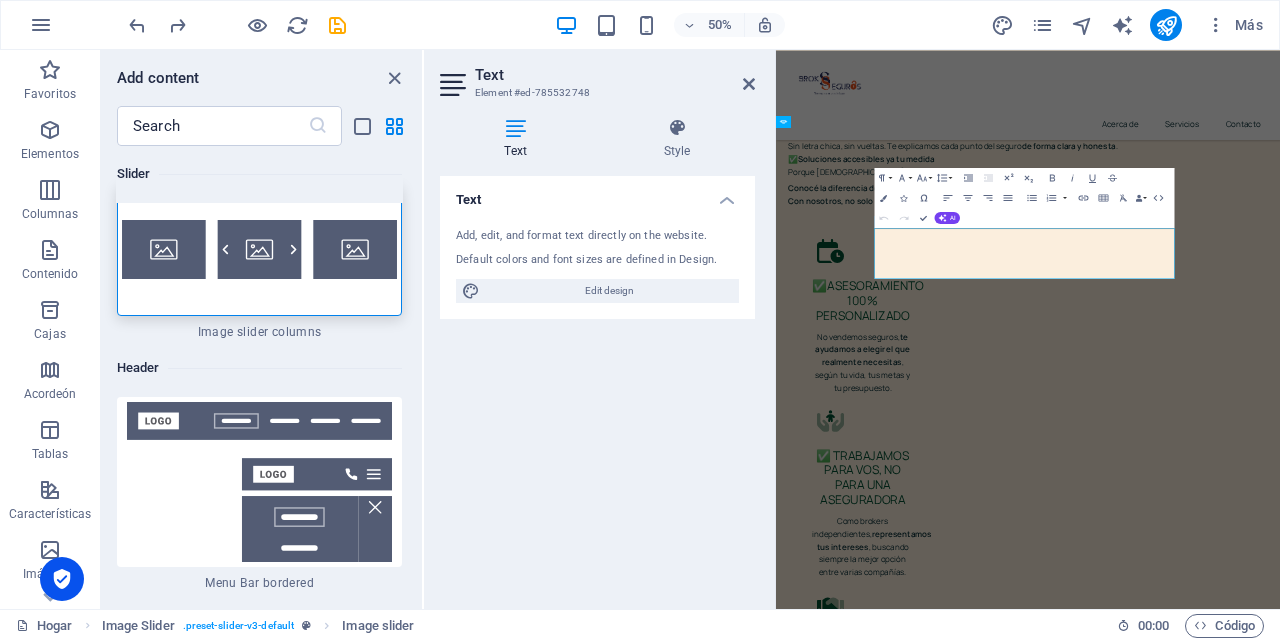 scroll, scrollTop: 23384, scrollLeft: 0, axis: vertical 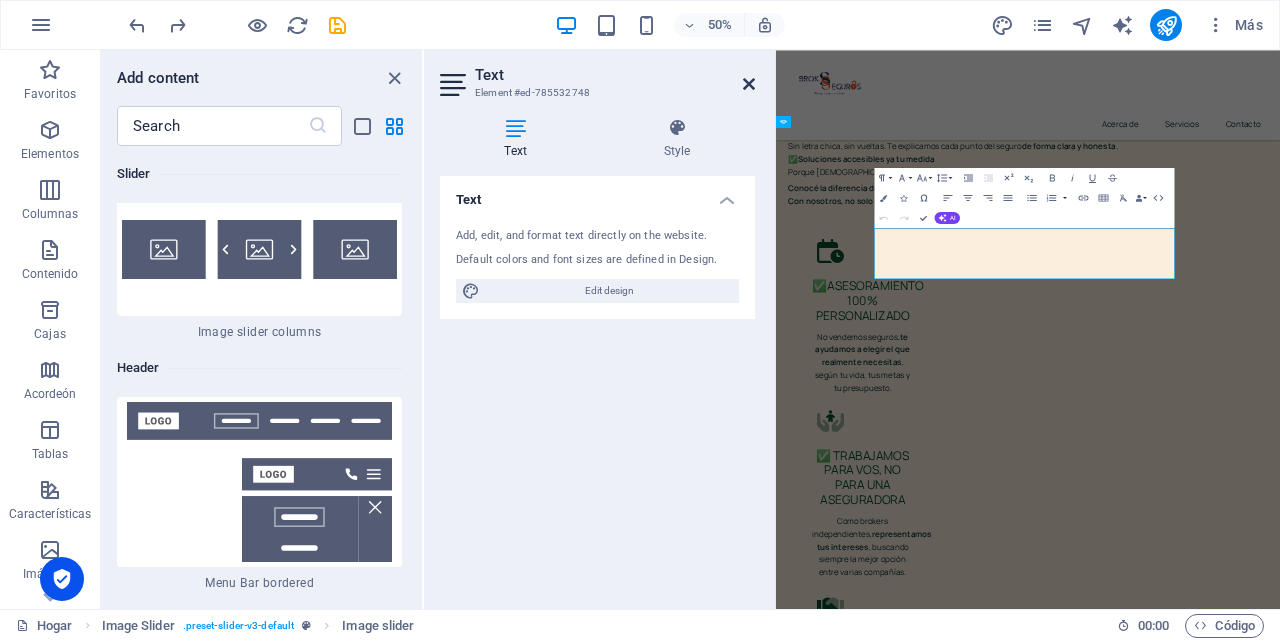 click at bounding box center (749, 84) 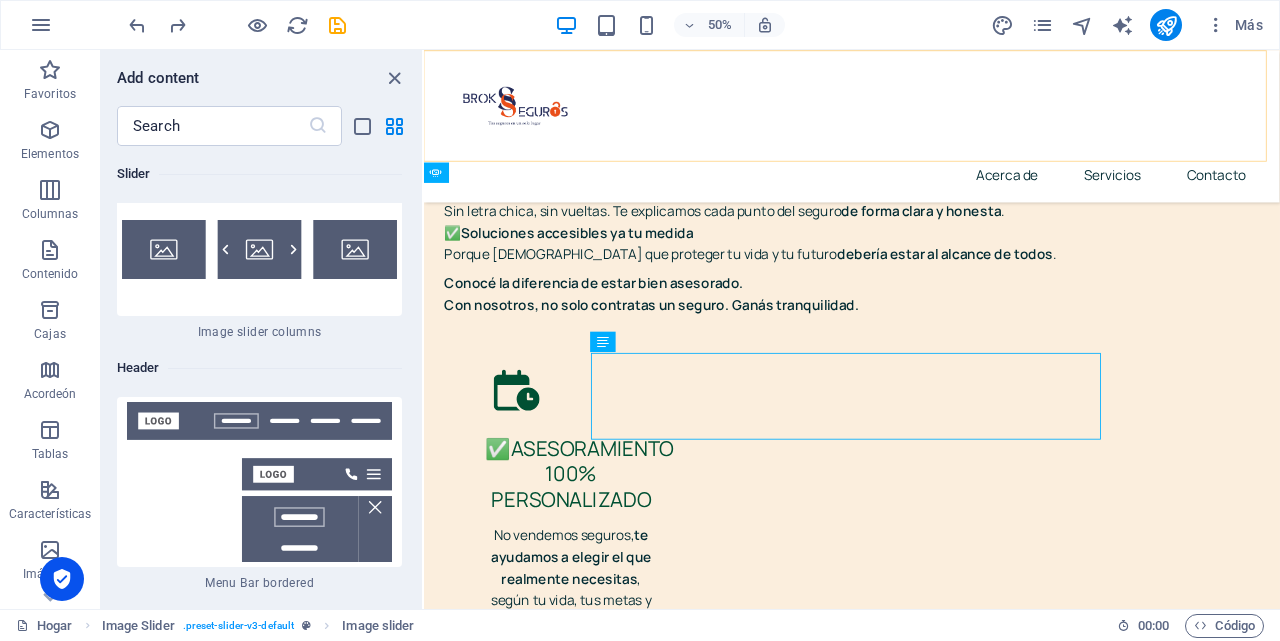 scroll, scrollTop: 10645, scrollLeft: 0, axis: vertical 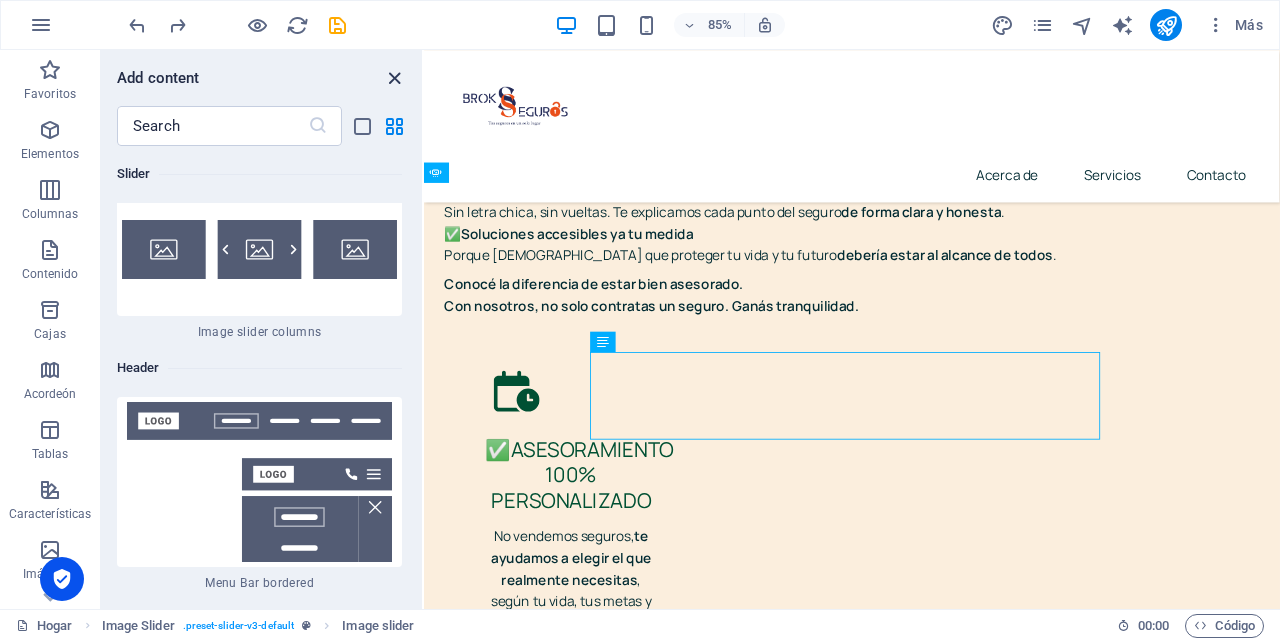click at bounding box center [394, 78] 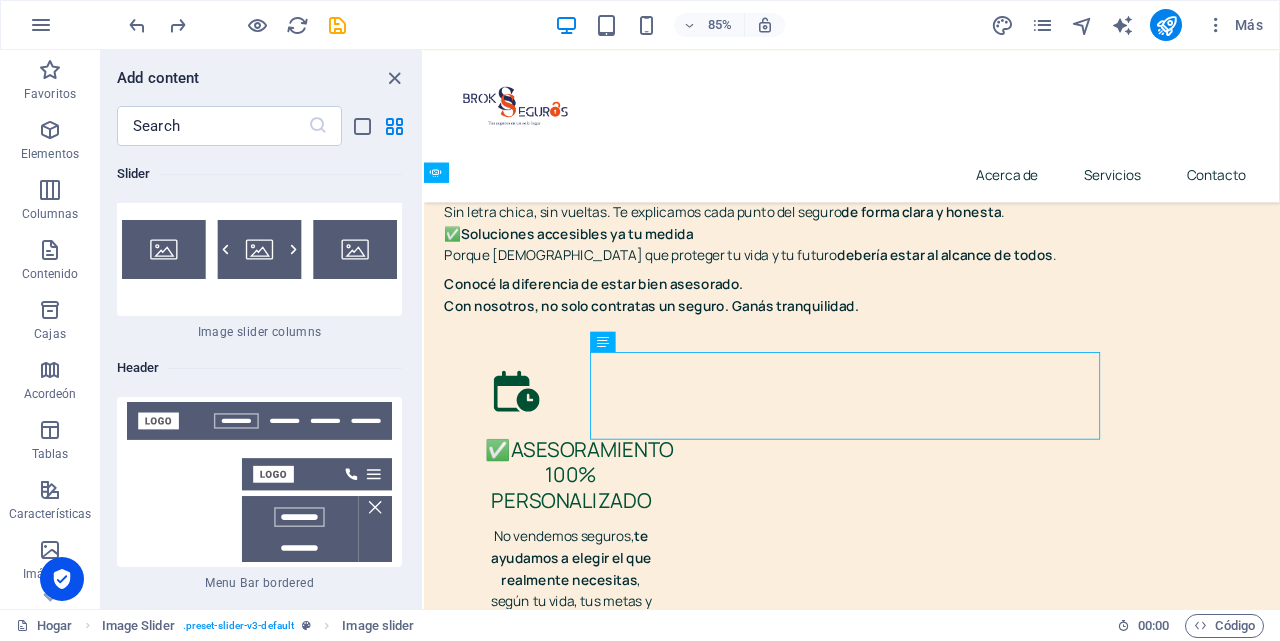 click on "Slider" at bounding box center [259, 174] 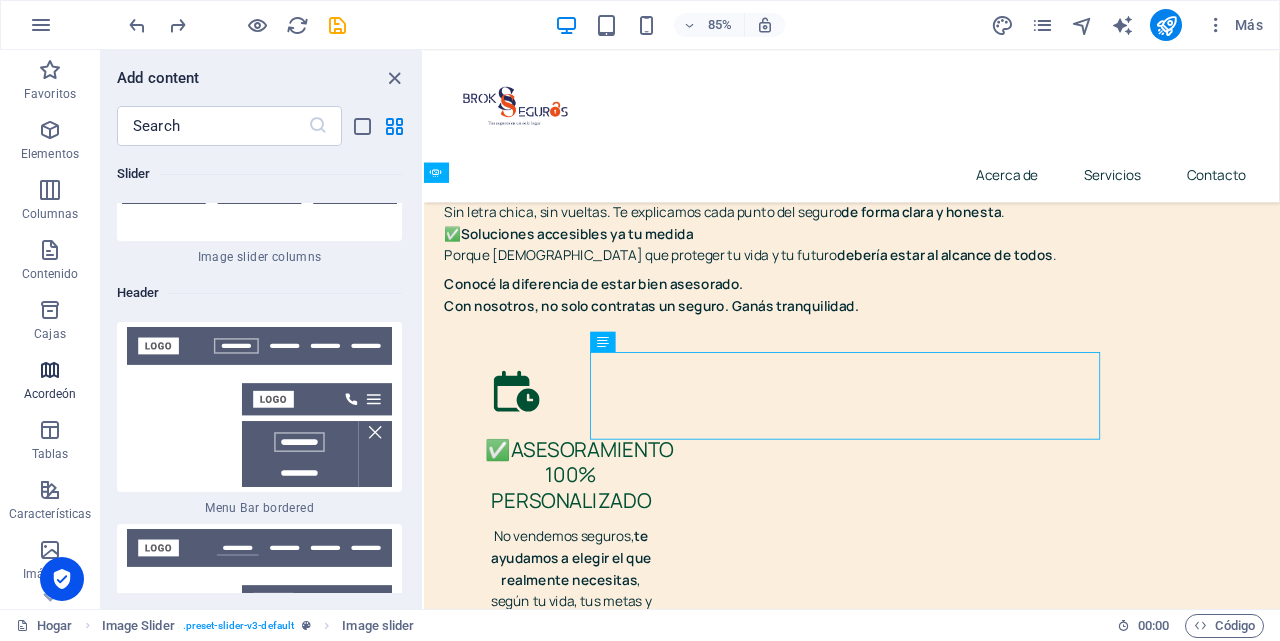 scroll, scrollTop: 23460, scrollLeft: 0, axis: vertical 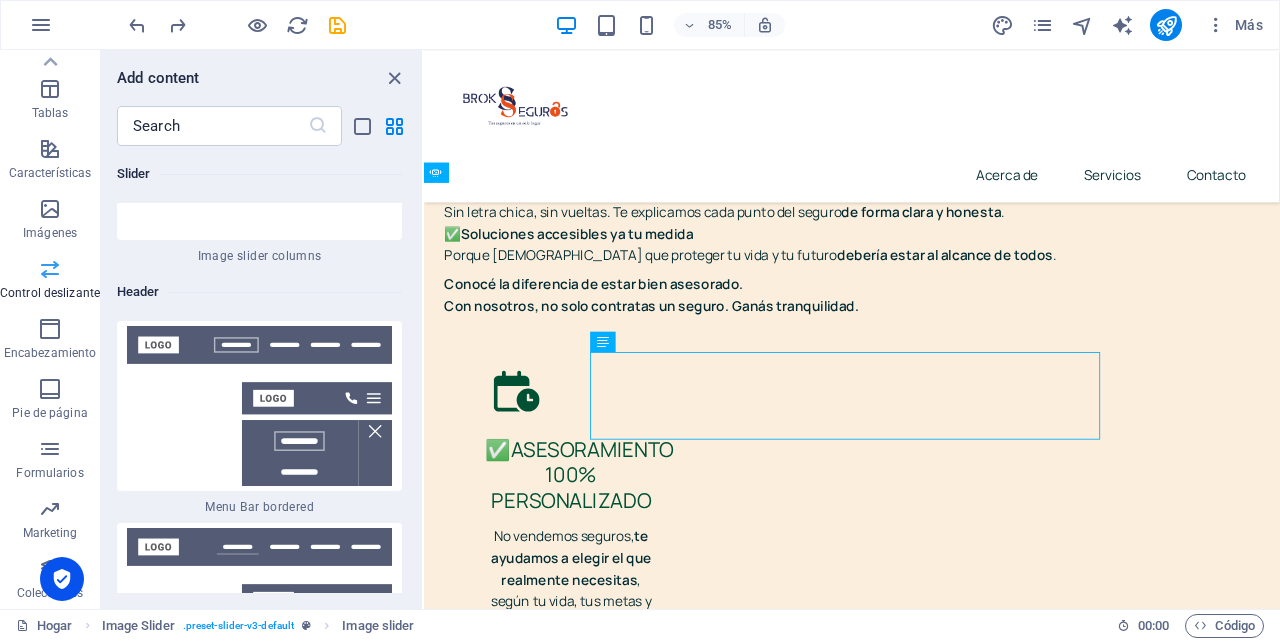 click at bounding box center [50, 269] 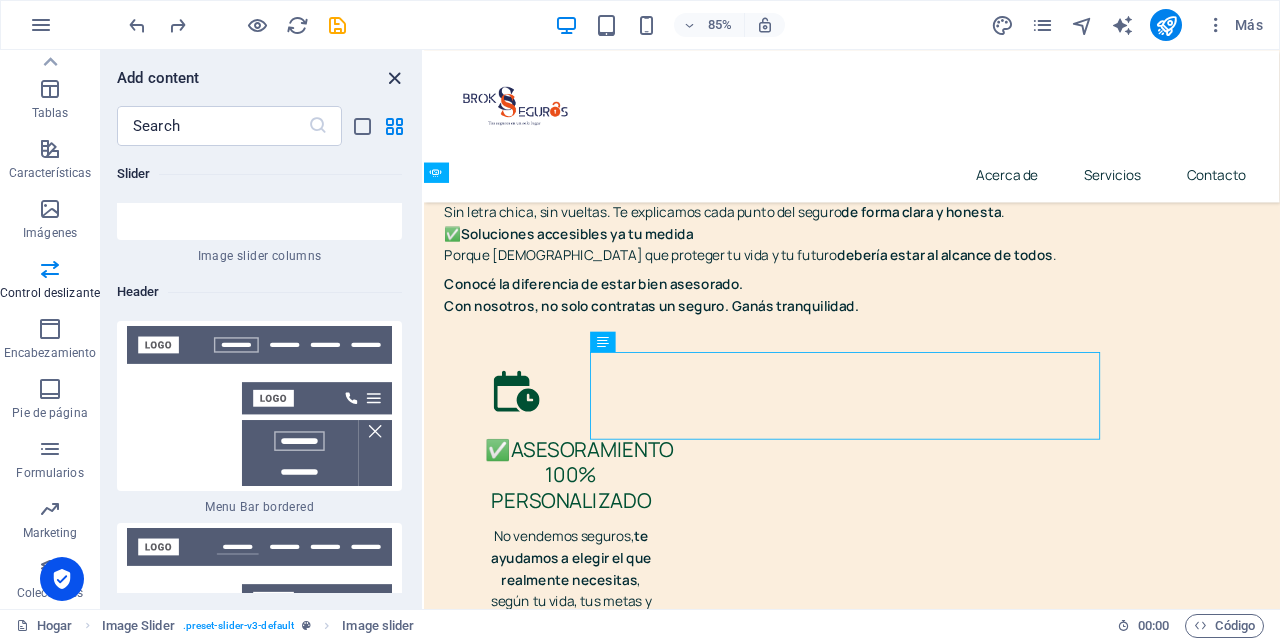 click at bounding box center [394, 78] 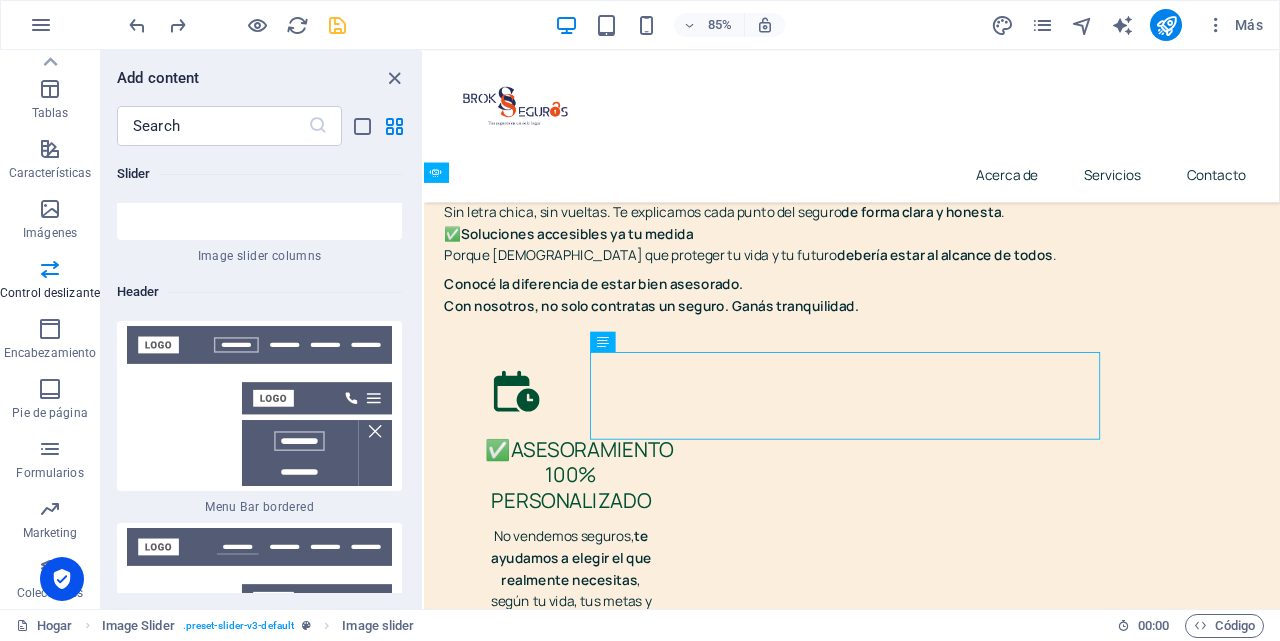 click at bounding box center [337, 25] 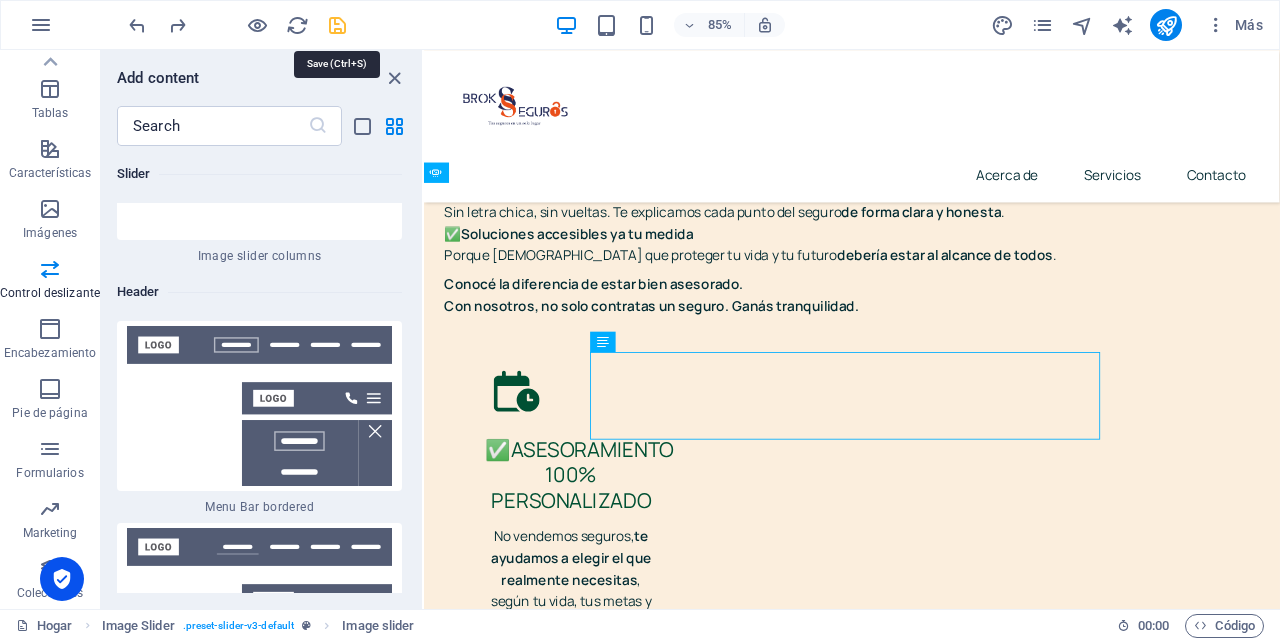 click at bounding box center (337, 25) 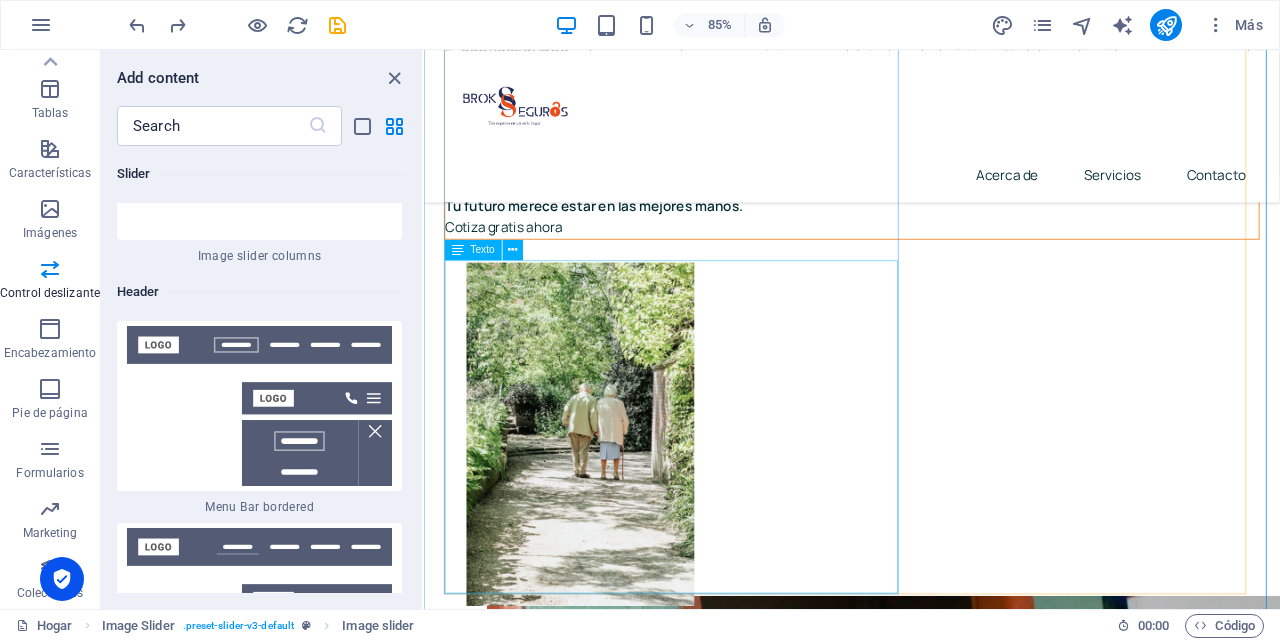 scroll, scrollTop: 379, scrollLeft: 0, axis: vertical 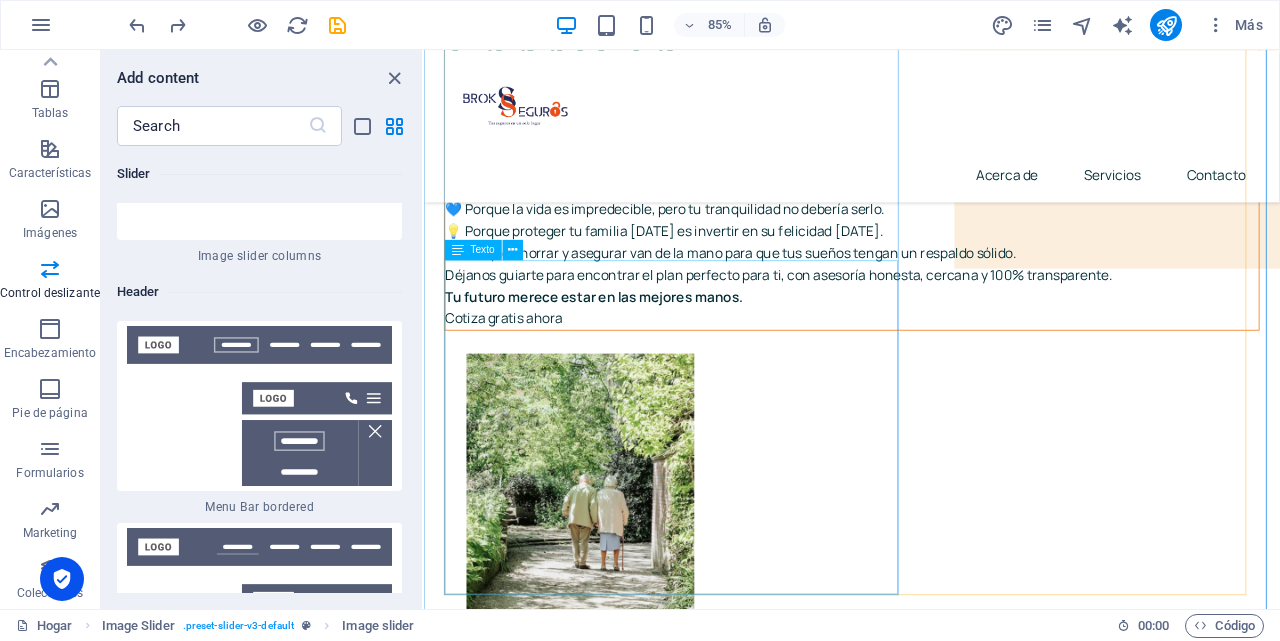 click on "🛡️  Protege tu vida. Asegura tu tranquilidad. Construye tu futuro. En  BROKSSEGUROS  , sabemos que cada persona es única, y que detrás de cada decisión está el deseo de cuidar a quienes amas y de asegurar tu bienestar. Por eso, te ofrecemos  seguros personalizados  , que van más allá de una simple póliza: son un compromiso con tu paz mental y tu seguridad financiera. 💙 Porque la vida es impredecible, pero tu tranquilidad no debería serlo.  💡 Porque proteger tu familia [DATE] es invertir en su felicidad [DATE].  🚀 Porque ahorrar y asegurar van de la mano para que tus sueños tengan un respaldo sólido. [PERSON_NAME] guiarte para encontrar el plan perfecto para ti, con asesoría honesta, cercana y 100% transparente. Tu futuro merece estar en las mejores manos.   Cotiza gratis ahora" at bounding box center (927, 249) 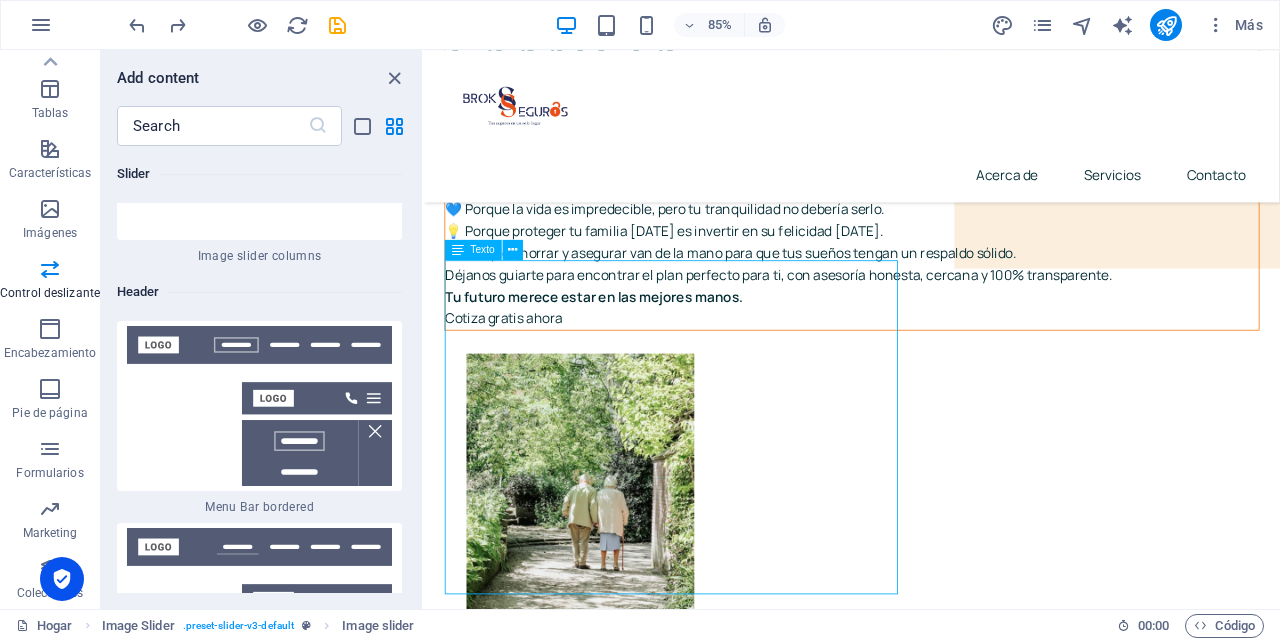 click on "🛡️  Protege tu vida. Asegura tu tranquilidad. Construye tu futuro. En  BROKSSEGUROS  , sabemos que cada persona es única, y que detrás de cada decisión está el deseo de cuidar a quienes amas y de asegurar tu bienestar. Por eso, te ofrecemos  seguros personalizados  , que van más allá de una simple póliza: son un compromiso con tu paz mental y tu seguridad financiera. 💙 Porque la vida es impredecible, pero tu tranquilidad no debería serlo.  💡 Porque proteger tu familia [DATE] es invertir en su felicidad [DATE].  🚀 Porque ahorrar y asegurar van de la mano para que tus sueños tengan un respaldo sólido. [PERSON_NAME] guiarte para encontrar el plan perfecto para ti, con asesoría honesta, cercana y 100% transparente. Tu futuro merece estar en las mejores manos.   Cotiza gratis ahora" at bounding box center [927, 249] 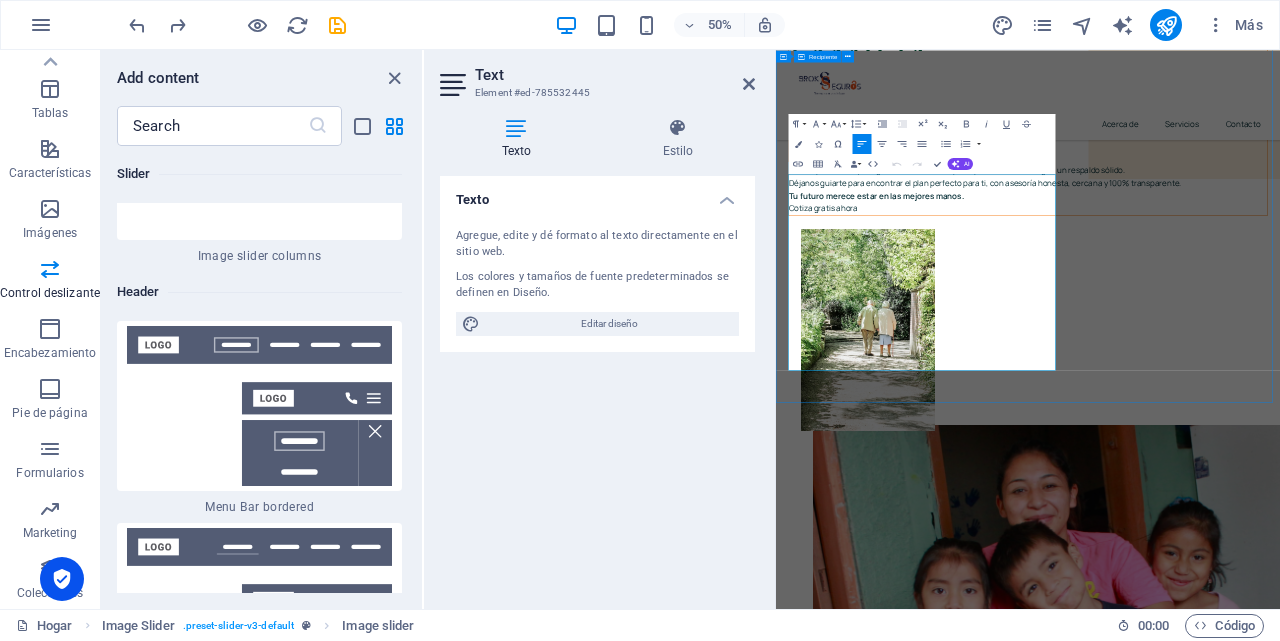drag, startPoint x: 806, startPoint y: 320, endPoint x: 1193, endPoint y: 733, distance: 565.9841 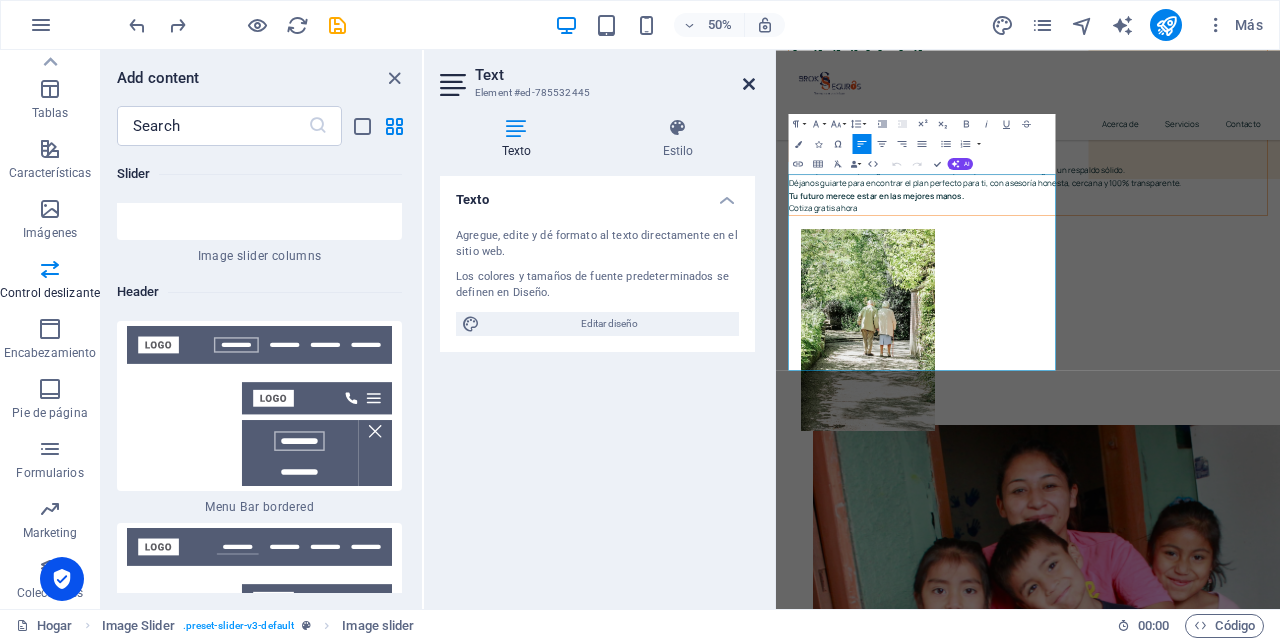 click at bounding box center (749, 84) 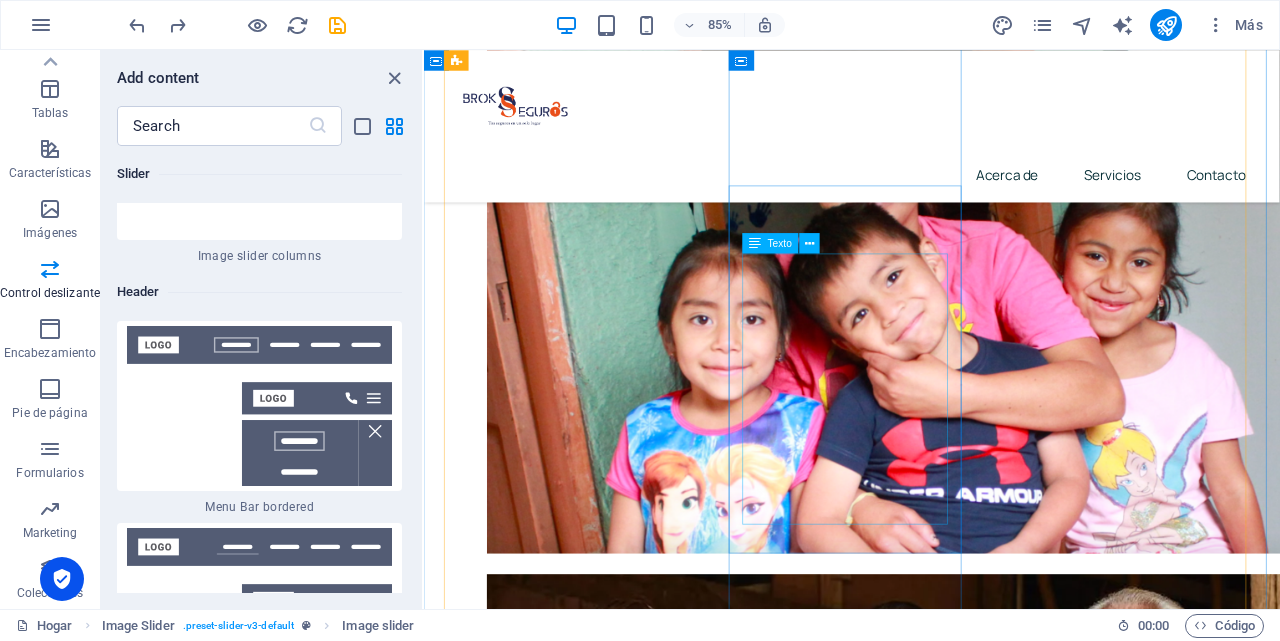 scroll, scrollTop: 1314, scrollLeft: 0, axis: vertical 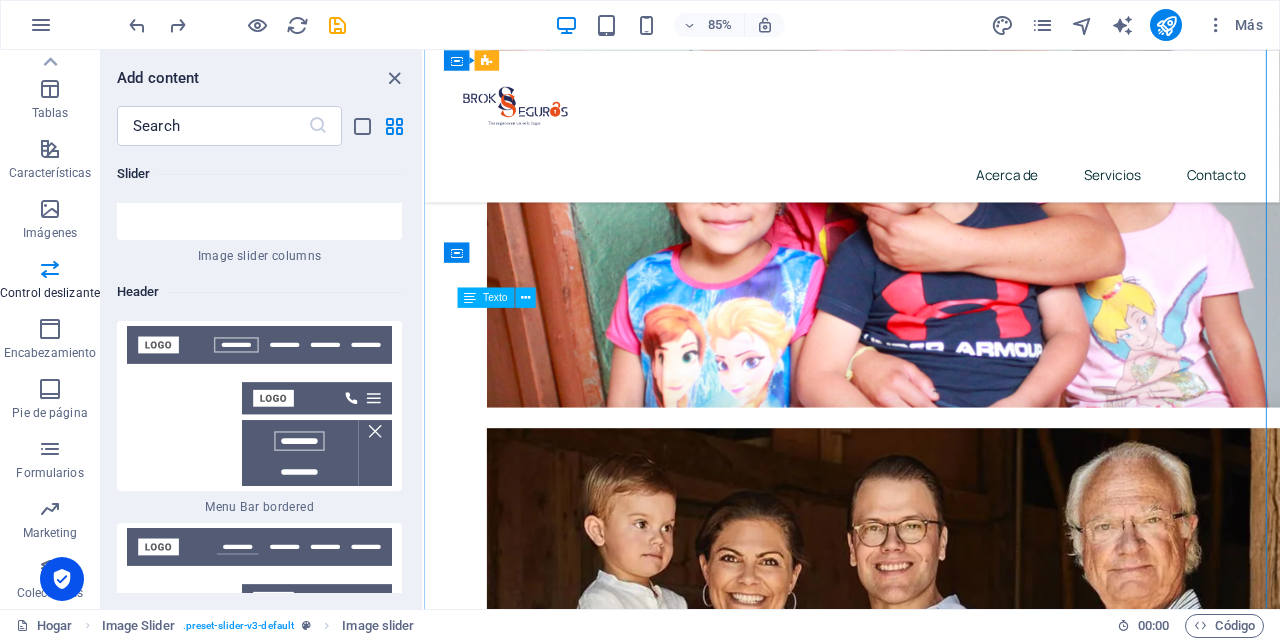 drag, startPoint x: 468, startPoint y: 396, endPoint x: 496, endPoint y: 399, distance: 28.160255 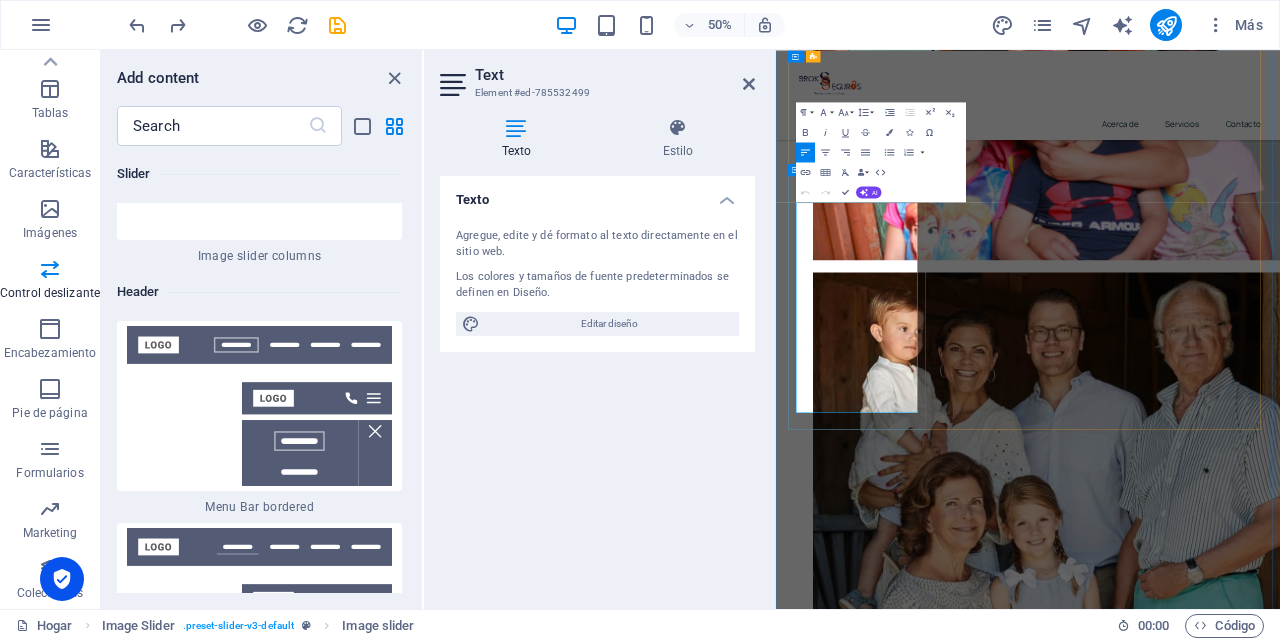 click on "❤️  Cuida tu salud, protege tu vida." at bounding box center (925, 1889) 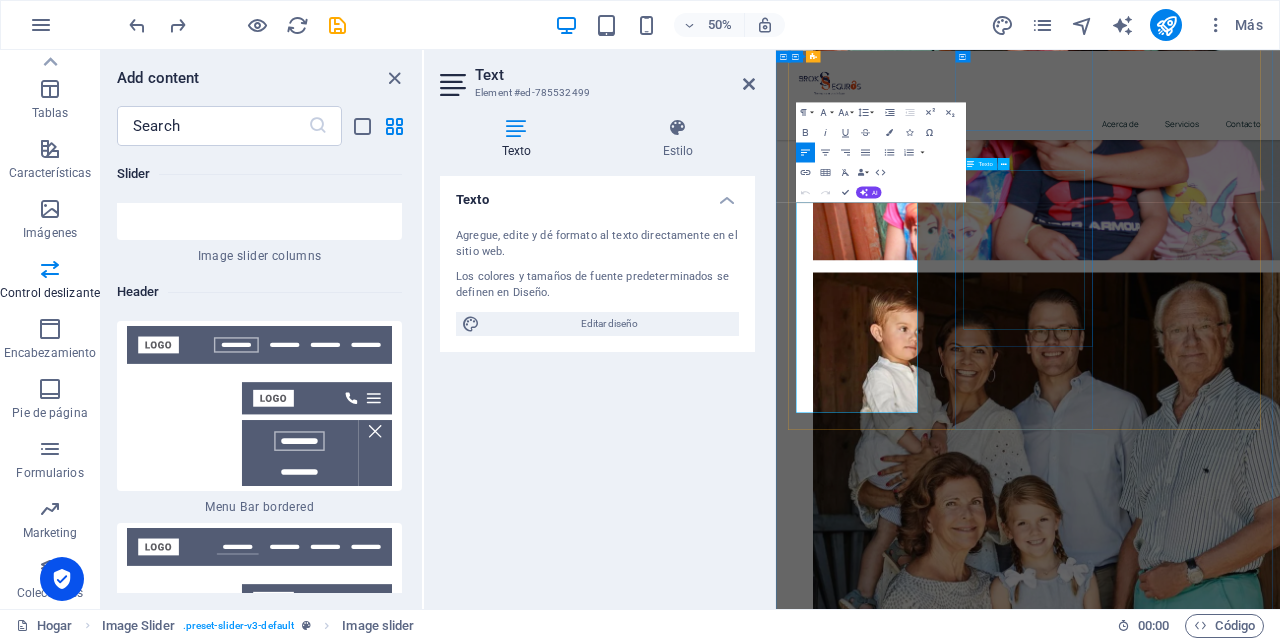 click on "💖  Protege a los que ama y construye tu futuro. Con nuestro Seguro de Vida + [PERSON_NAME], no solo cuidas a tu familia si algo pasa, también empiezas a crear ese respaldo económico que te ayudará a cumplir tus sueños. Porque el mejor regalo es la tranquilidad y la libertad financiera. Tu protección y tu ahorro, juntos en un solo plan.   Cotiza tu seguro ahora" at bounding box center [940, 2742] 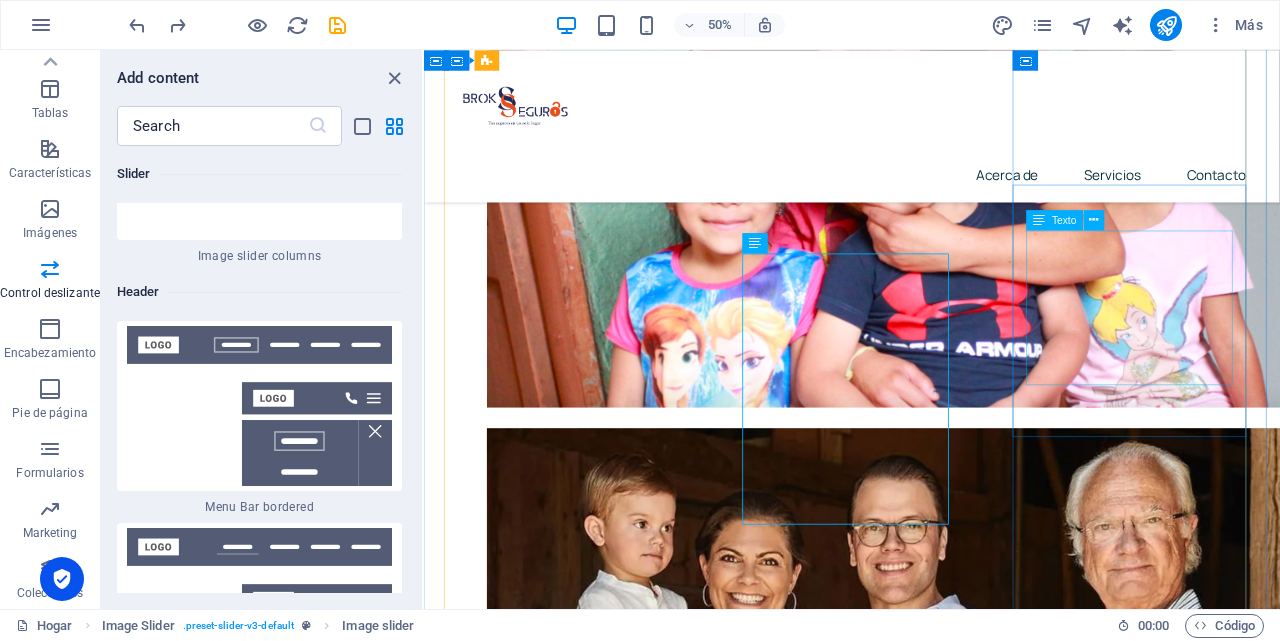 click on "🚗Tu  auto protegido. Siempre.  Cobertura completa, asistencia mecánica, auto sustituto y más. Descubra por qué millas de conductores ya confían en nosotros. Cotiza tu seguro ahora" at bounding box center [588, 3294] 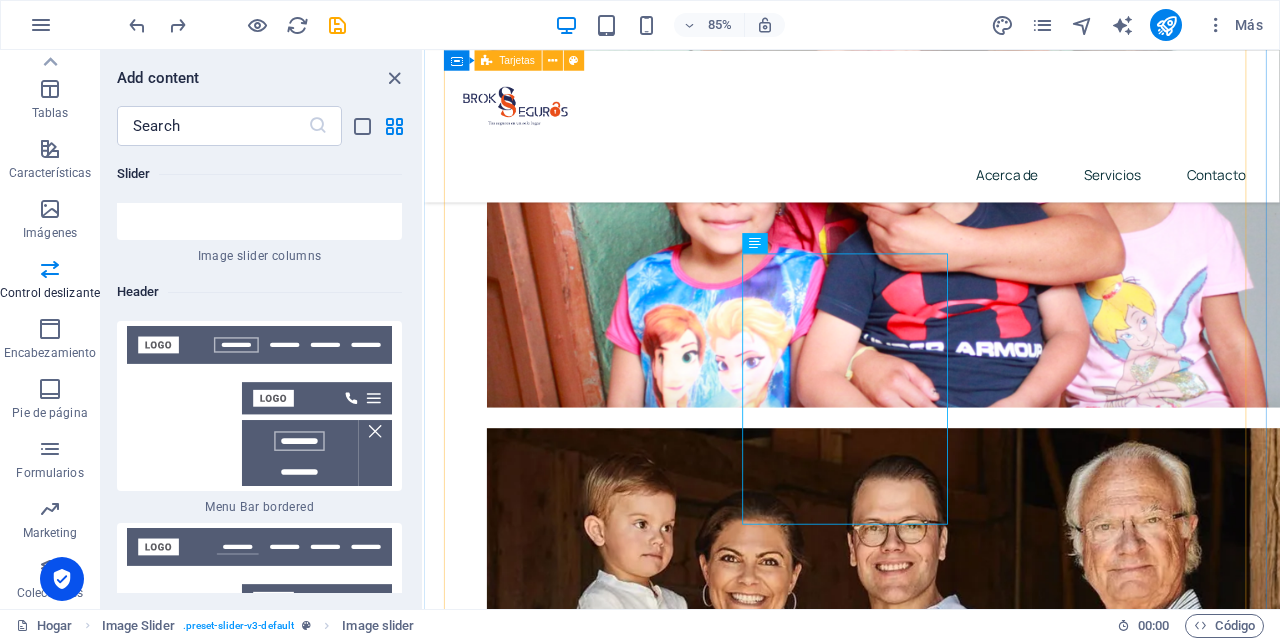 click on "💖  Protege a los que ama y construye tu futuro. Con nuestro Seguro de Vida + [PERSON_NAME], no solo cuidas a tu familia si algo pasa, también empiezas a crear ese respaldo económico que te ayudará a cumplir tus sueños. Porque el mejor regalo es la tranquilidad y la libertad financiera. Tu protección y tu ahorro, juntos en un solo plan.   Cotiza tu seguro ahora" at bounding box center (588, 2740) 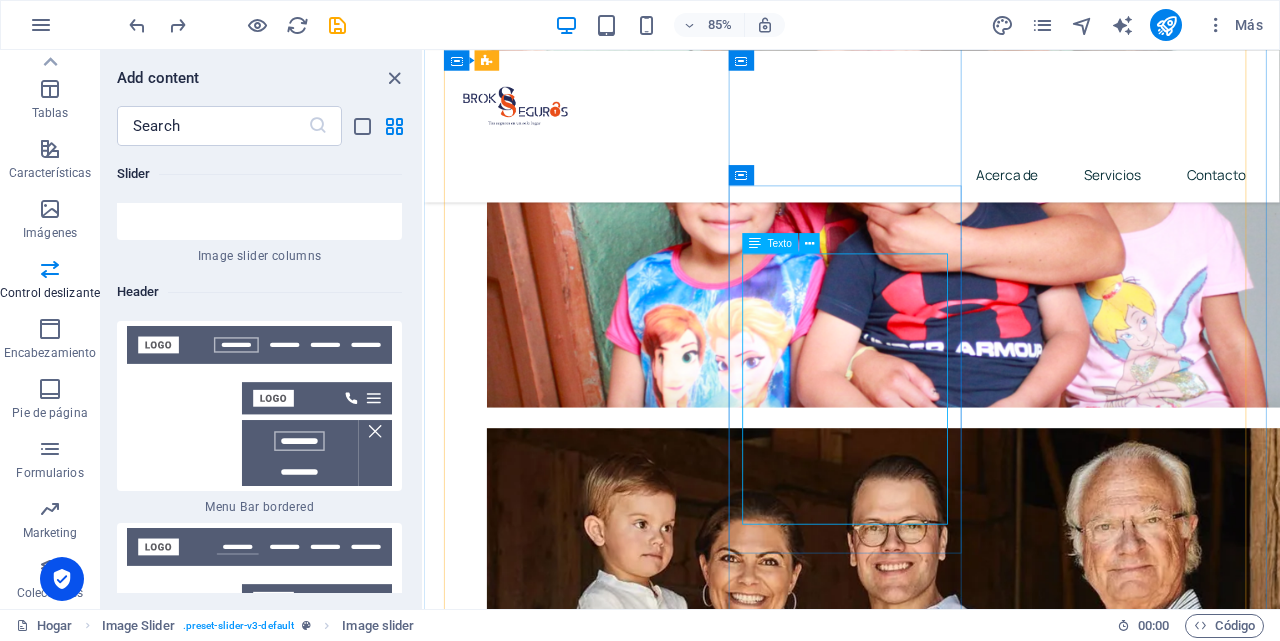 drag, startPoint x: 803, startPoint y: 306, endPoint x: 898, endPoint y: 364, distance: 111.305885 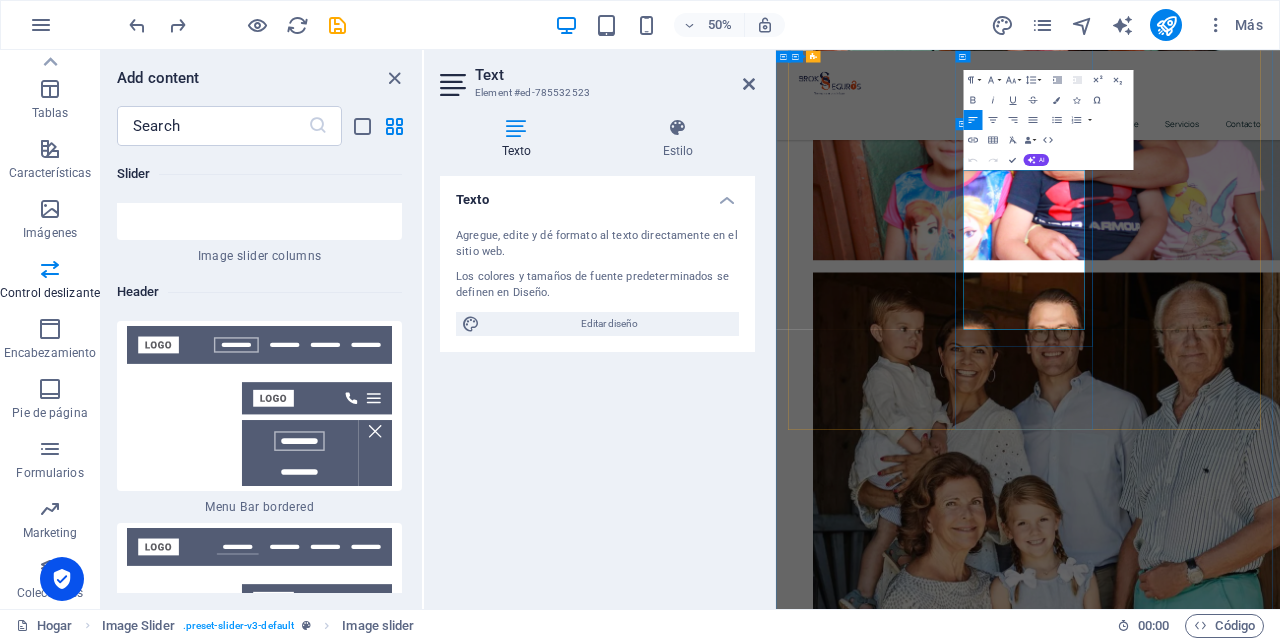click on "💖  Protege a los que ama y construye tu futuro." at bounding box center (913, 2616) 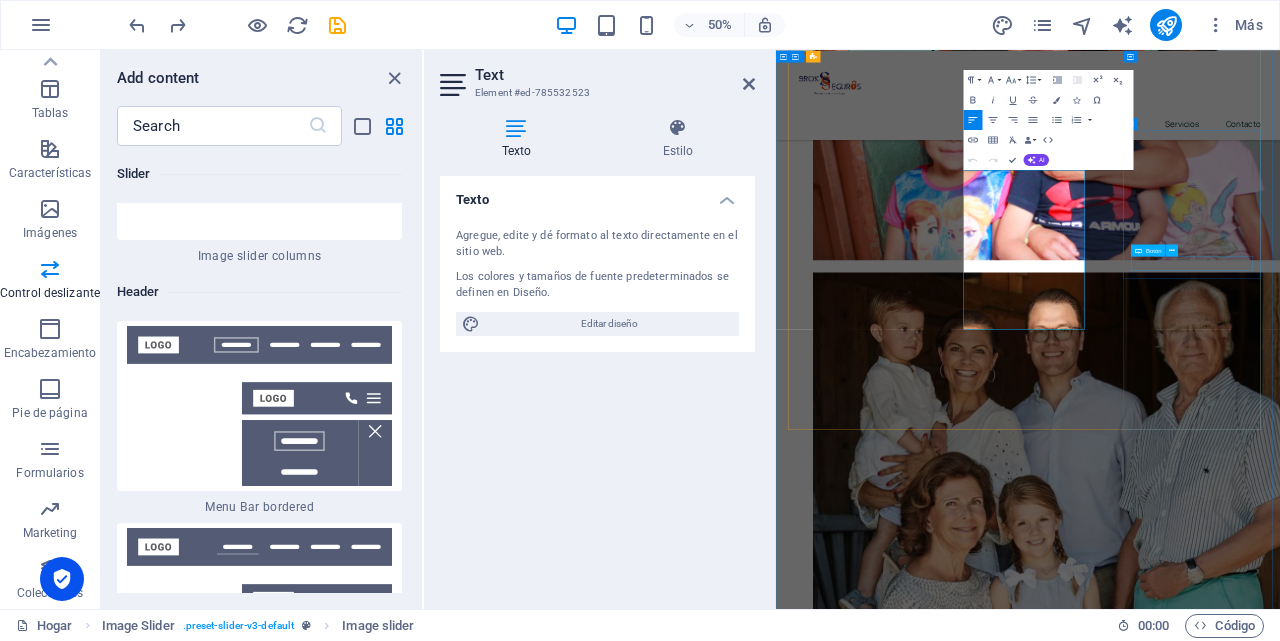 click on "Leer más" at bounding box center [940, 3450] 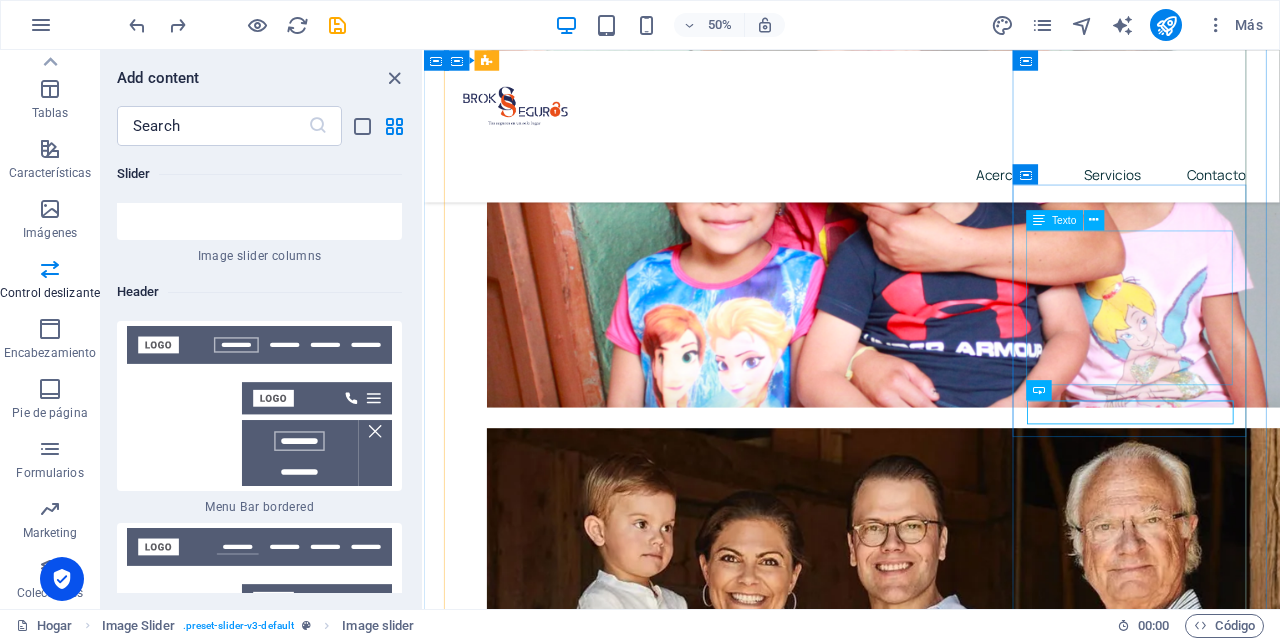 click at bounding box center [588, 3057] 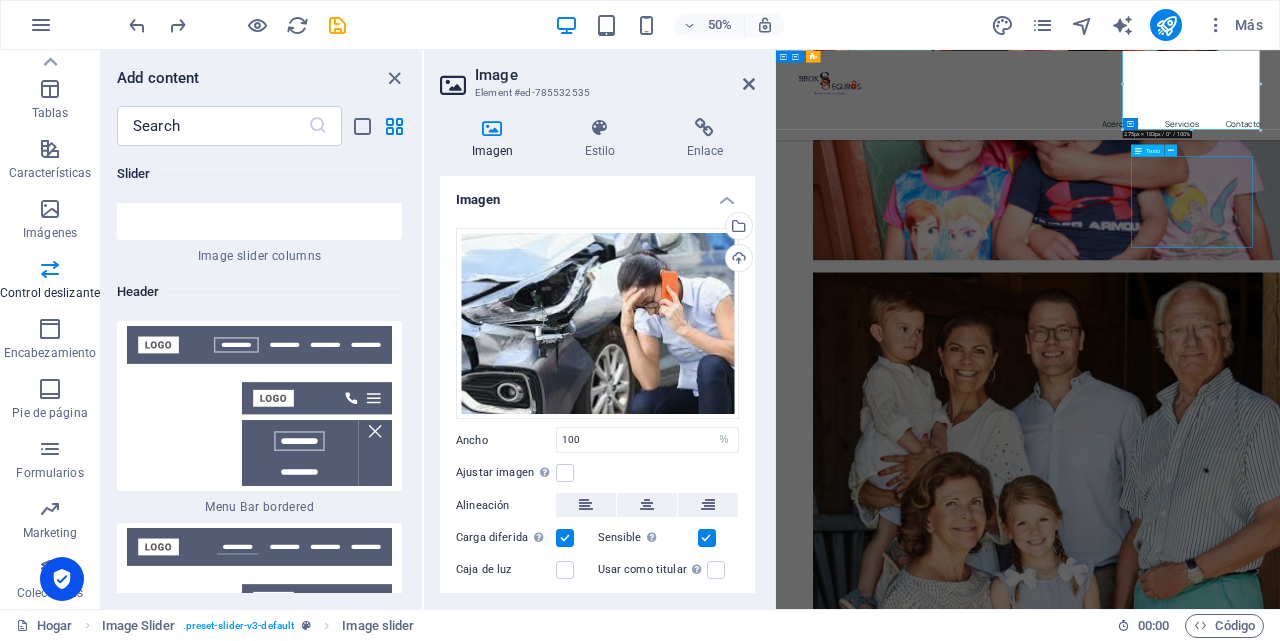 click on "💖  Protege a los que ama y construye tu futuro. Con nuestro Seguro de Vida + [PERSON_NAME], no solo cuidas a tu familia si algo pasa, también empiezas a crear ese respaldo económico que te ayudará a cumplir tus sueños. Porque el mejor regalo es la tranquilidad y la libertad financiera. Tu protección y tu ahorro, juntos en un solo plan.   Cotiza tu seguro ahora" at bounding box center [940, 2742] 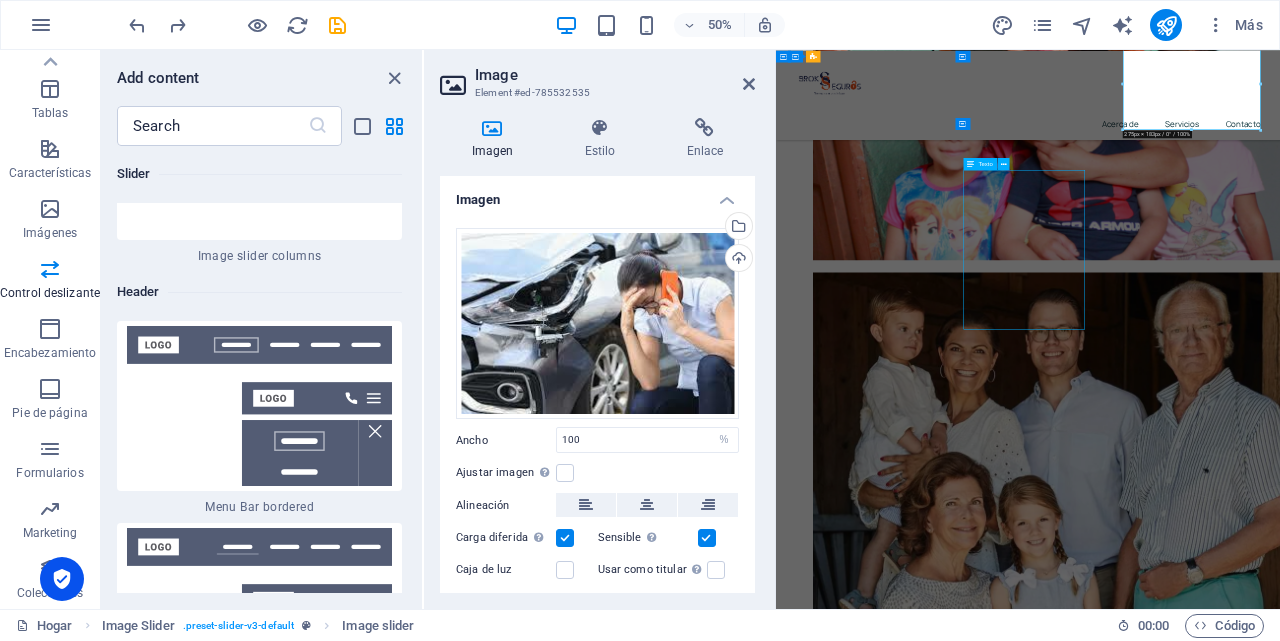 click on "🚗Tu  auto protegido. Siempre.  Cobertura completa, asistencia mecánica, auto sustituto y más. Descubra por qué millas de conductores ya confían en nosotros. Cotiza tu seguro ahora" at bounding box center (940, 3296) 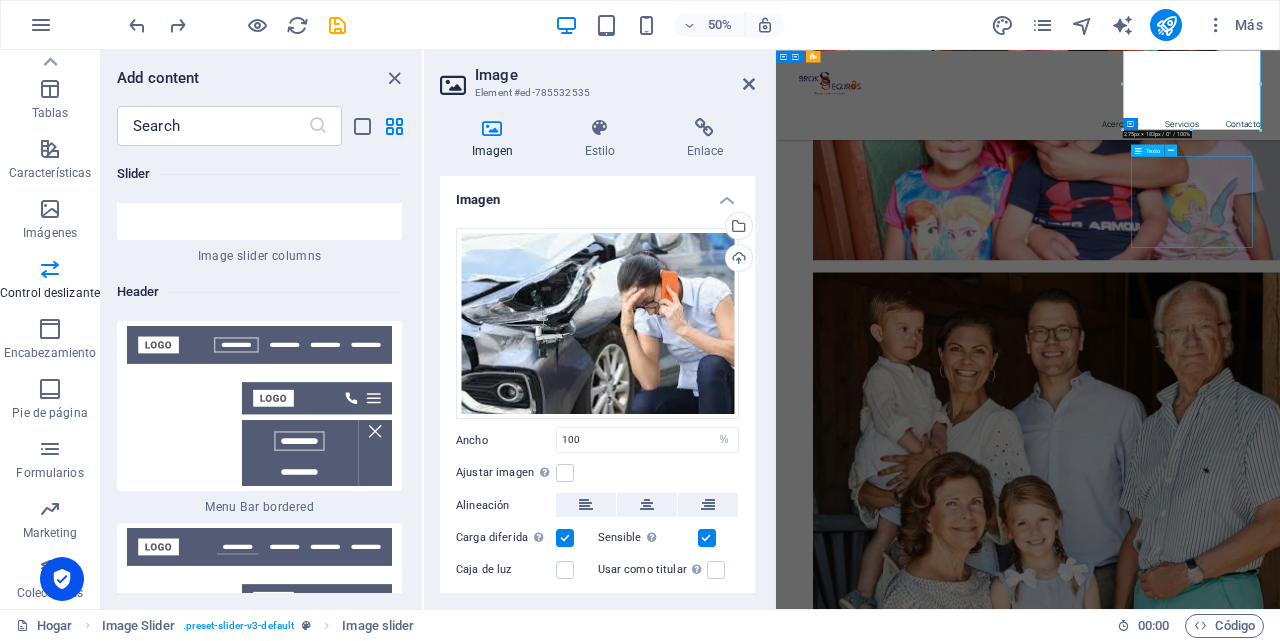 click at bounding box center (940, 3058) 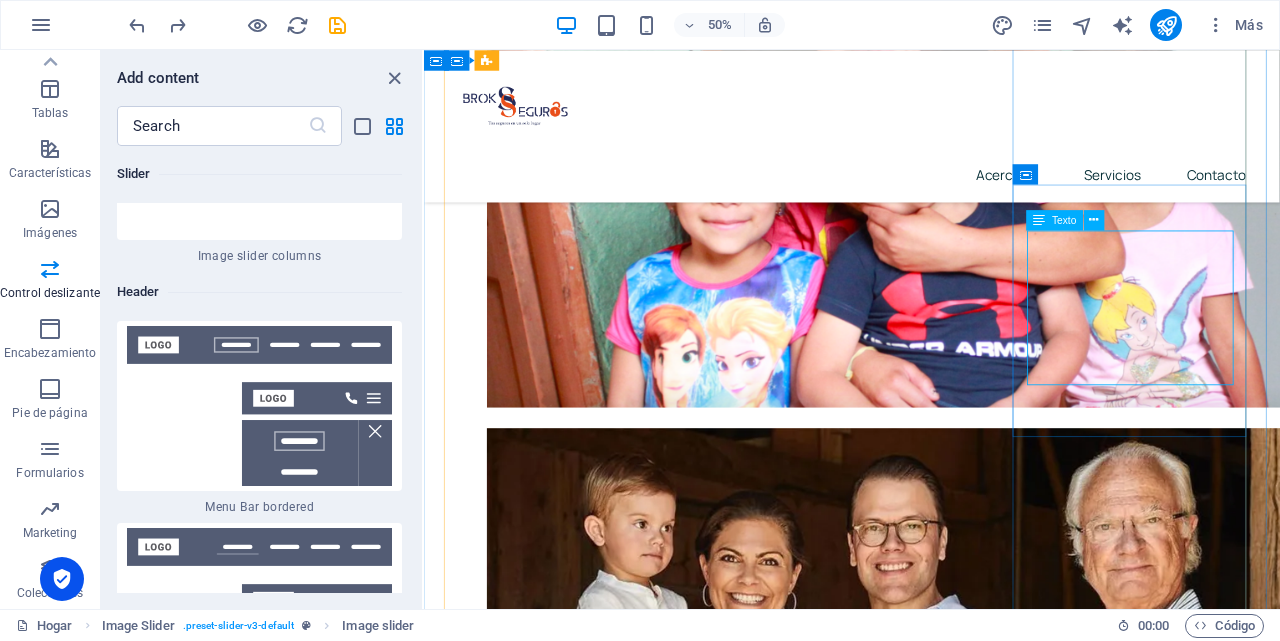 click on "🚗Tu  auto protegido. Siempre.  Cobertura completa, asistencia mecánica, auto sustituto y más. Descubra por qué millas de conductores ya confían en nosotros. Cotiza tu seguro ahora" at bounding box center [588, 3294] 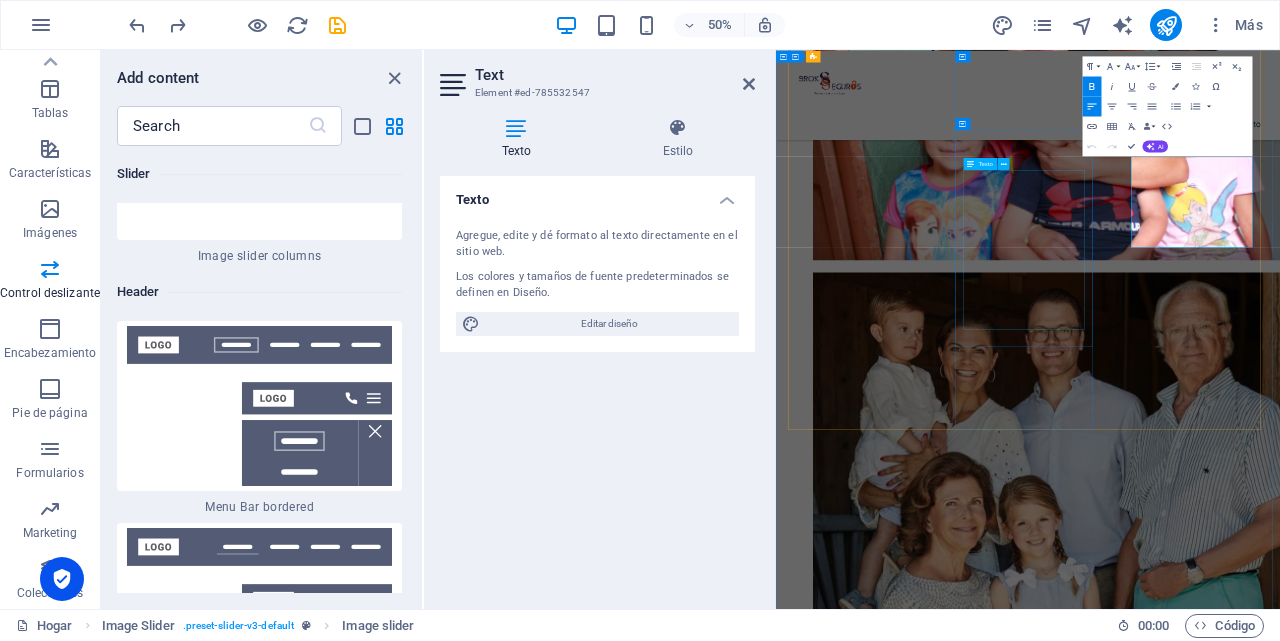 click on "🚗Tu" at bounding box center [830, 3217] 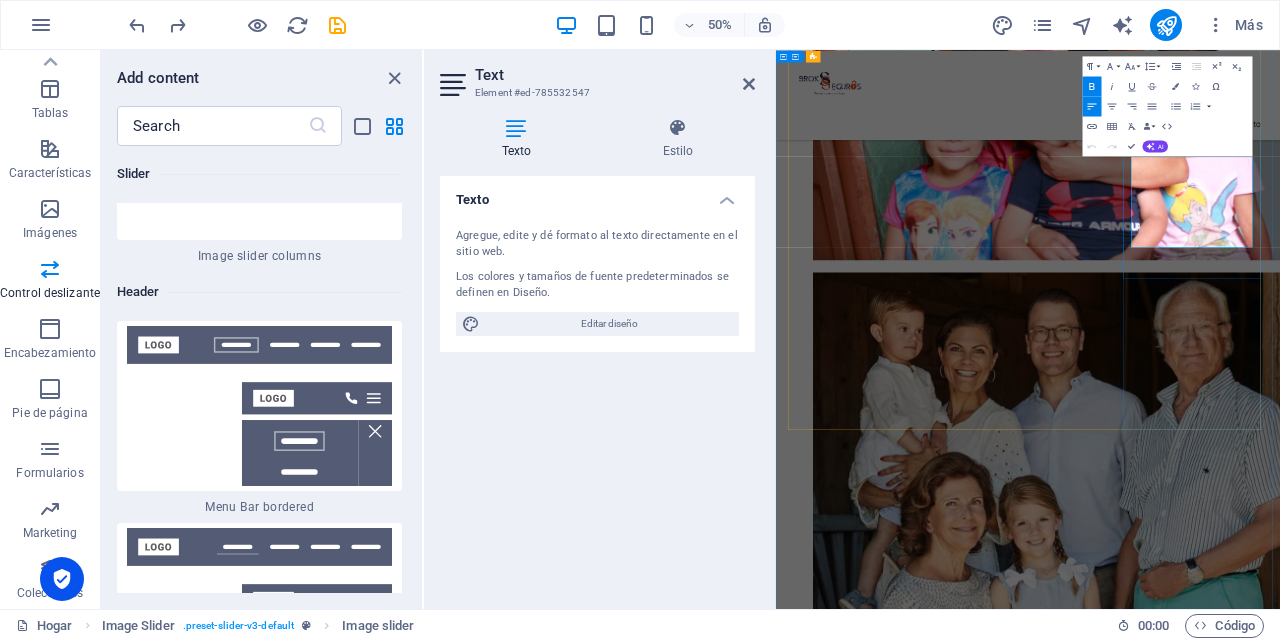 click on "🚗Tu" at bounding box center [830, 3217] 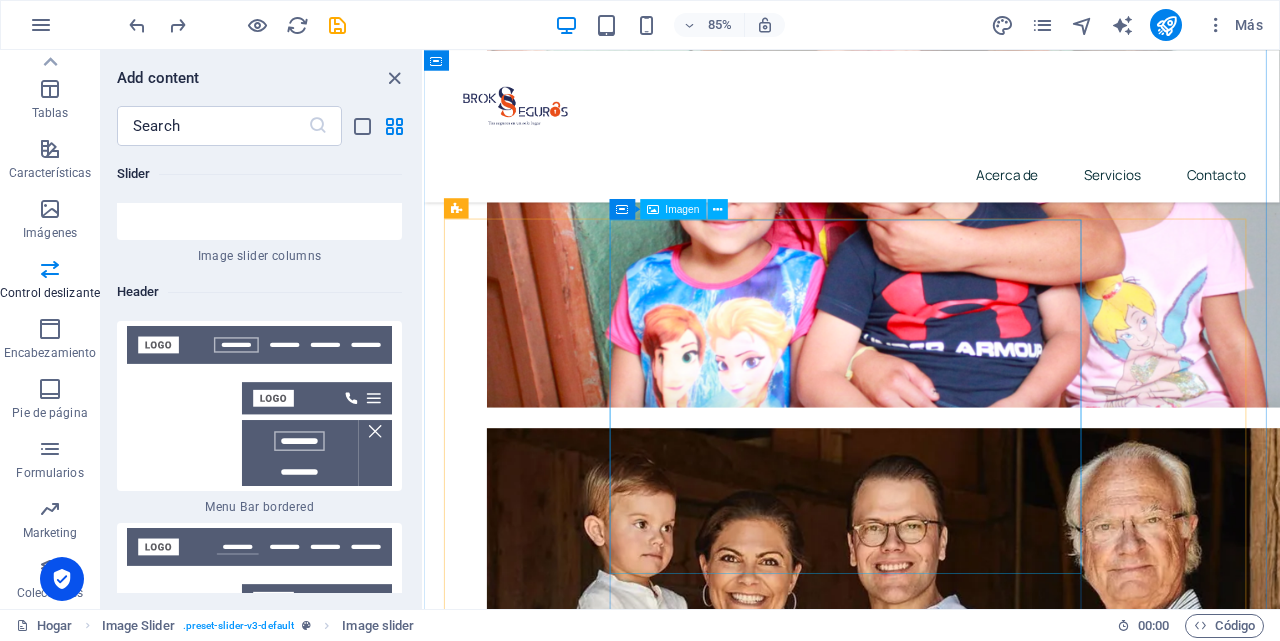 scroll, scrollTop: 2368, scrollLeft: 0, axis: vertical 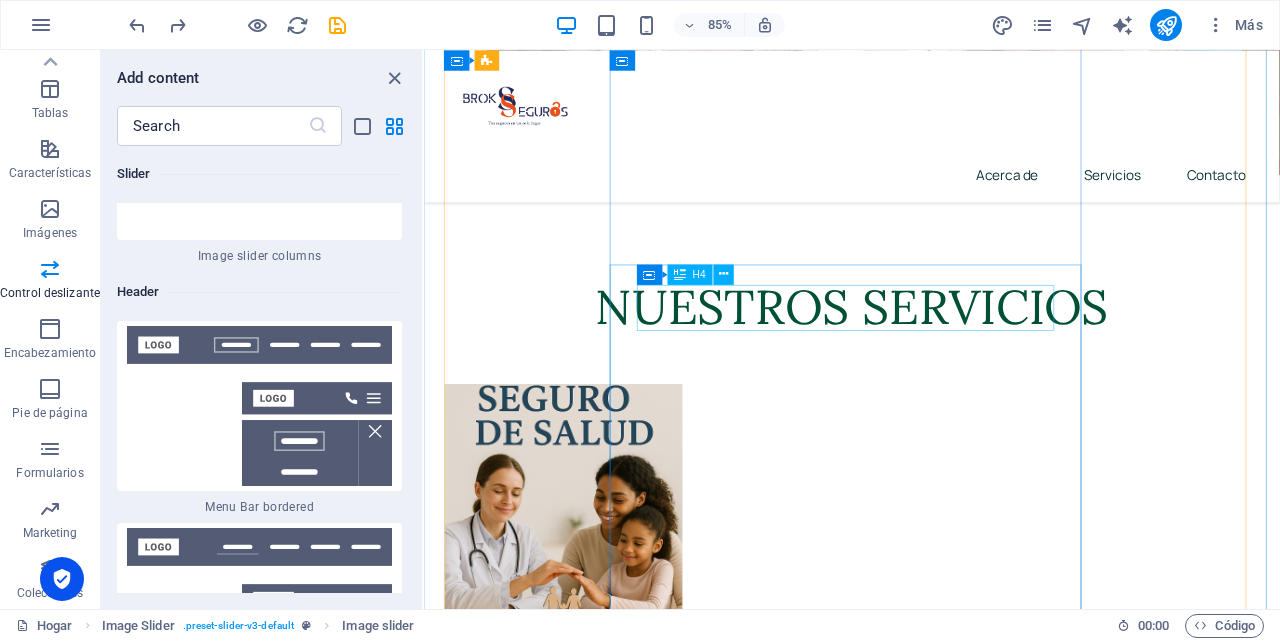 click on "PORQUE LA VIDA NO AVISA. PERO TÚ SÍ PUEDES ESTAR PREPARADO." at bounding box center [927, 3053] 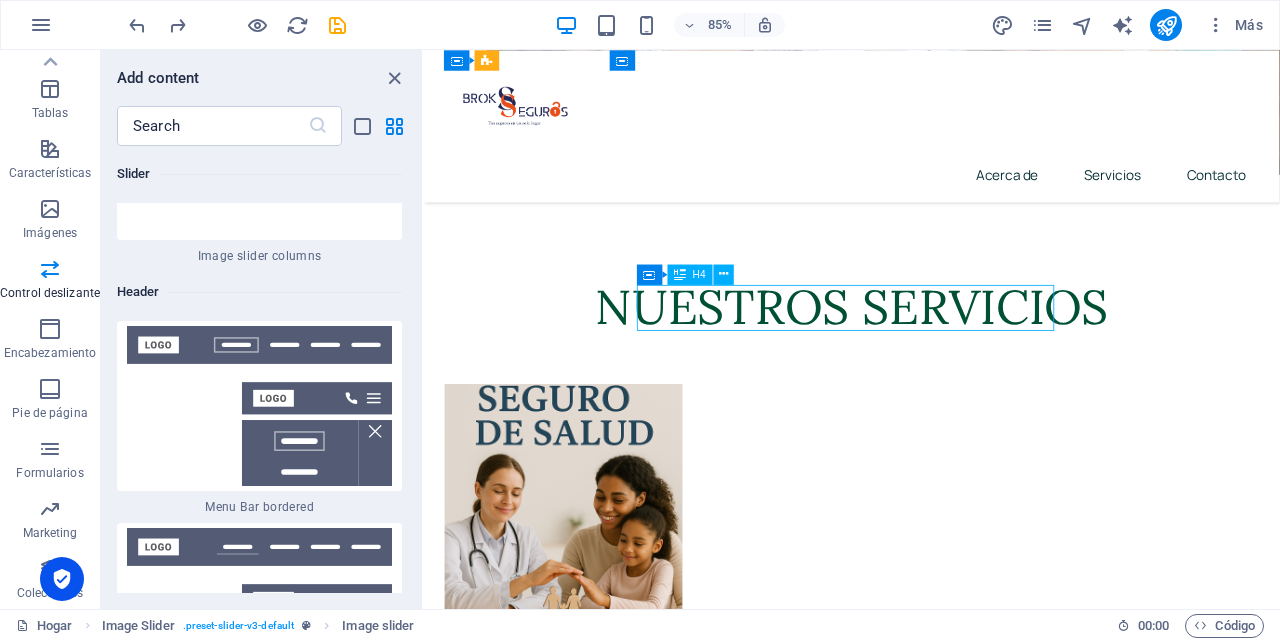 click on "PORQUE LA VIDA NO AVISA. PERO TÚ SÍ PUEDES ESTAR PREPARADO." at bounding box center (927, 3053) 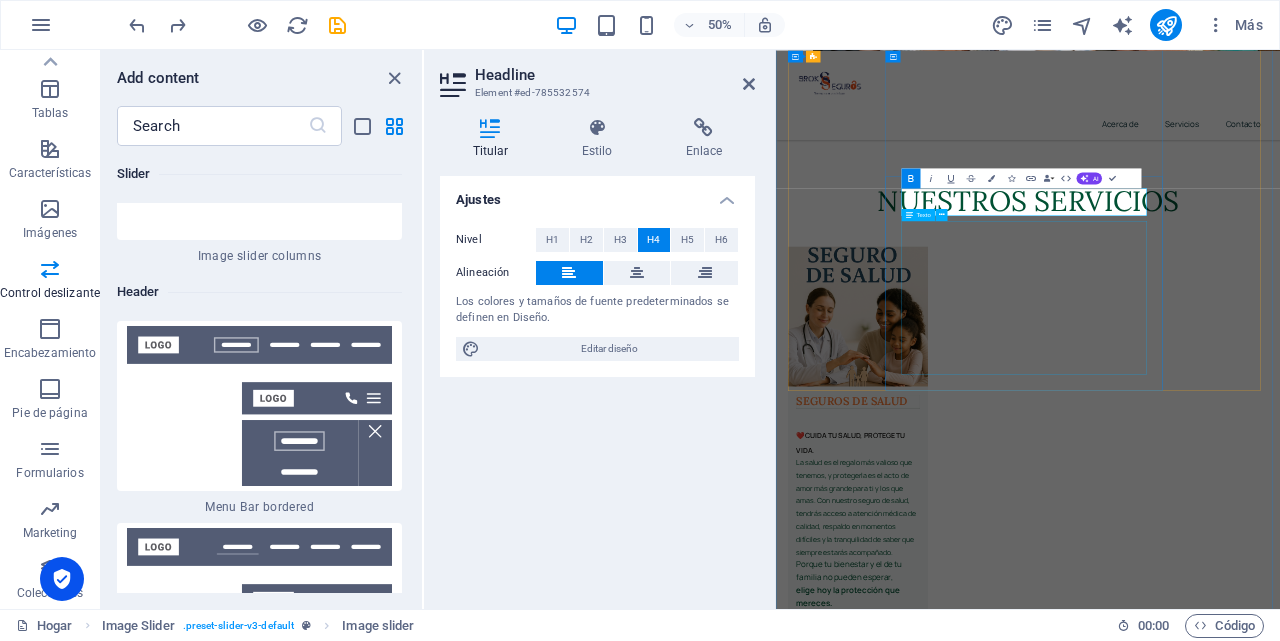 click on "Nadie planea un accidente, una enfermedad o una pérdida. Pero cuando pasa,  tener un seguro marca la diferencia entre el caos y la calma  . Un seguro no es un gasto, es una decisión inteligente.  Es elegir dormir tranquilo. Es cuidar lo que con tanto esfuerzo construye.  Es proteger a los que más quieres, incluso cuando no estés. 🔒 Tranquilidad financiera  👨‍👩‍👧 Protección para ti y tu familia  ⚡ Respuesta rápida cuando más la necesitás [DATE] es el mejor momento para decidir con responsabilidad.  Tu futuro y tu paz mental lo valen." at bounding box center (1280, 3245) 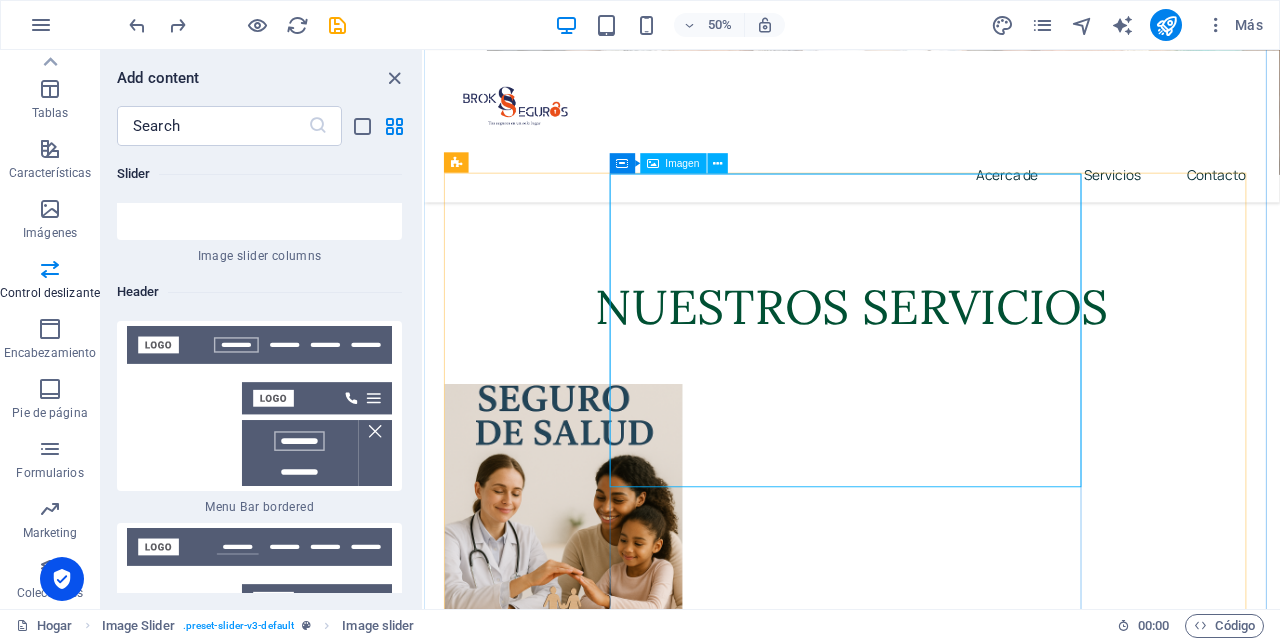 click at bounding box center [927, 3615] 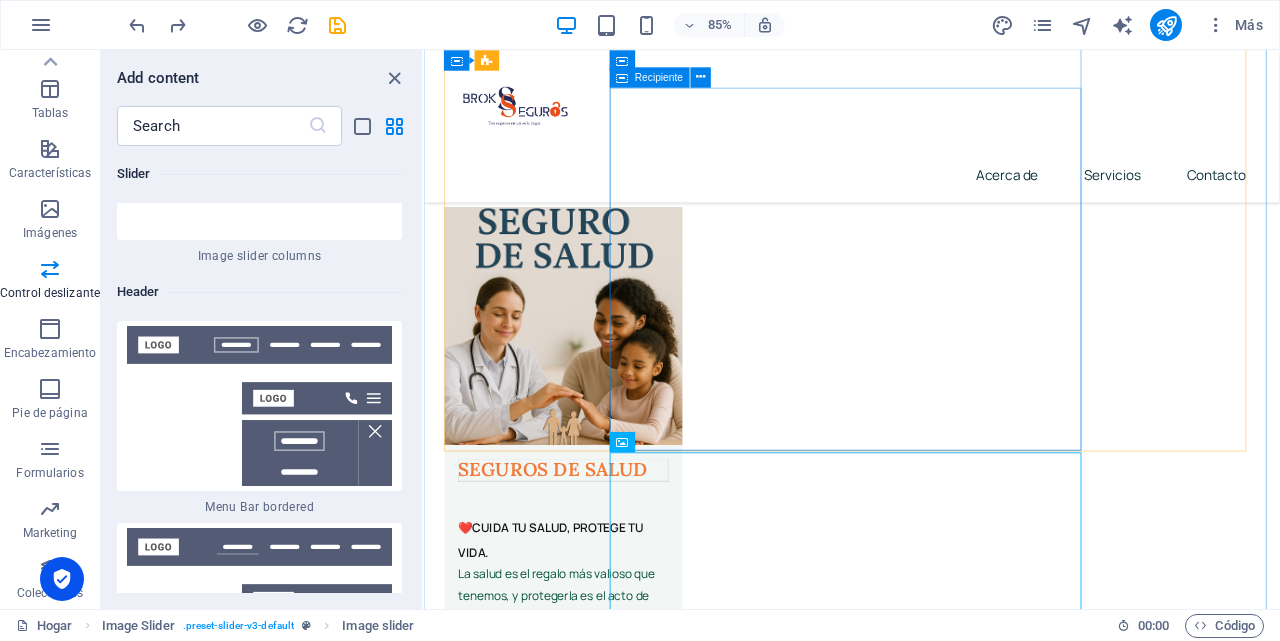 scroll, scrollTop: 2494, scrollLeft: 0, axis: vertical 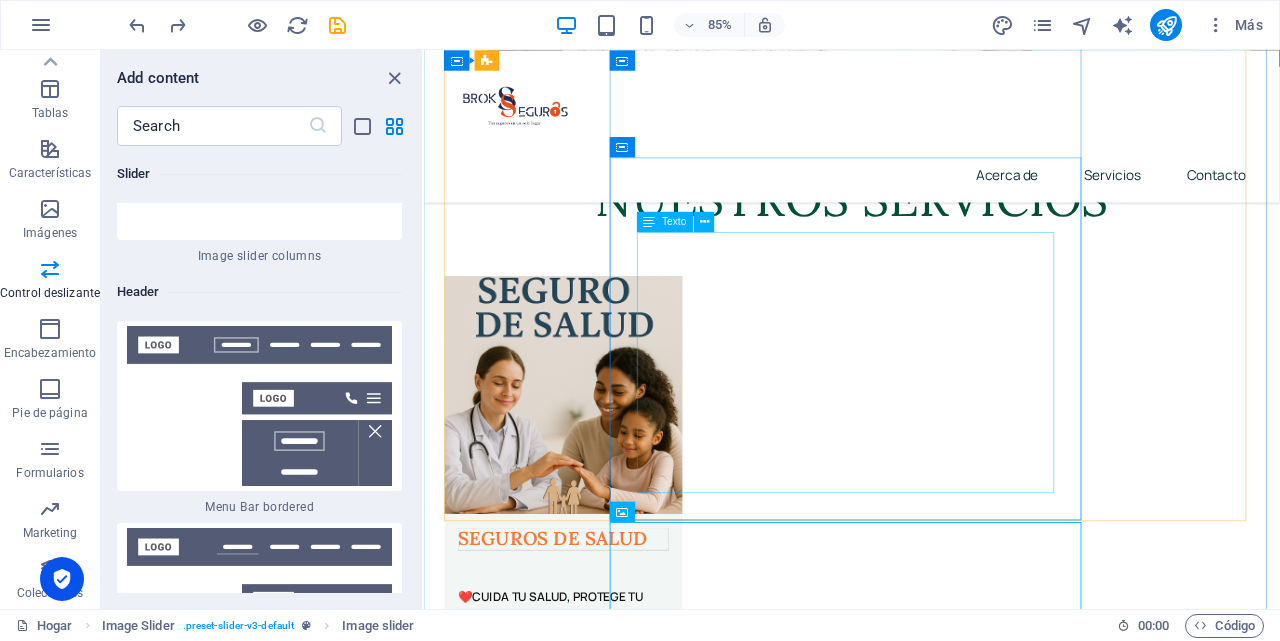 click on "Nadie planea un accidente, una enfermedad o una pérdida. Pero cuando pasa,  tener un seguro marca la diferencia entre el caos y la calma  . Un seguro no es un gasto, es una decisión inteligente.  Es elegir dormir tranquilo. Es cuidar lo que con tanto esfuerzo construye.  Es proteger a los que más quieres, incluso cuando no estés. 🔒 Tranquilidad financiera  👨‍👩‍👧 Protección para ti y tu familia  ⚡ Respuesta rápida cuando más la necesitás [DATE] es el mejor momento para decidir con responsabilidad.  Tu futuro y tu paz mental lo valen." at bounding box center (927, 3117) 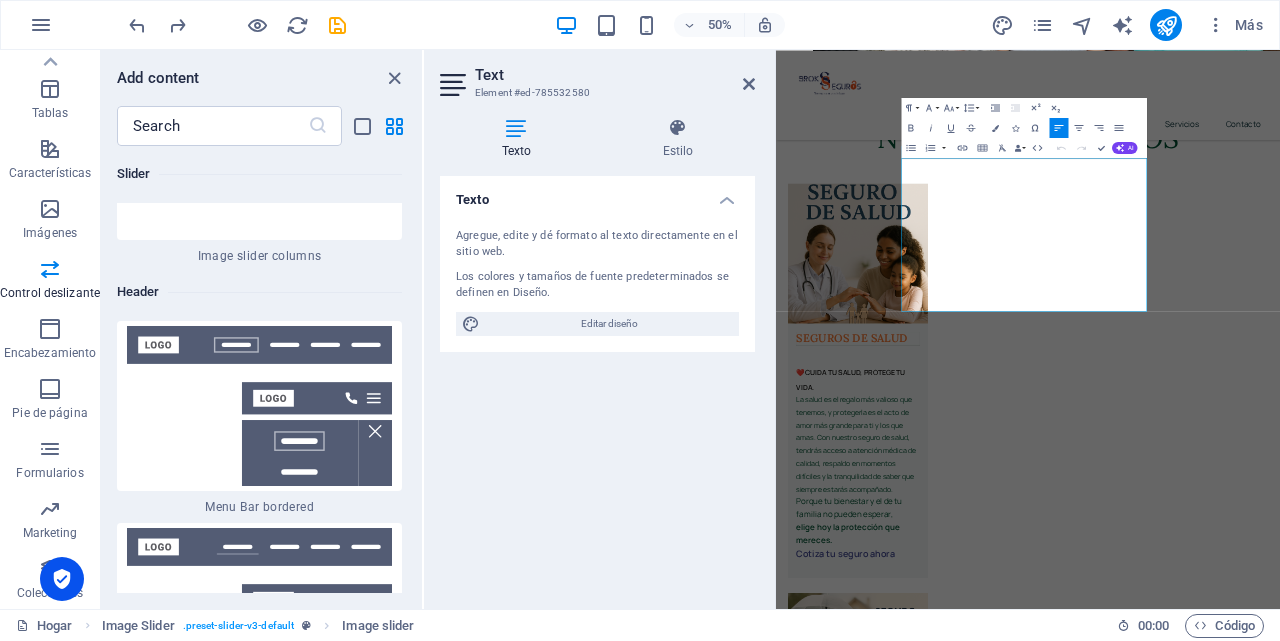 click on "Nadie planea un accidente, una enfermedad o una pérdida. Pero cuando pasa,  tener un seguro marca la diferencia entre el caos y la calma  ." at bounding box center (1280, 3004) 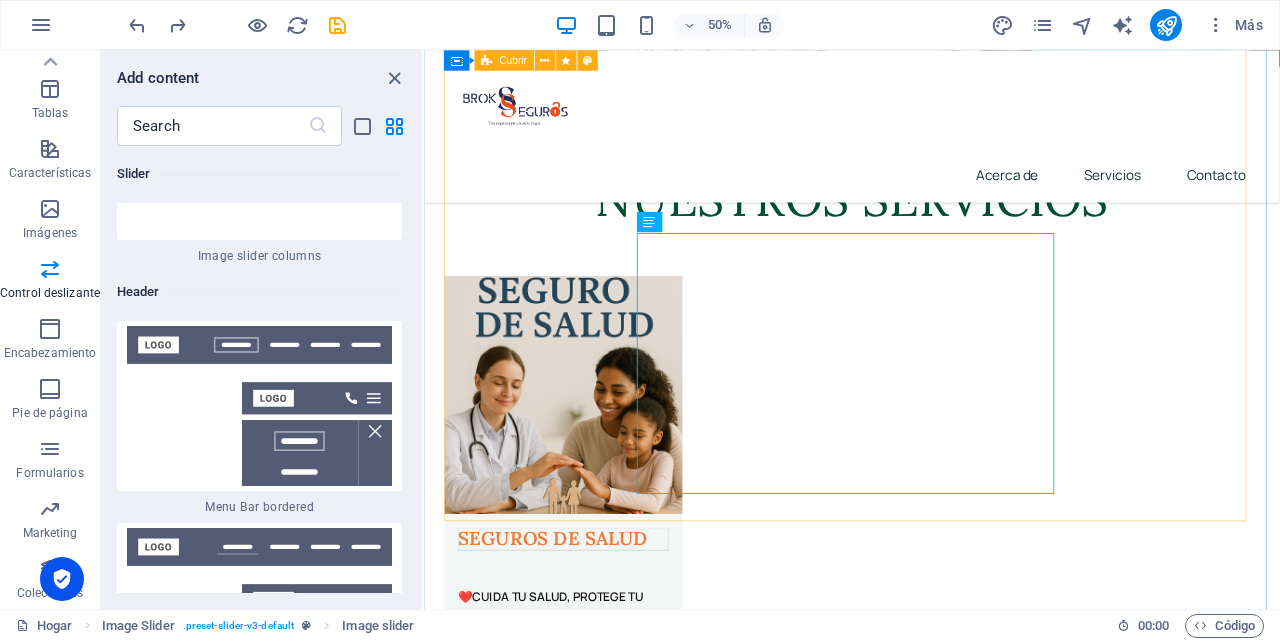 scroll, scrollTop: 3205, scrollLeft: 0, axis: vertical 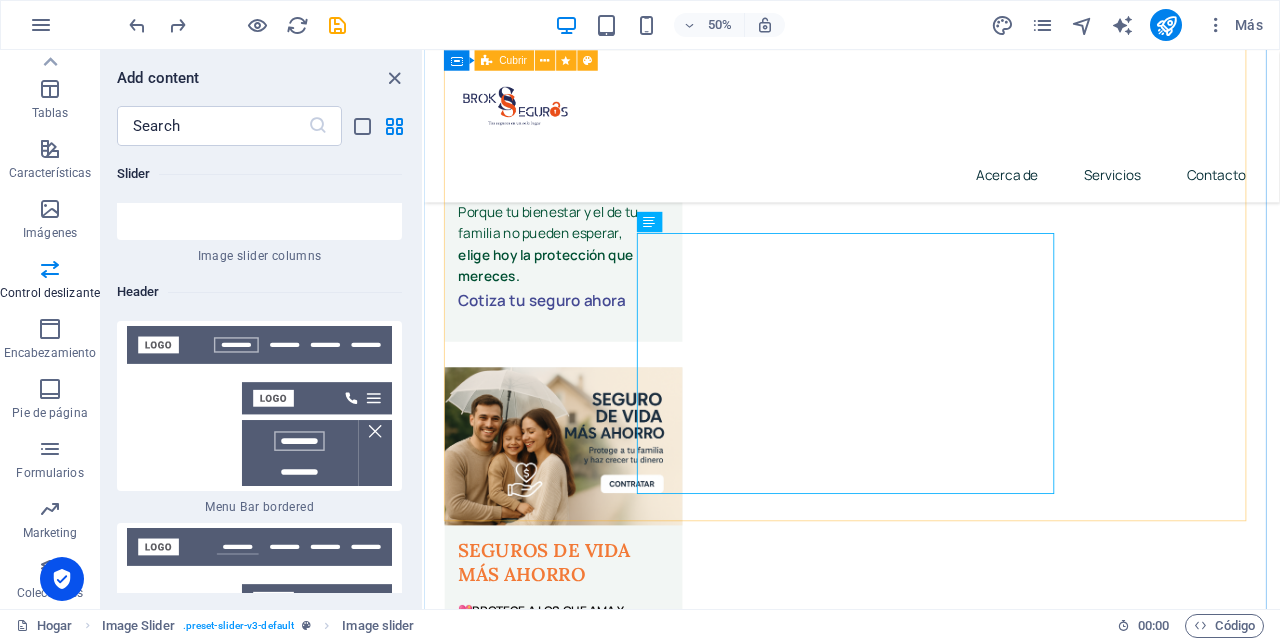 click on "ERES MADRE. ERES TODO. Y TAMBIÉN ERES SU SEGURIDAD, INCLUSO CUANDO NO ESTÉS." at bounding box center (927, 3027) 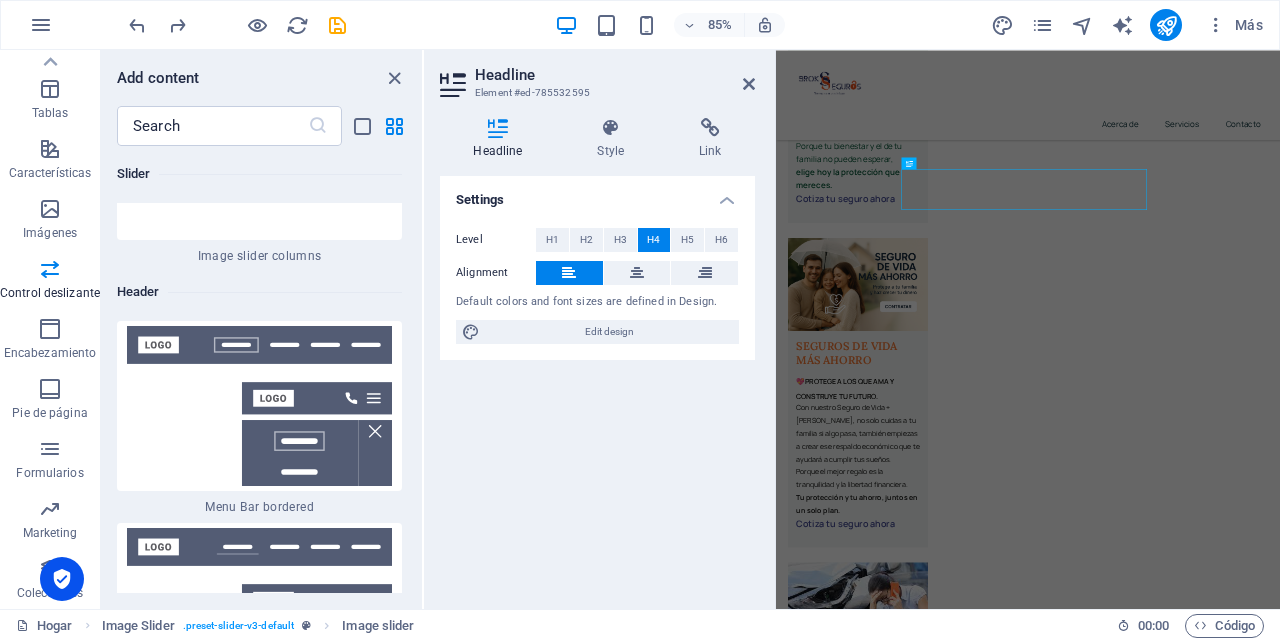 click at bounding box center (637, 273) 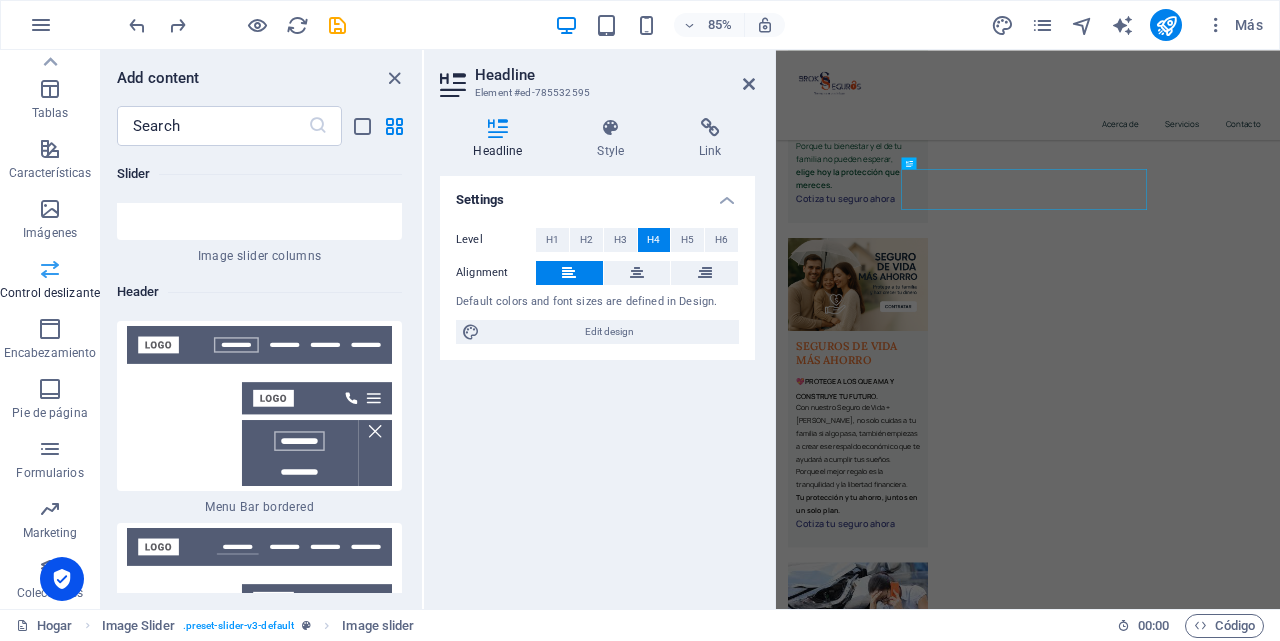 click at bounding box center [50, 269] 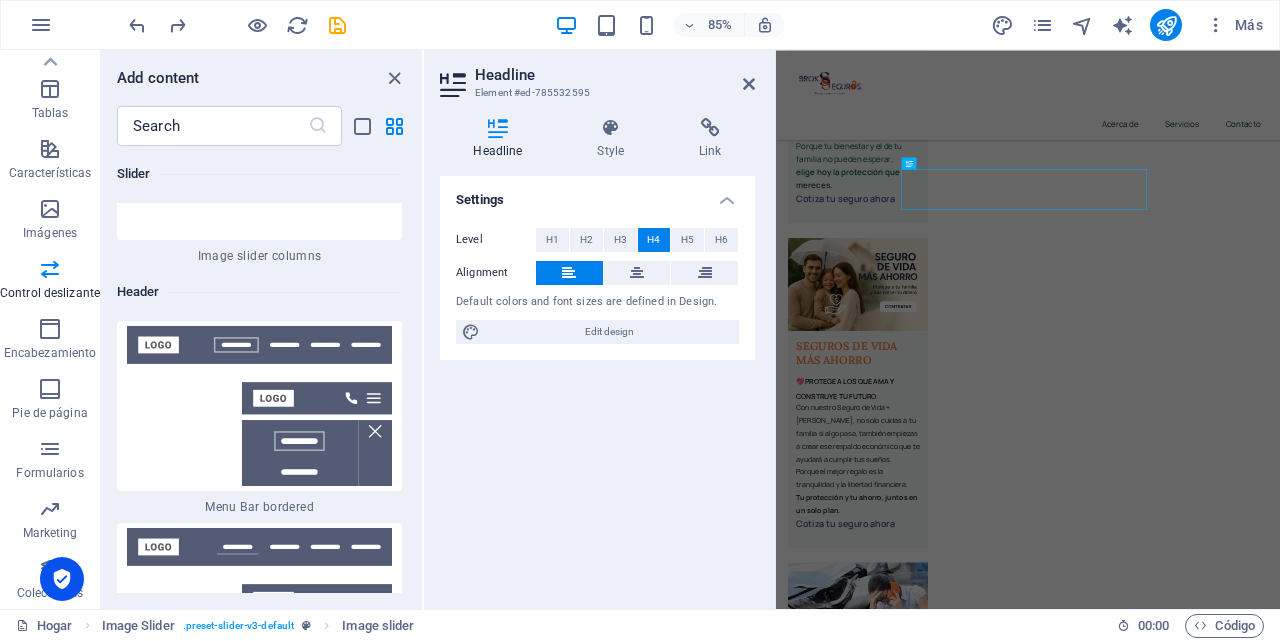 click on "Ser madre soltera es ser fuerte todos los días.  Es dar sin medir. Es cuidar sin descanso.  Pero también es pensar en el futuro...  y en quién cuidará de ellos si un día tú no puedas. Un seguro de vida no es solo una decisión financiera. Es un acto de amor.  Es dejar tranquilidad, protección y respaldo para lo que más amás:  tus hijos. 💙 [PERSON_NAME] accesible y diseñada para vos  💼 Trámite simple, sin vueltas  👩‍👧 Tranquilidad para ellos. Paz para vos. Porque ya lo hiciste todo por ellos. Ahora haz algo por su [DATE]. Contratalo [DATE]. Protégete tu futuro con tu amor." at bounding box center [1280, 3203] 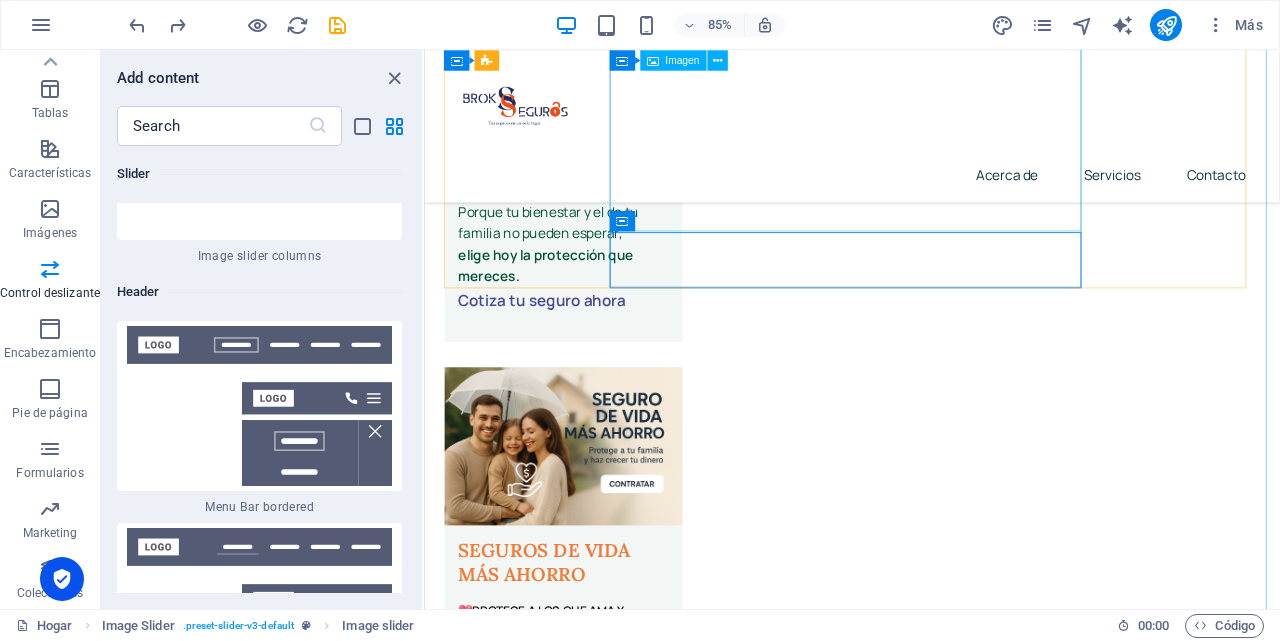 scroll, scrollTop: 3092, scrollLeft: 0, axis: vertical 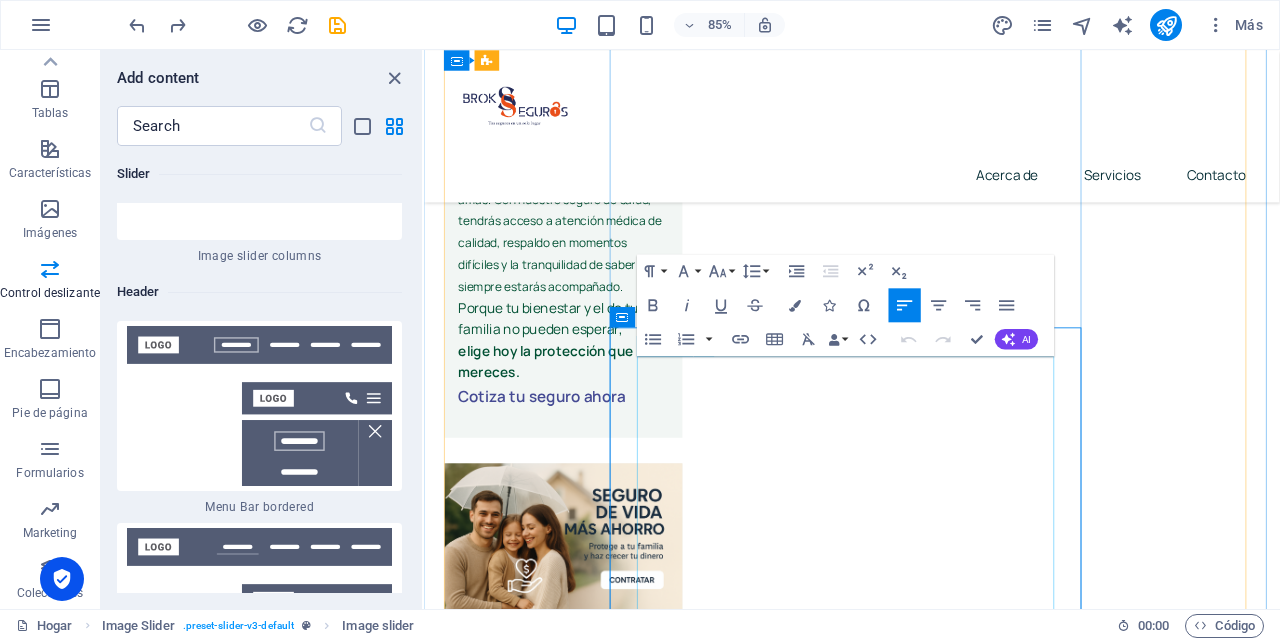 click on "Ser madre soltera es ser fuerte todos los días.  Es dar sin medir. Es cuidar sin descanso.  Pero también es pensar en el futuro...  y en quién cuidará de ellos si un día tú no puedas." at bounding box center [927, 3160] 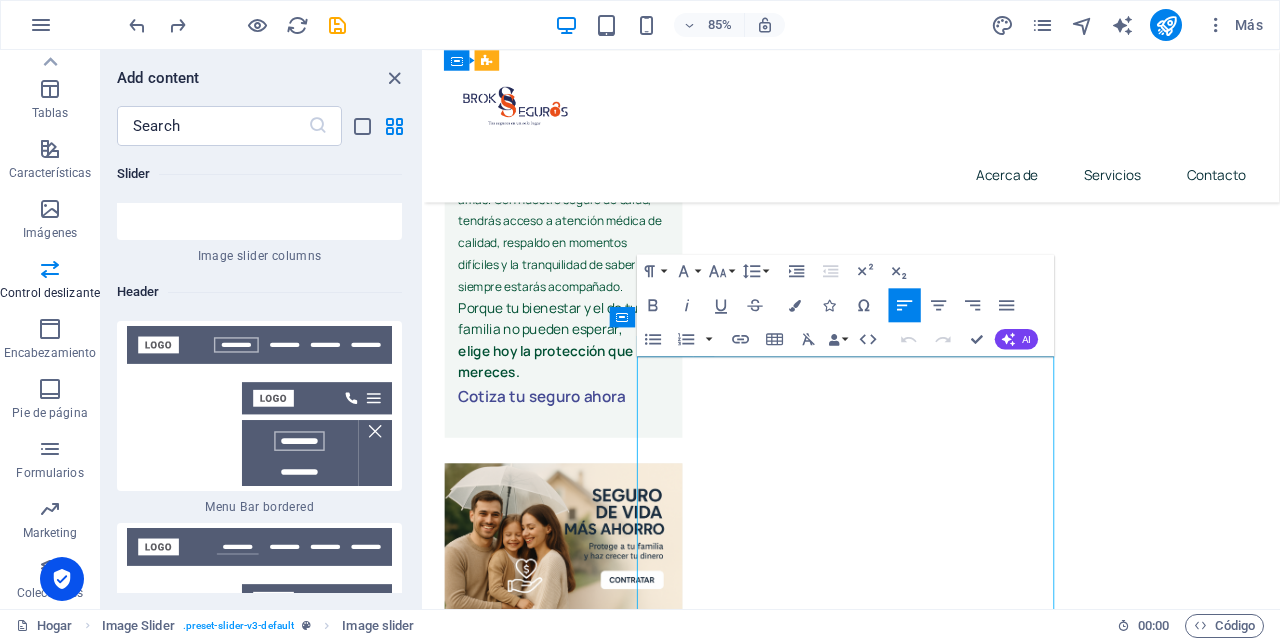 drag, startPoint x: 678, startPoint y: 424, endPoint x: 873, endPoint y: 552, distance: 233.25737 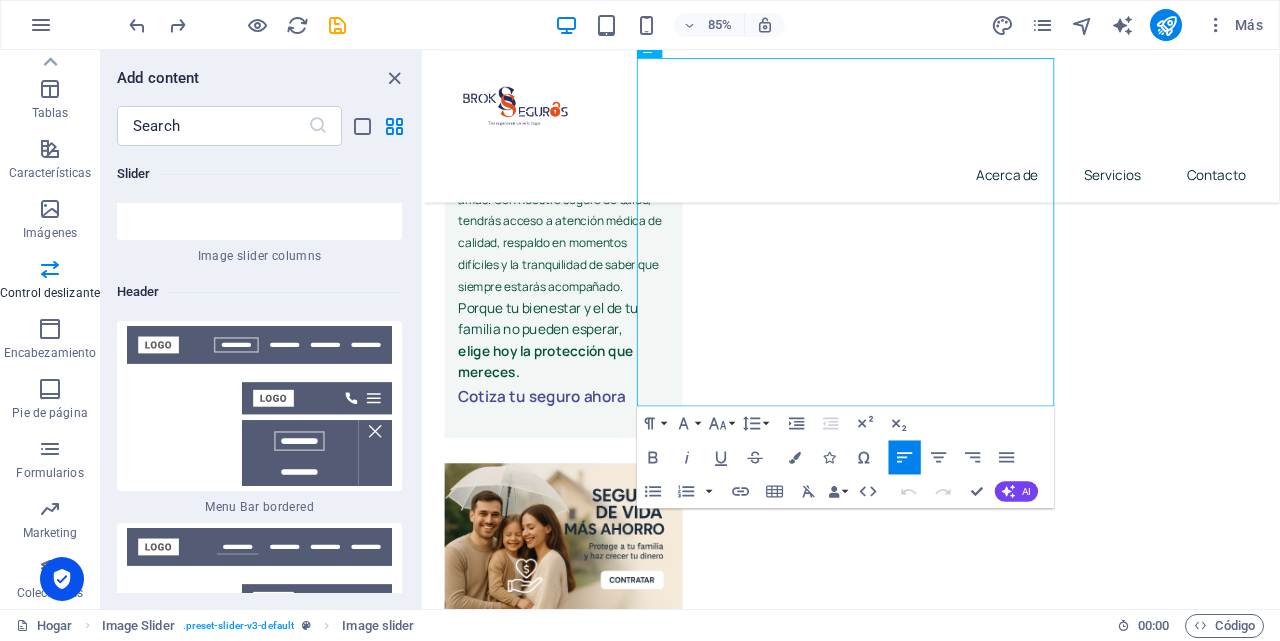 scroll, scrollTop: 3443, scrollLeft: 0, axis: vertical 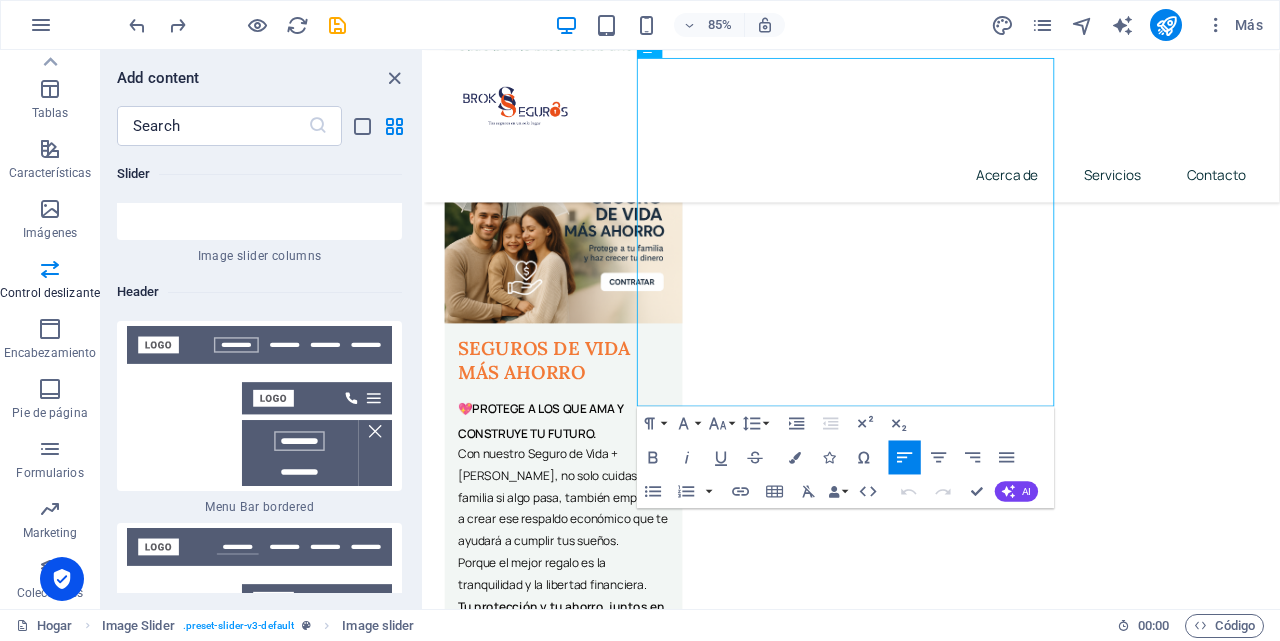 copy on "Ser madre soltera es ser fuerte todos los días.  Es dar sin medir. Es cuidar sin descanso.  Pero también es pensar en el futuro...  y en quién cuidará de ellos si un día tú no puedas. Un seguro de vida no es solo una decisión financiera. Es un acto de amor.  Es dejar tranquilidad, protección y respaldo para lo que más amás:  tus hijos. 💙 [PERSON_NAME] accesible y diseñada para vos  💼 Trámite simple, sin vueltas  👩‍👧 Tranquilidad para ellos. Paz para vos. Porque ya lo hiciste todo por ellos. Ahora haz algo por su [DATE]. Contratalo [DATE]. Protégete tu futuro con tu amor." 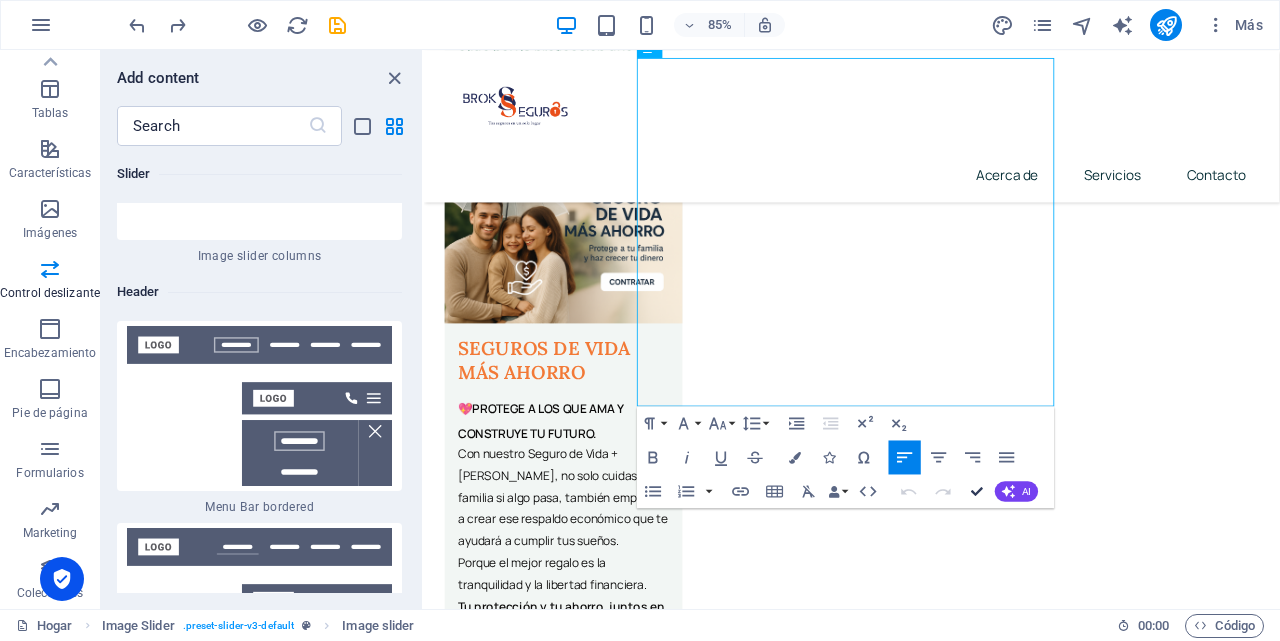 click at bounding box center (977, 492) 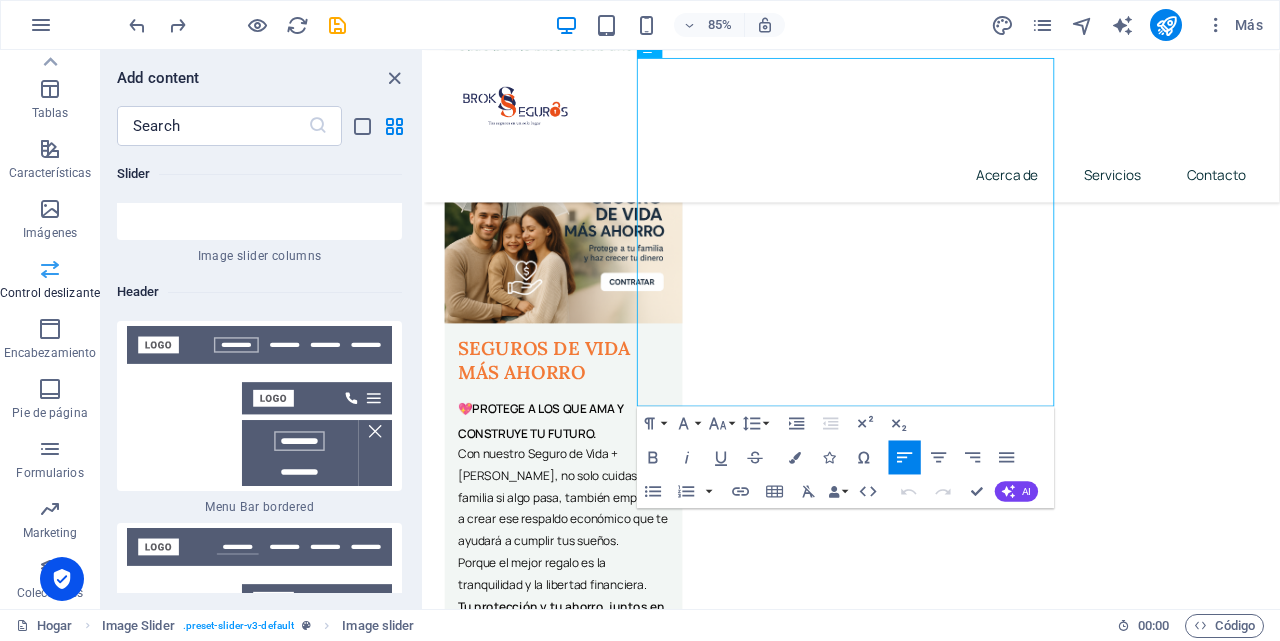 click at bounding box center [50, 269] 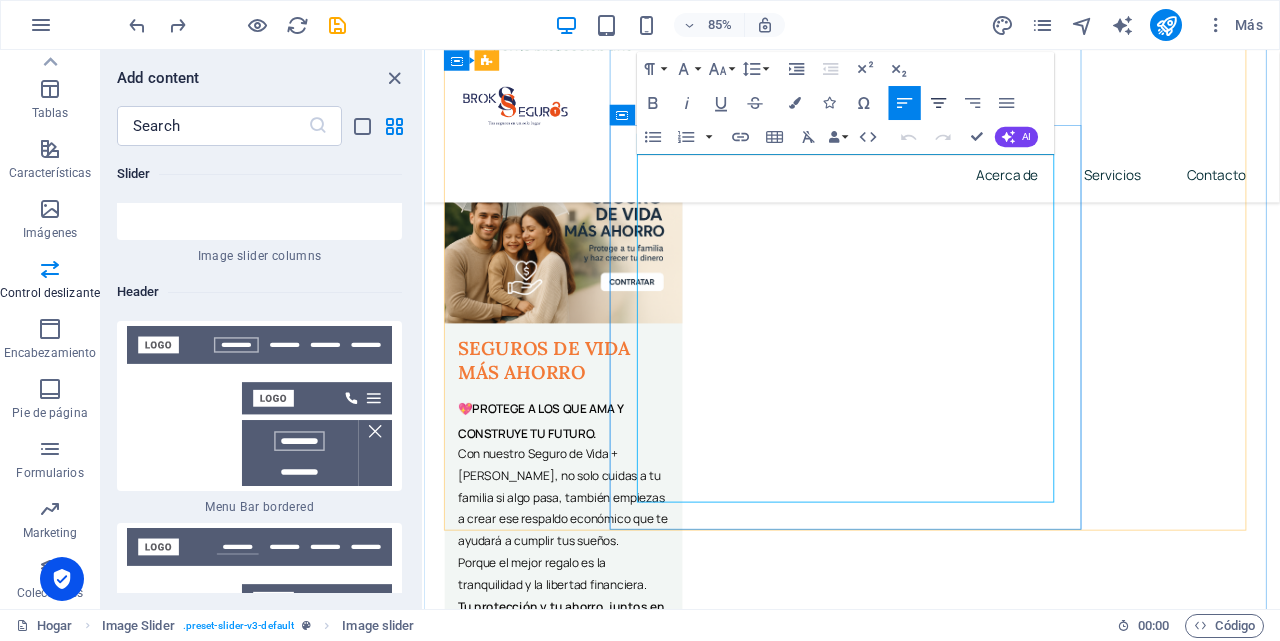 scroll, scrollTop: 3073, scrollLeft: 0, axis: vertical 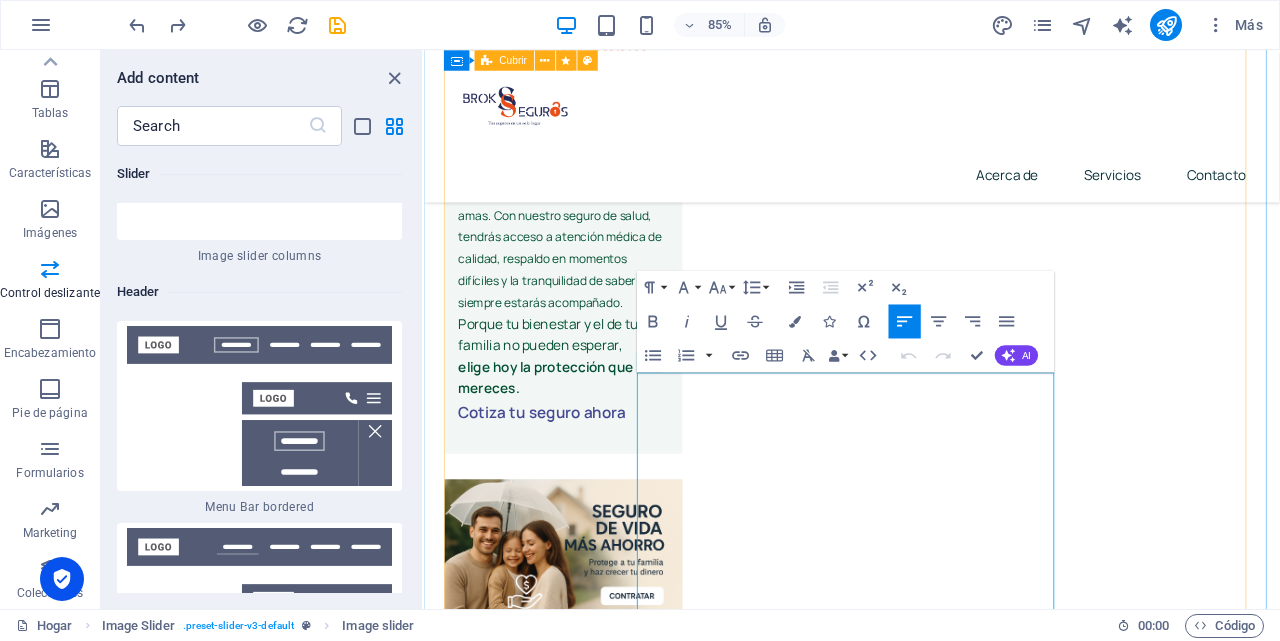 click on "Ser madre soltera es ser fuerte todos los días.  Es dar sin medir. Es cuidar sin descanso.  Pero también es pensar en el futuro...  y en quién cuidará de ellos si un día tú no puedas. Un seguro de vida no es solo una decisión financiera. Es un acto de amor.  Es dejar tranquilidad, protección y respaldo para lo que más amás:  tus hijos. 💙 [PERSON_NAME] accesible y diseñada para vos  💼 Trámite simple, sin vueltas  👩‍👧 Tranquilidad para ellos. Paz para vos. Porque ya lo hiciste todo por ellos. Ahora haz algo por su [DATE]. Contratalo [DATE]. Protégete tu futuro con tu amor." at bounding box center (927, 3147) 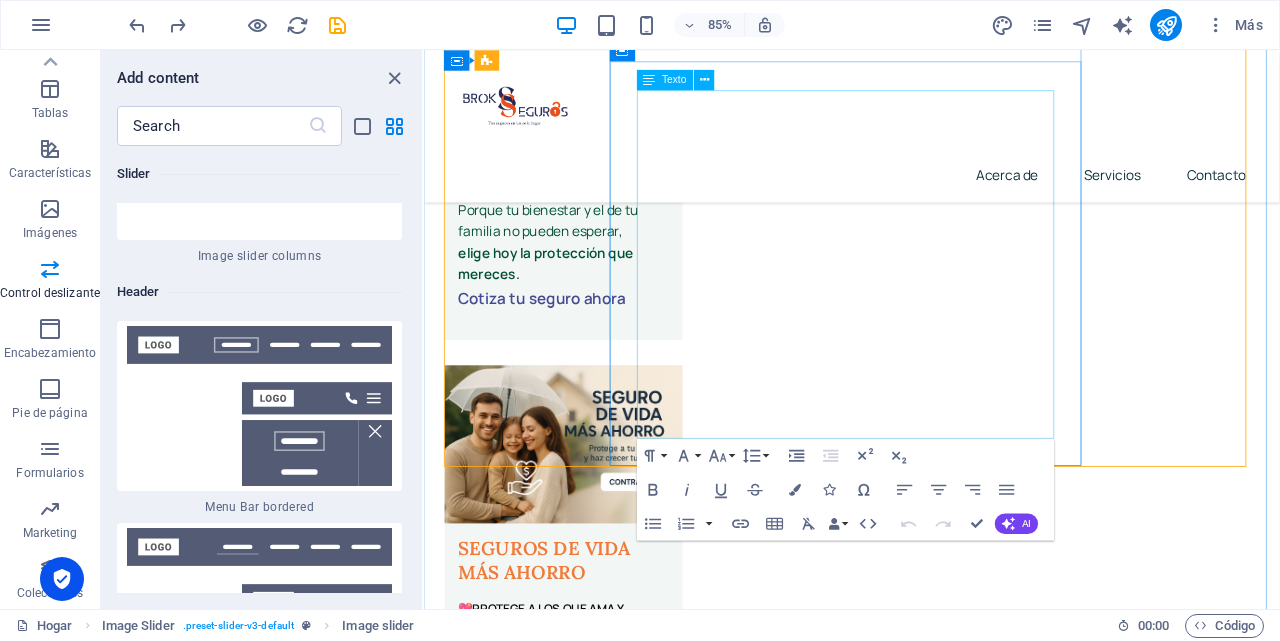 scroll, scrollTop: 3405, scrollLeft: 0, axis: vertical 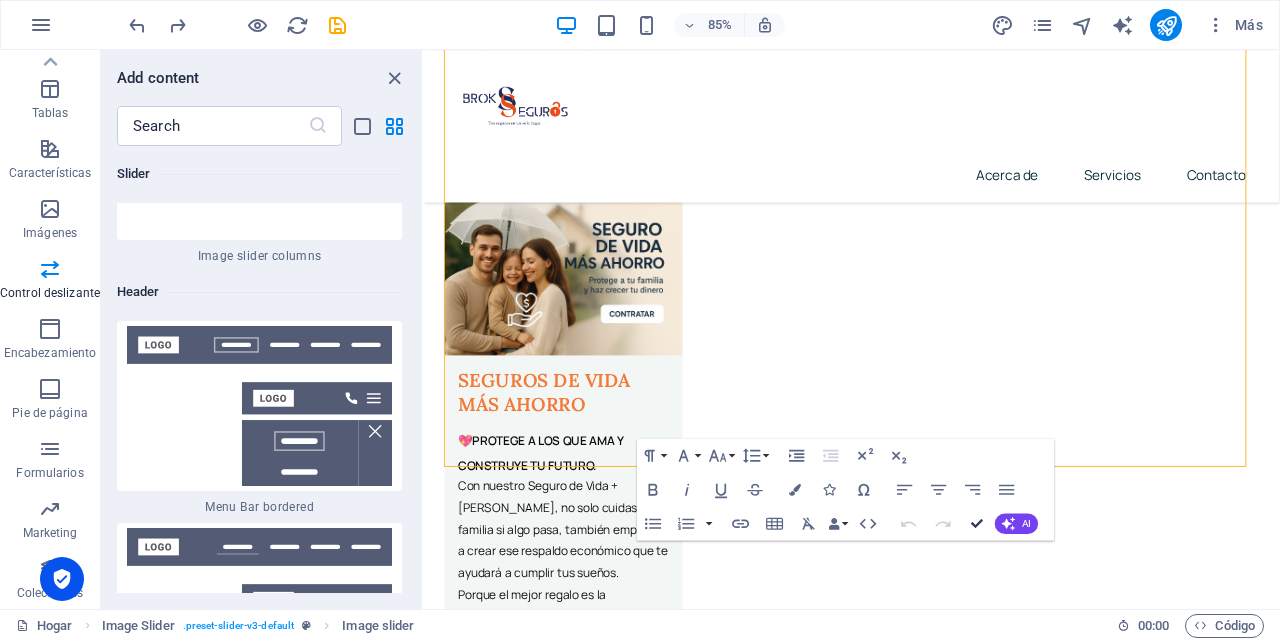 click at bounding box center [977, 524] 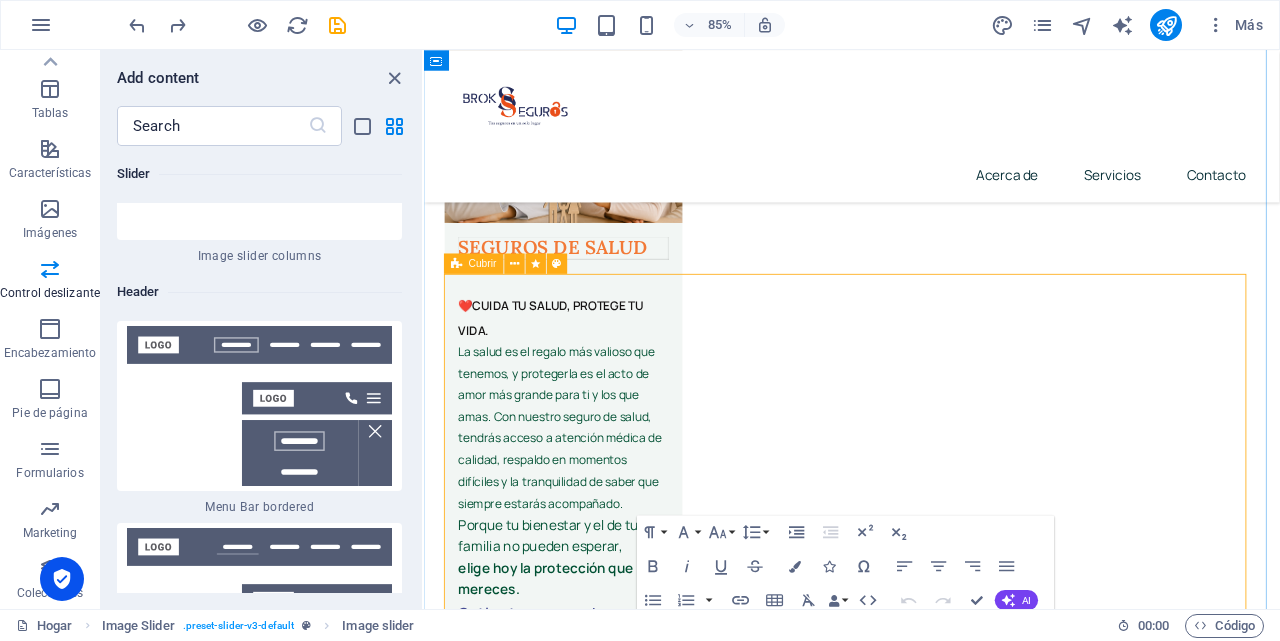 scroll, scrollTop: 3002, scrollLeft: 0, axis: vertical 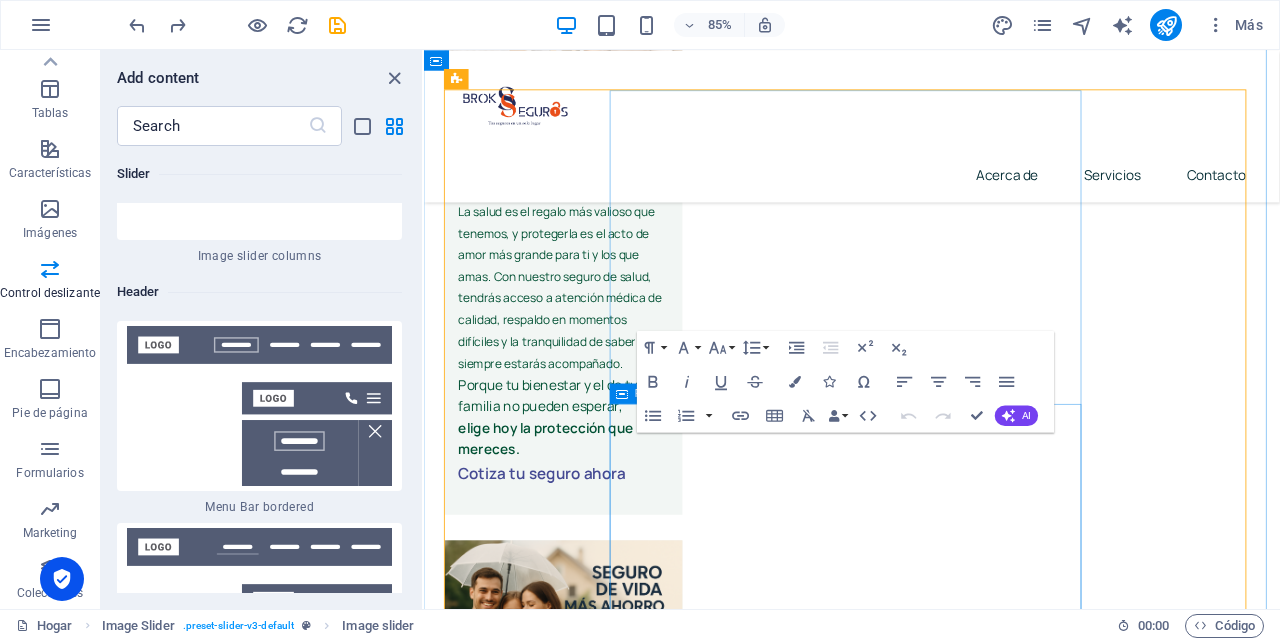 click on "Ser madre soltera es ser fuerte todos los días.  Es dar sin medir. Es cuidar sin descanso.  Pero también es pensar en el futuro...  y en quién cuidará de ellos si un día tú no puedas. Un seguro de vida no es solo una decisión financiera. Es un acto de amor.  Es dejar tranquilidad, protección y respaldo para lo que más amás:  tus hijos. 💙 [PERSON_NAME] accesible y diseñada para vos  💼 Trámite simple, sin vueltas  👩‍👧 Tranquilidad para ellos. Paz para vos. Porque ya lo hiciste todo por ellos. Ahora haz algo por su [DATE]. Contratalo [DATE]. Protégete tu futuro con tu amor." at bounding box center (927, 3403) 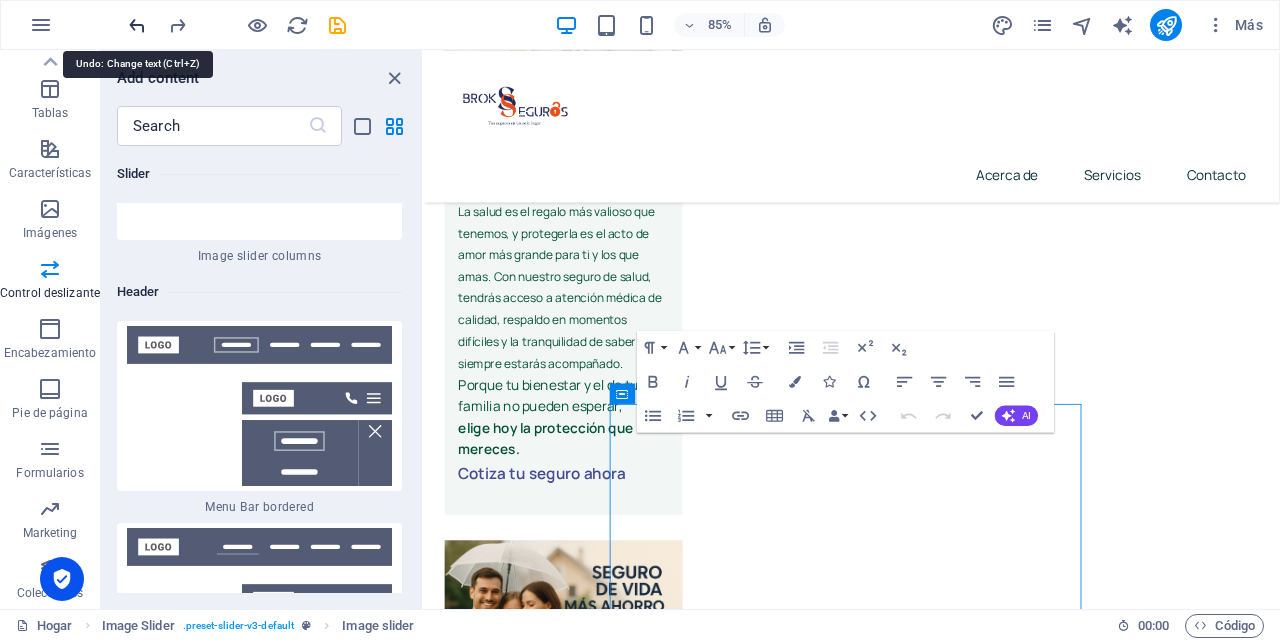 click at bounding box center [137, 25] 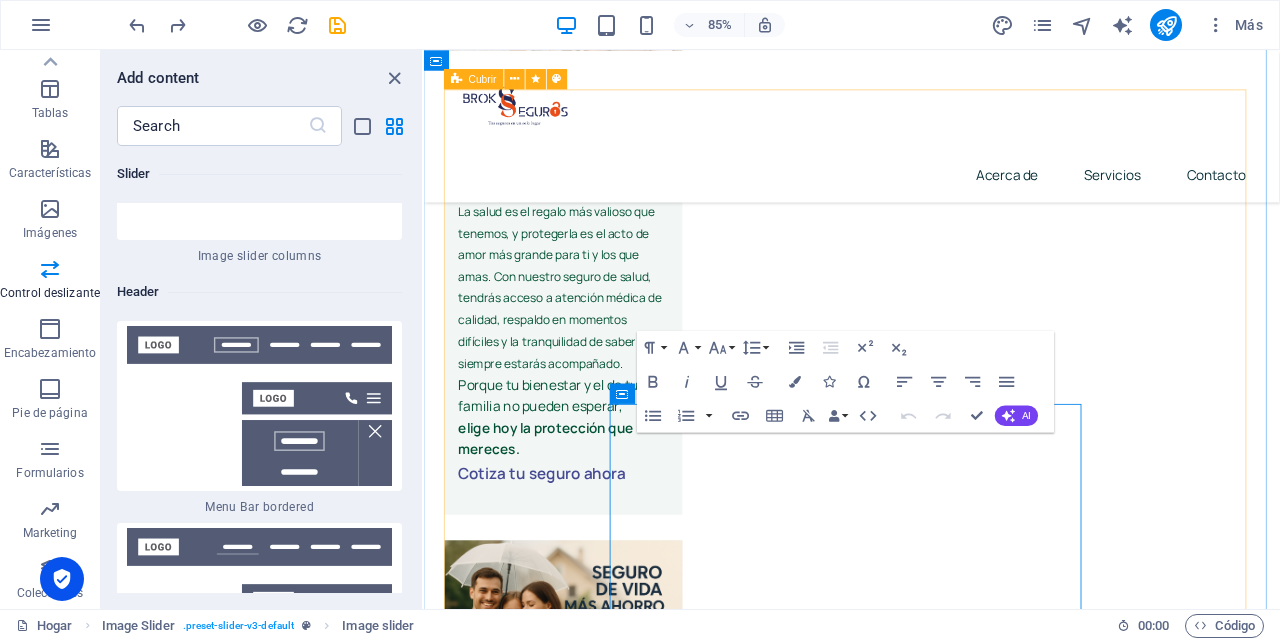 click on "Ser madre soltera es ser fuerte todos los días.  Es dar sin medir. Es cuidar sin descanso.  Pero también es pensar en el futuro...  y en quién cuidará de ellos si un día tú no puedas. Un seguro de vida no es solo una decisión financiera. Es un acto de amor.  Es dejar tranquilidad, protección y respaldo para lo que más amás:  tus hijos. 💙 [PERSON_NAME] accesible y diseñada para vos  💼 Trámite simple, sin vueltas  👩‍👧 Tranquilidad para ellos. Paz para vos. Porque ya lo hiciste todo por ellos. Ahora haz algo por su [DATE]. Contratalo [DATE]. Protégete tu futuro con tu amor." at bounding box center (927, 3218) 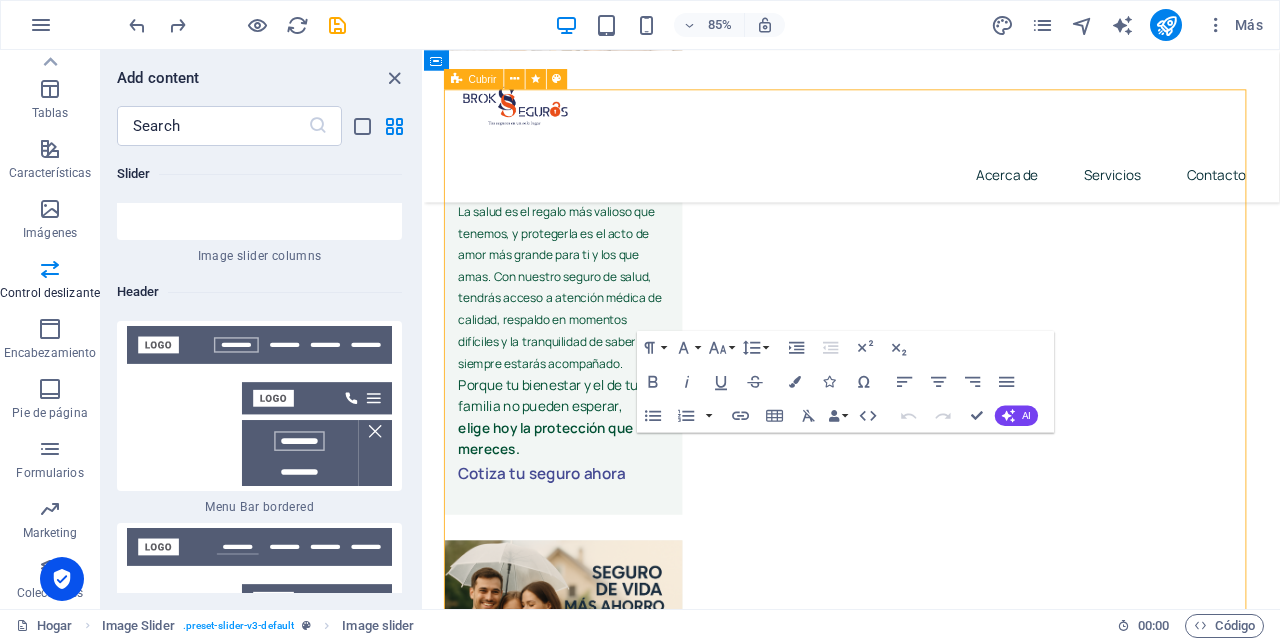click on "Ser madre soltera es ser fuerte todos los días.  Es dar sin medir. Es cuidar sin descanso.  Pero también es pensar en el futuro...  y en quién cuidará de ellos si un día tú no puedas. Un seguro de vida no es solo una decisión financiera. Es un acto de amor.  Es dejar tranquilidad, protección y respaldo para lo que más amás:  tus hijos. 💙 [PERSON_NAME] accesible y diseñada para vos  💼 Trámite simple, sin vueltas  👩‍👧 Tranquilidad para ellos. Paz para vos. Porque ya lo hiciste todo por ellos. Ahora haz algo por su [DATE]. Contratalo [DATE]. Protégete tu futuro con tu amor." at bounding box center [927, 3218] 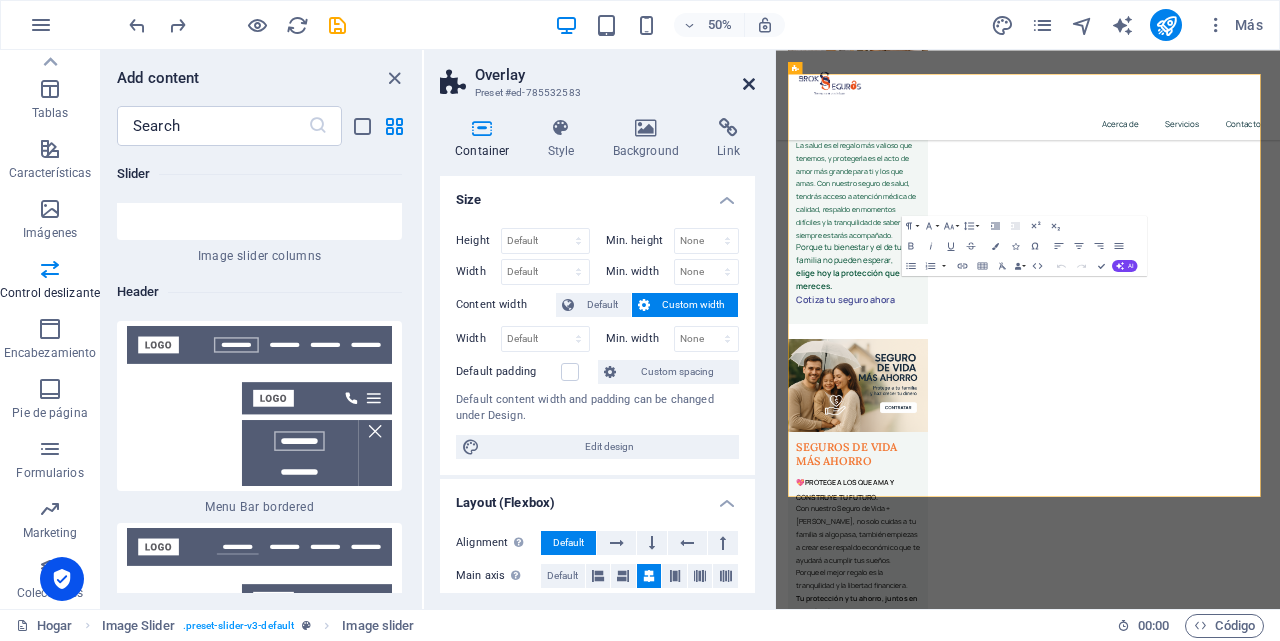click at bounding box center (749, 84) 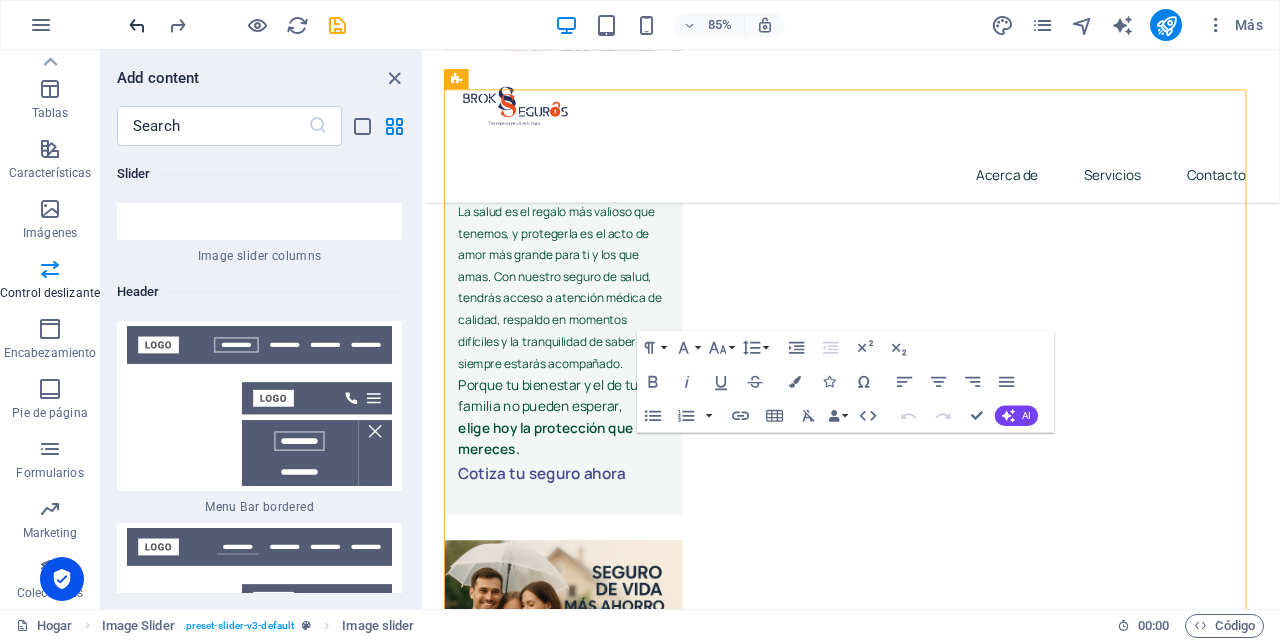 click at bounding box center [137, 25] 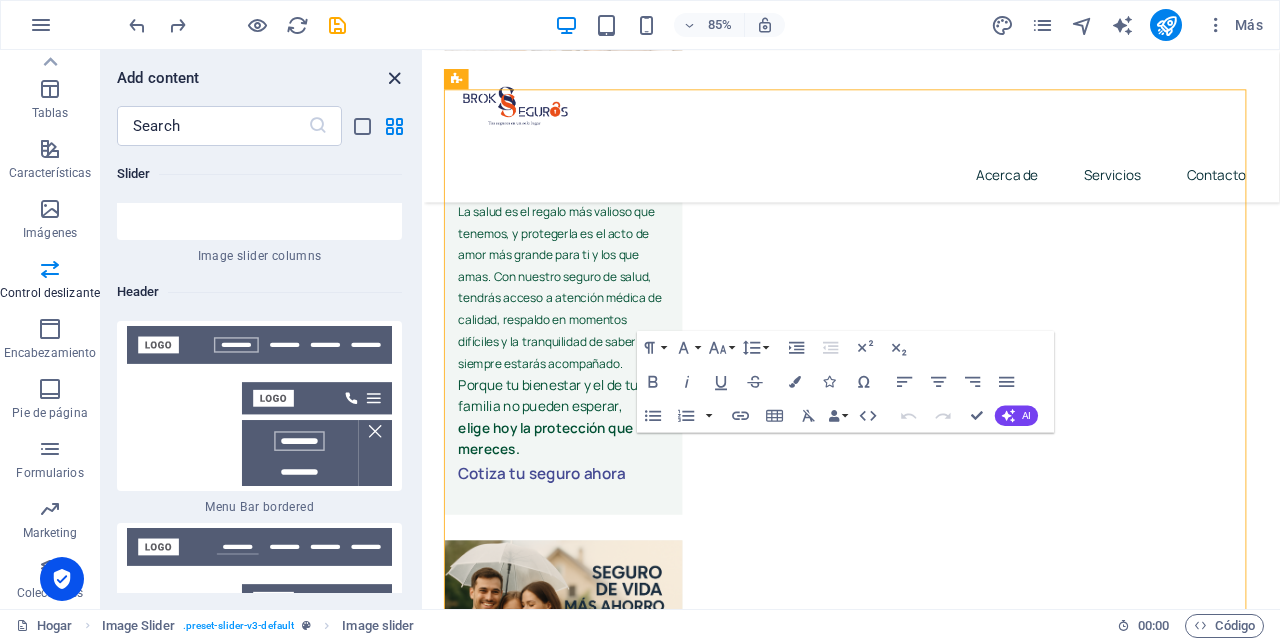 click at bounding box center (394, 78) 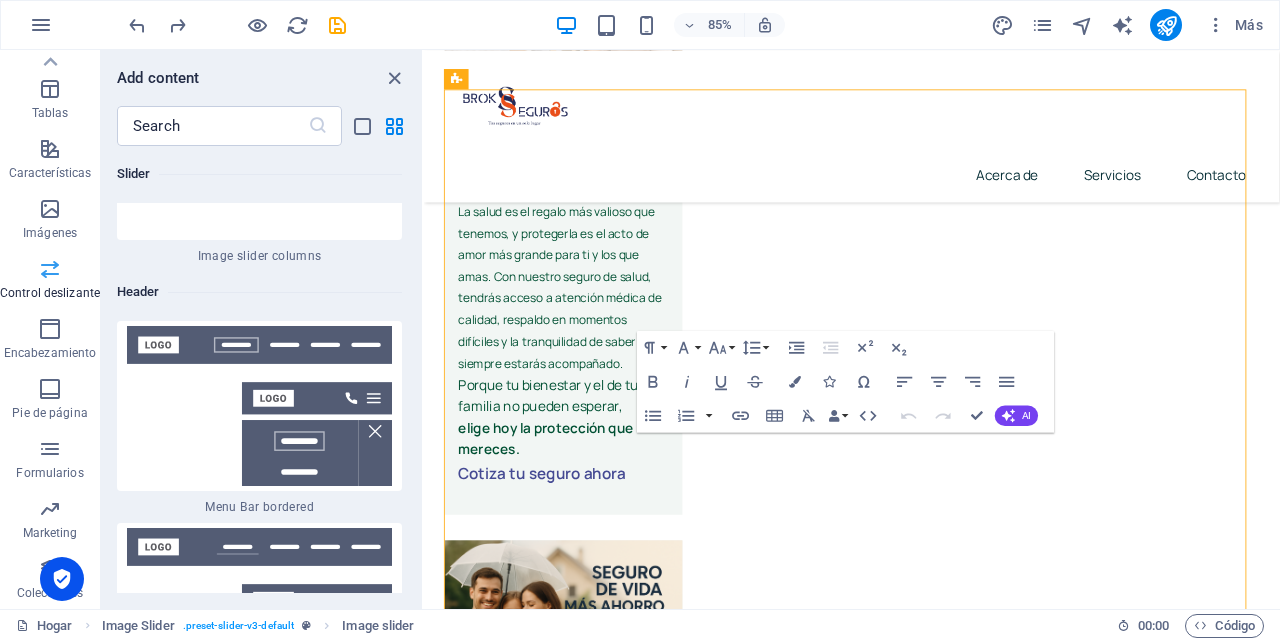 click at bounding box center (50, 269) 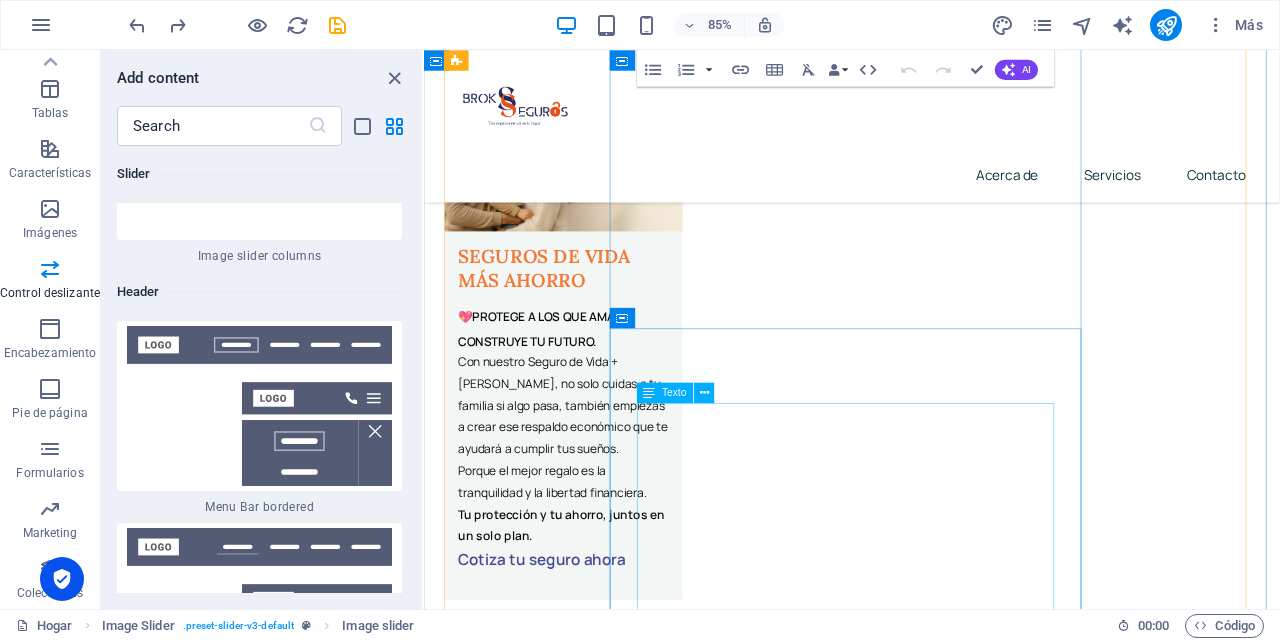 scroll, scrollTop: 3939, scrollLeft: 0, axis: vertical 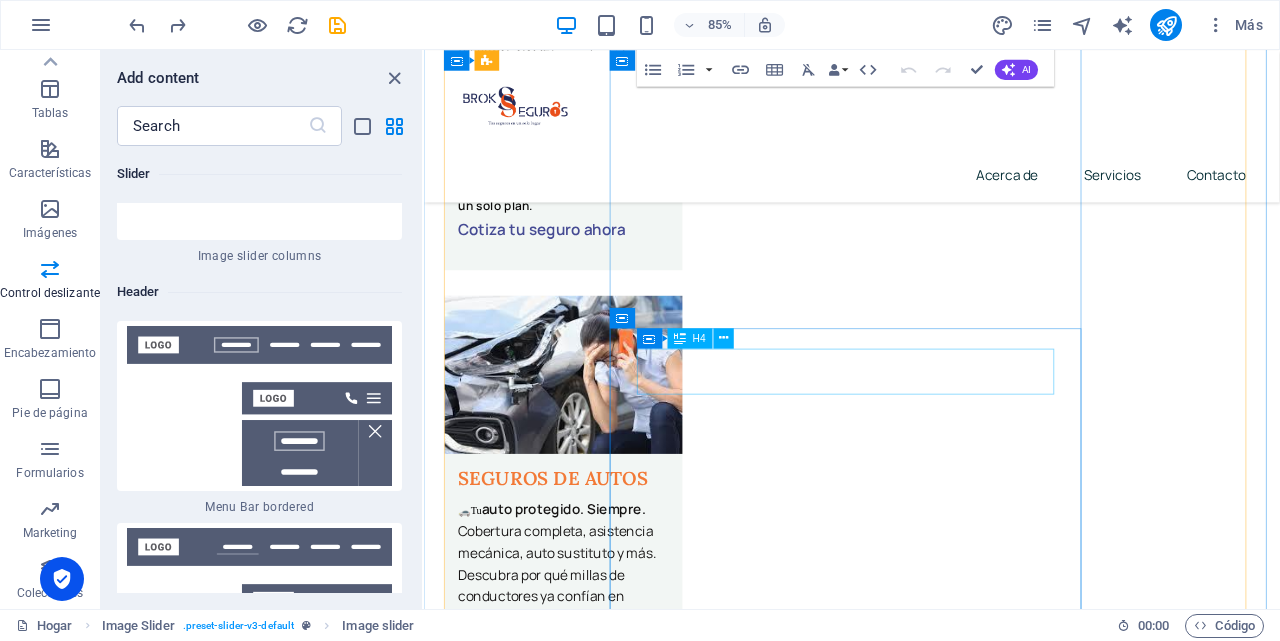 click on "ERES EL PILAR DE TU HOGAR QUE TU AMOR LOS PROTEJA, SIEMPRE." at bounding box center [927, 3125] 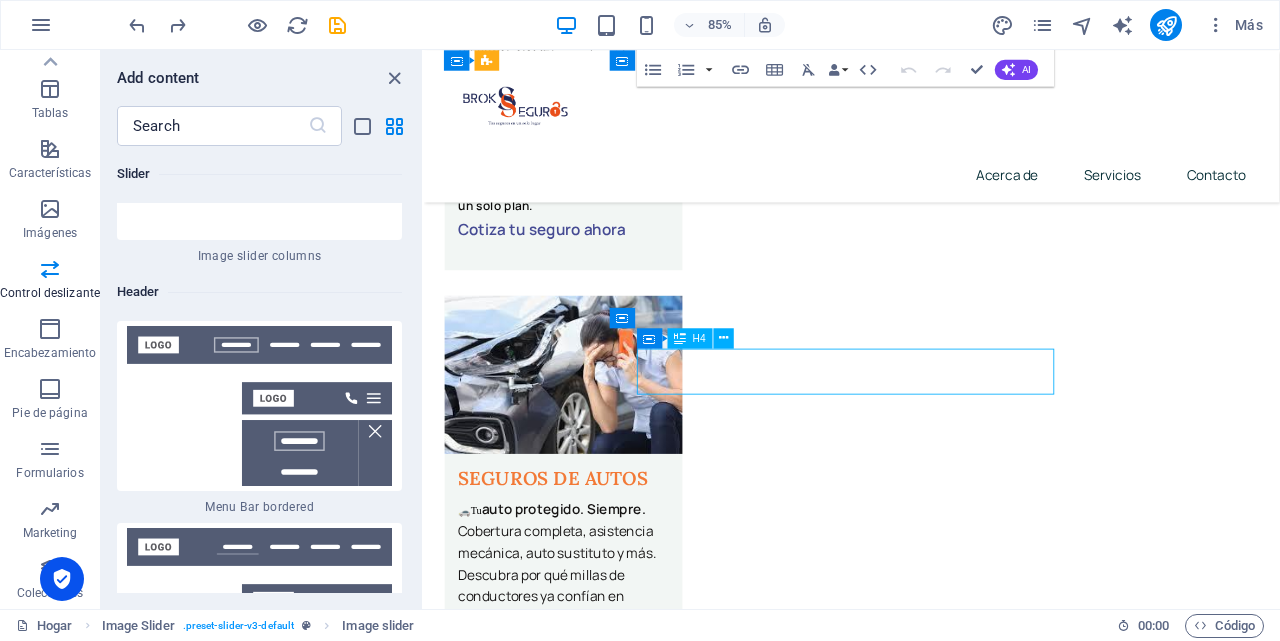 click on "ERES EL PILAR DE TU HOGAR QUE TU AMOR LOS PROTEJA, SIEMPRE." at bounding box center (927, 3125) 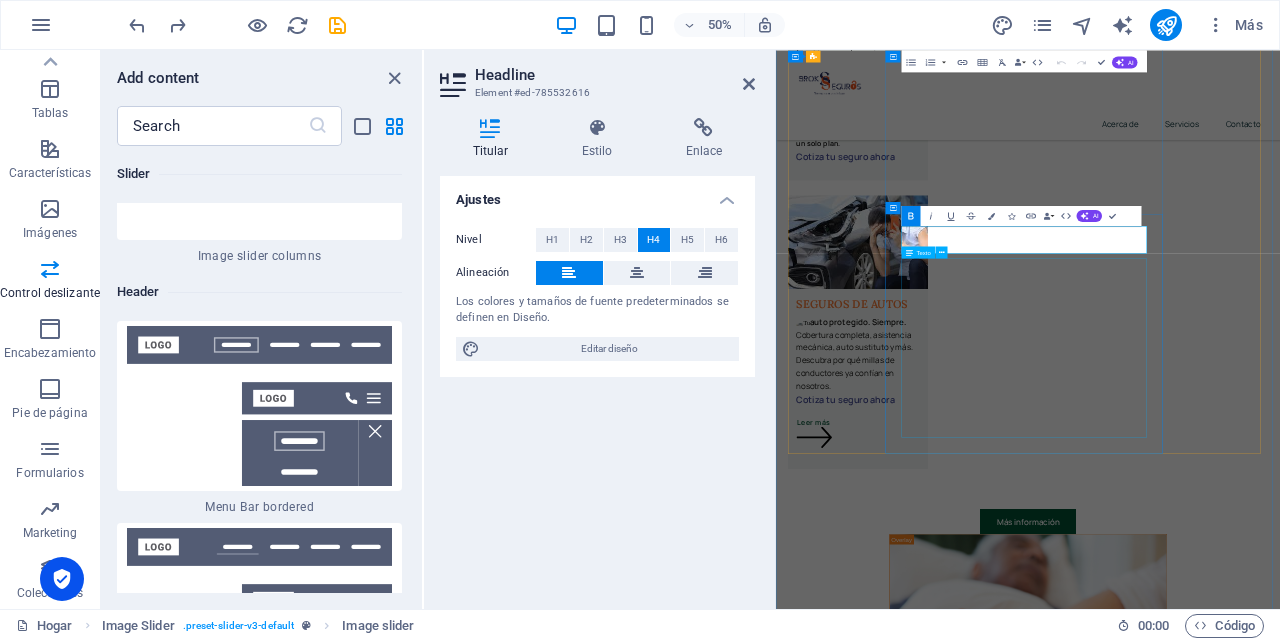 click on "Como padre y cabeza de familia, llevas sobre tus hombros más que responsabilidades:  llevas sueños, esperanzas y el futuro de quienes más amás. Sabe lo que es esforzarte cada día.  Sabe lo que es poner a tu familia primero.  Y también sabes que, pase lo que pase,  ellos deben estar bien. Un seguro de vida es una decisión de amor y de previsión.  Es garantizar que tu familia siga adelante, incluso si tú un día faltás. 🏠 Protección financiera para tu hogar  💡 Tranquilidad para ti, respaldo para ellos  📄 Planes simples, accesibles y sin complicaciones Porque ser padre es cuidar, incluso cuando ya no puedas estar ahí. [DATE] puedes asegurar tu bienestar. Y esa, es la mejor herencia." at bounding box center [1280, 3357] 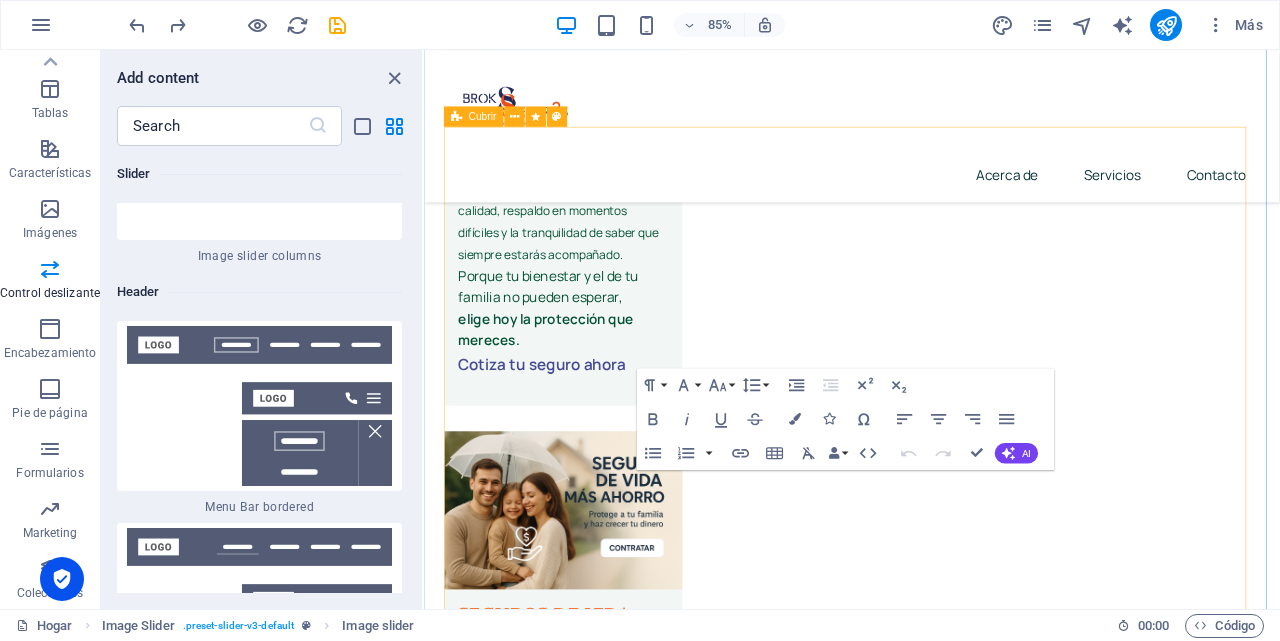 scroll, scrollTop: 2958, scrollLeft: 0, axis: vertical 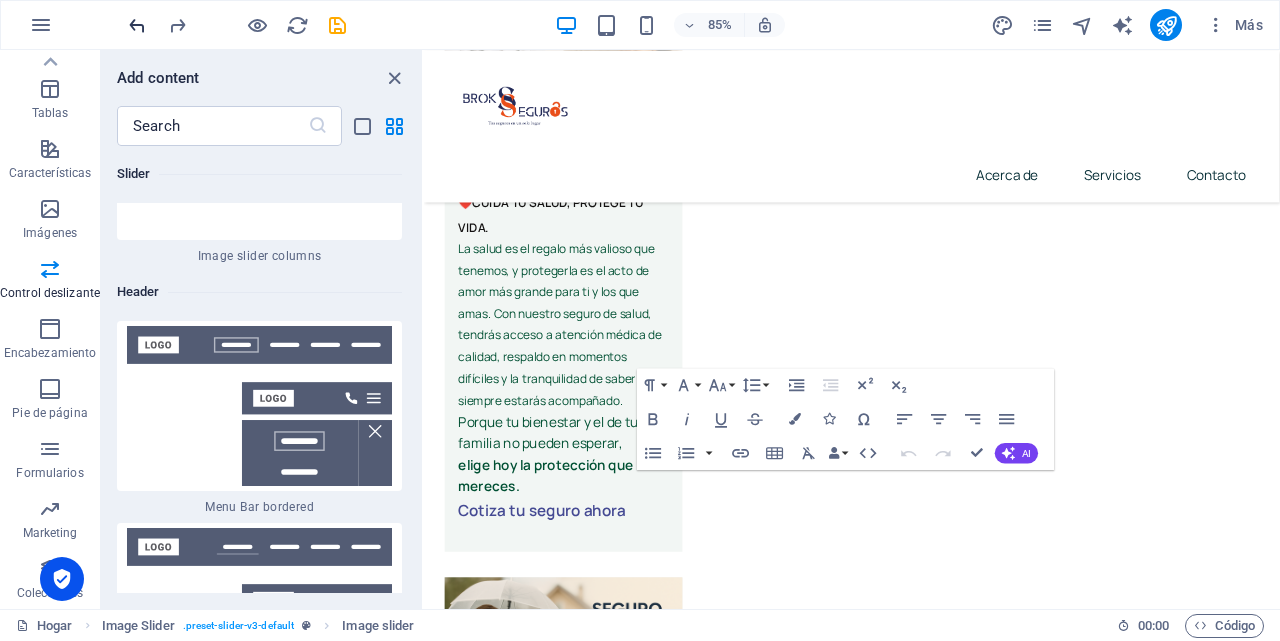 click at bounding box center (137, 25) 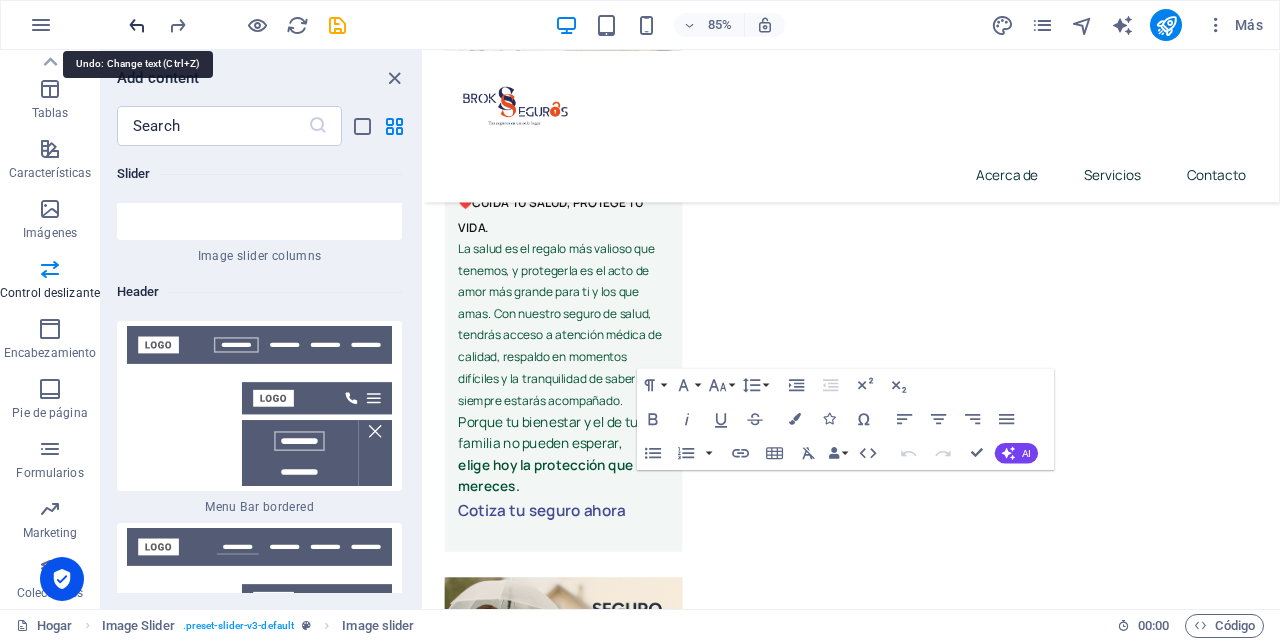 click at bounding box center [137, 25] 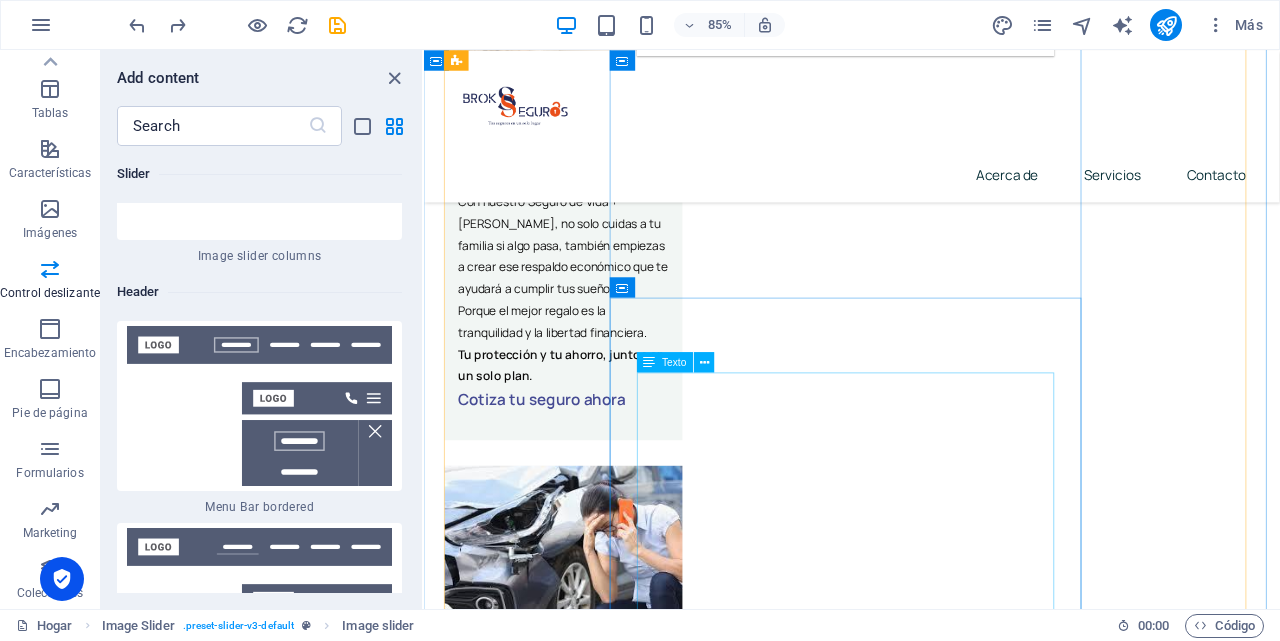 scroll, scrollTop: 3975, scrollLeft: 0, axis: vertical 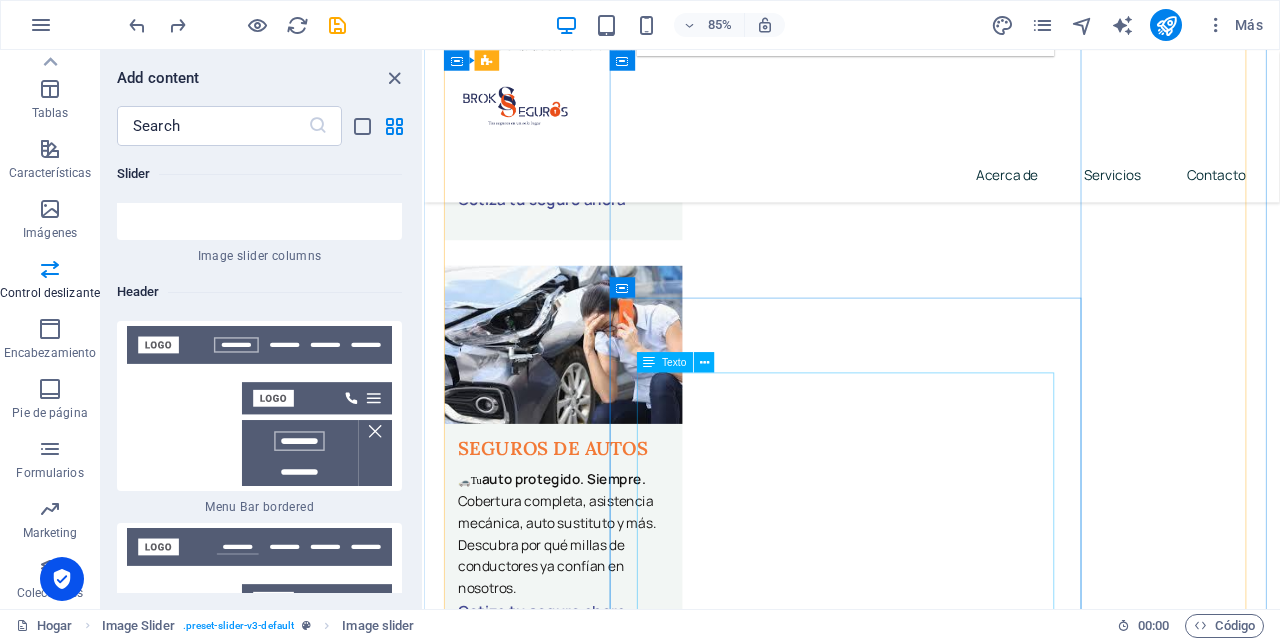 click on "Como padre y cabeza de familia, llevas sobre tus hombros más que responsabilidades:  llevas sueños, esperanzas y el futuro de quienes más amás. Sabe lo que es esforzarte cada día.  Sabe lo que es poner a tu familia primero.  Y también sabes que, pase lo que pase,  ellos deben estar bien. Un seguro de vida es una decisión de amor y de previsión.  Es garantizar que tu familia siga adelante, incluso si tú un día faltás. 🏠 Protección financiera para tu hogar  💡 Tranquilidad para ti, respaldo para ellos  📄 Planes simples, accesibles y sin complicaciones Porque ser padre es cuidar, incluso cuando ya no puedas estar ahí. [DATE] puedes asegurar tu bienestar. Y esa, es la mejor herencia." at bounding box center (927, 3319) 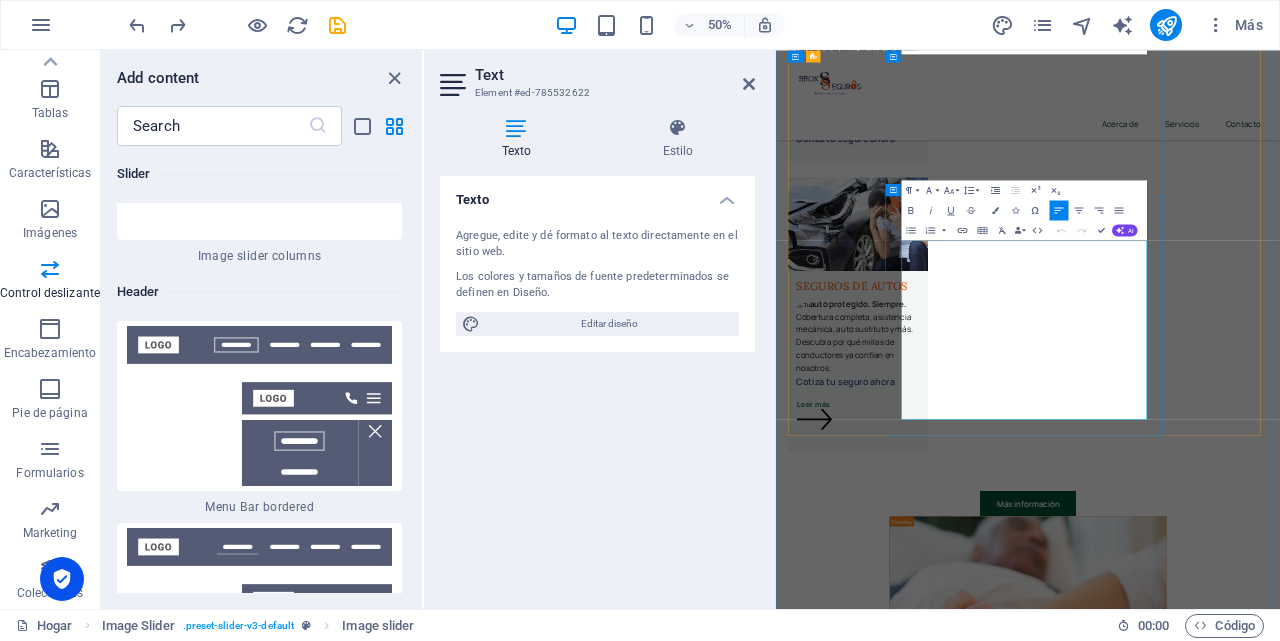 click on "Como padre y cabeza de familia, llevas sobre tus hombros más que responsabilidades:  llevas sueños, esperanzas y el futuro de quienes más amás." at bounding box center [1280, 3167] 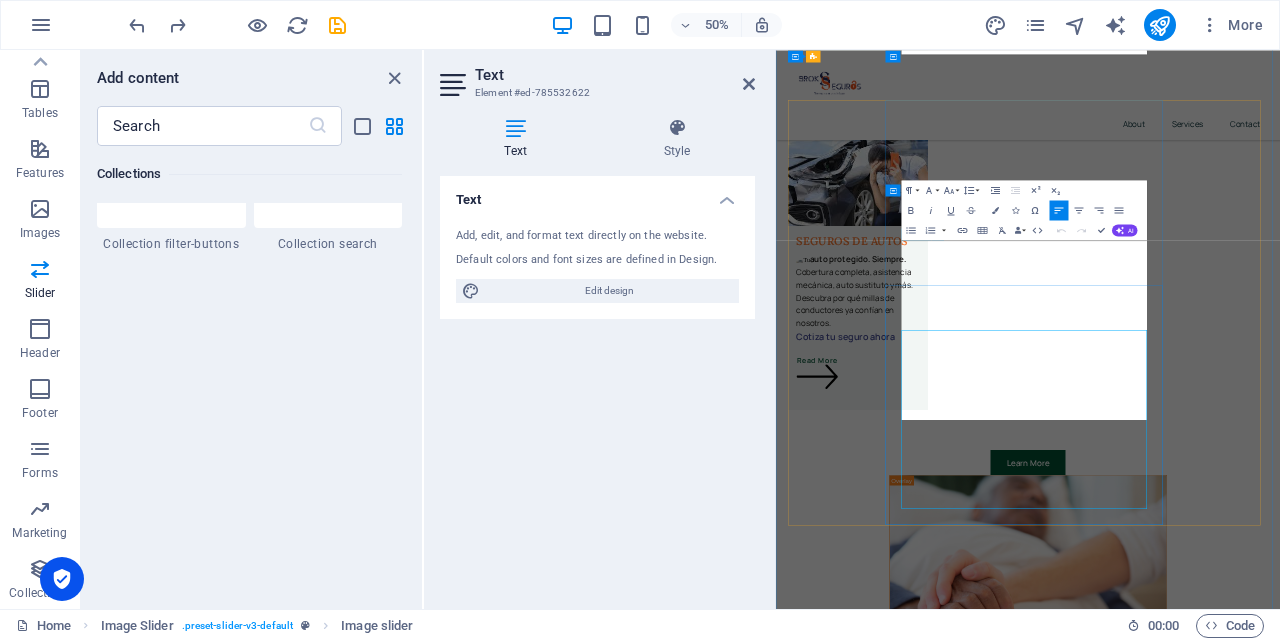scroll, scrollTop: 11709, scrollLeft: 0, axis: vertical 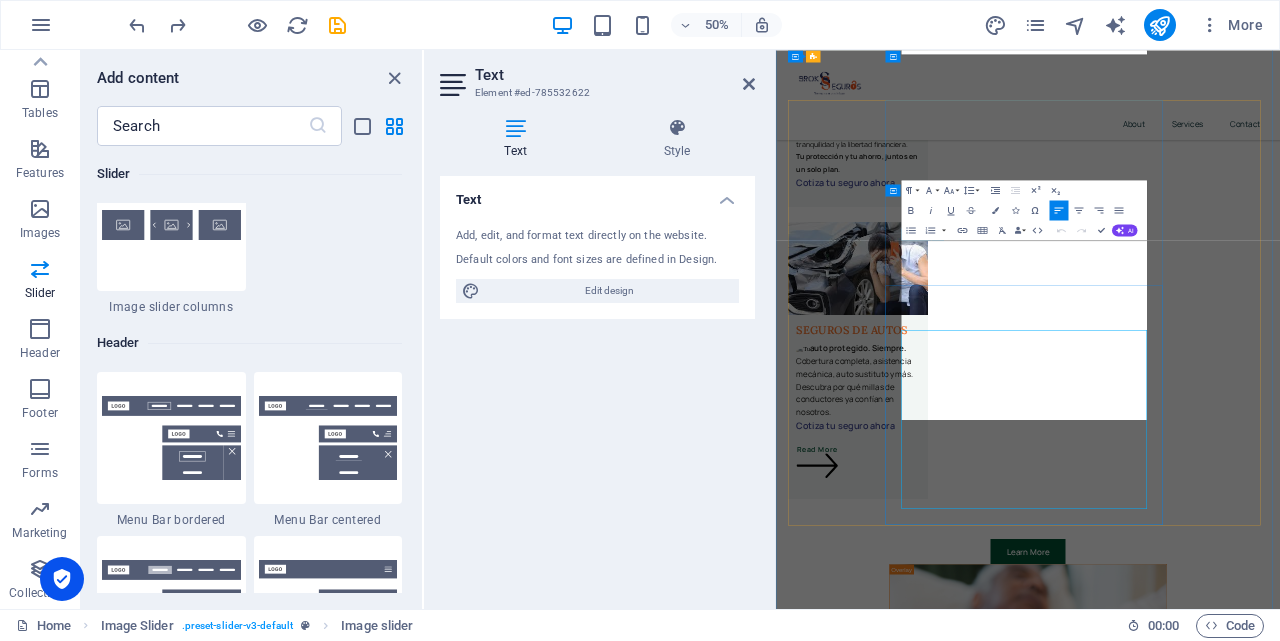 click on "Como padre y cabeza de familia, llevas sobre tus hombros más que responsabilidades:  llevas sueños, esperanzas y el futuro de quienes más amás." at bounding box center (1280, 3264) 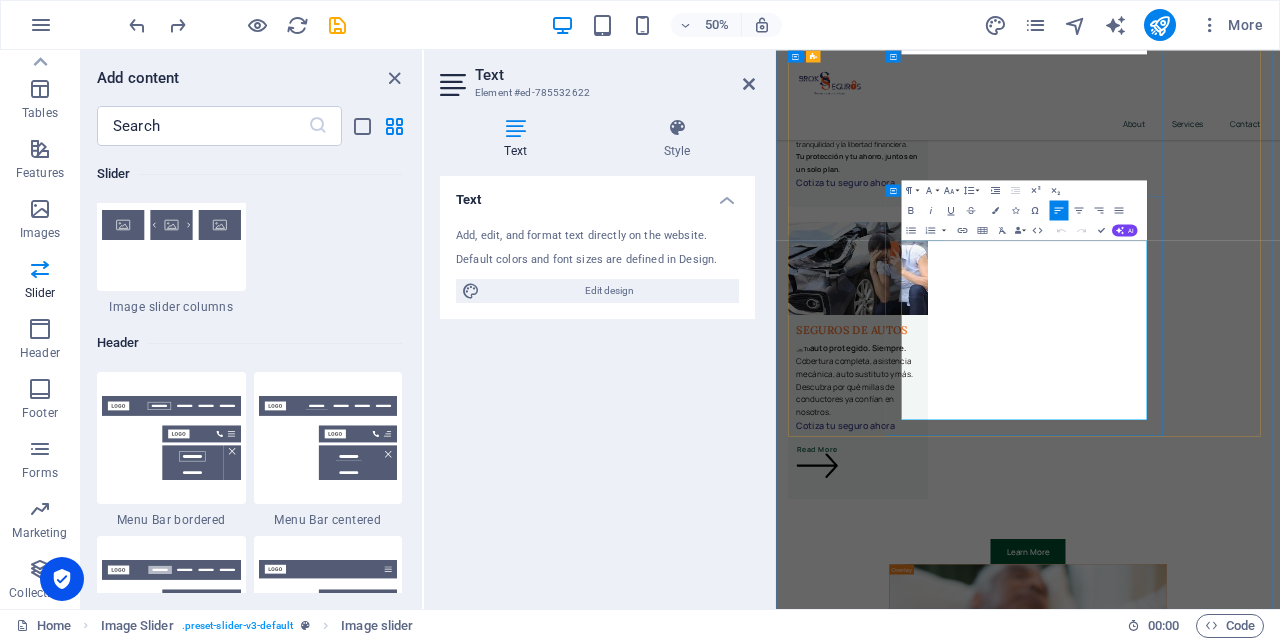 copy on "Como padre y cabeza de familia, llevas sobre tus hombros más que responsabilidades:  llevas sueños, esperanzas y el futuro de quienes más amás. Sabe lo que es esforzarte cada día.  Sabe lo que es poner a tu familia primero.  Y también sabes que, pase lo que pase,  ellos deben estar bien. Un seguro de vida es una decisión de amor y de previsión.  Es garantizar que tu familia siga adelante, incluso si tú un día faltás. 🏠 Protección financiera para tu hogar  💡 Tranquilidad para ti, respaldo para ellos  📄 Planes simples, accesibles y sin complicaciones Porque ser padre es cuidar, incluso cuando ya no puedas estar ahí. [DATE] puedes asegurar tu bienestar. Y esa, es la mejor herencia." 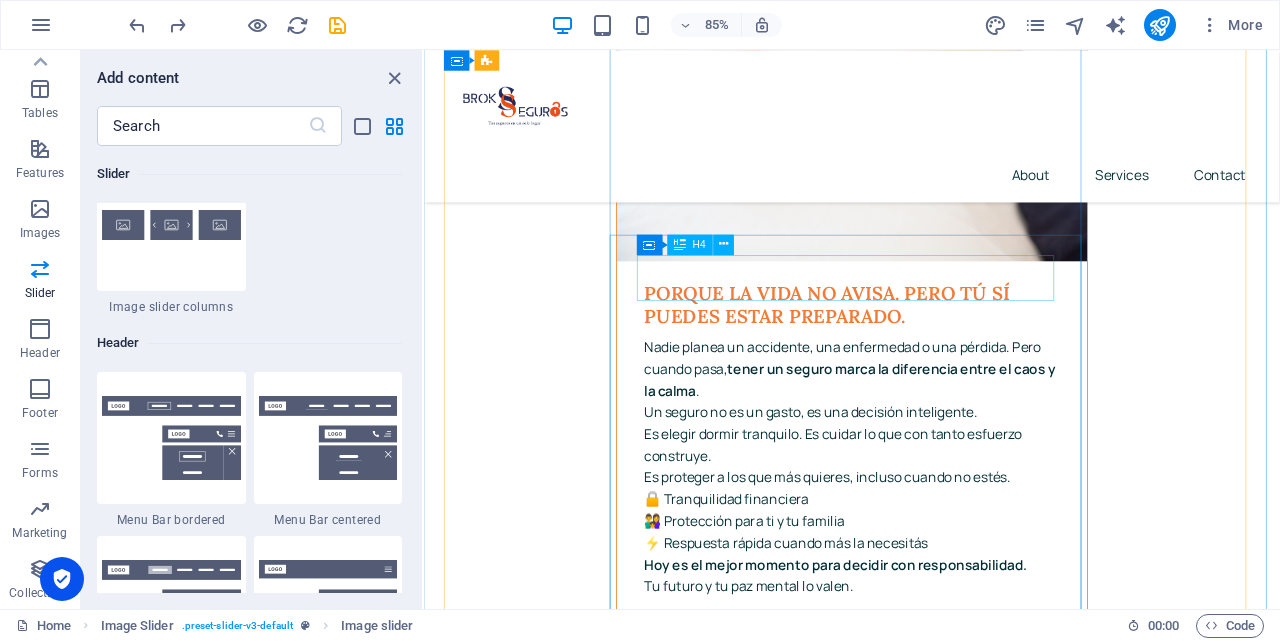 scroll, scrollTop: 4721, scrollLeft: 0, axis: vertical 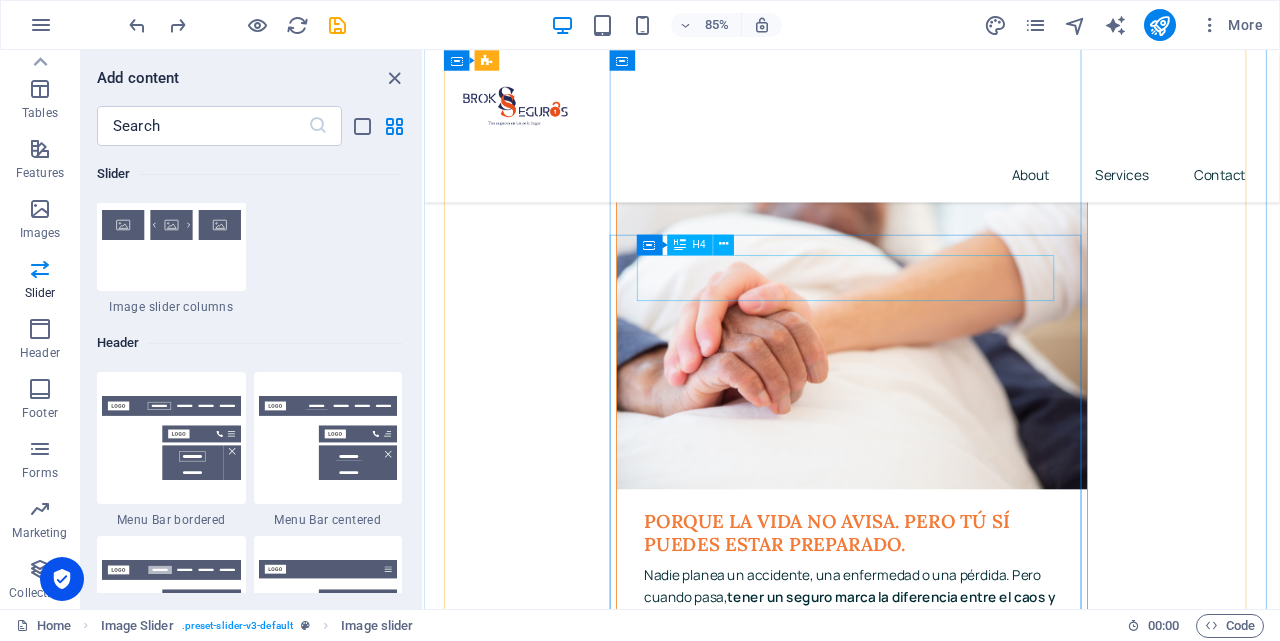 click on "TU VIDA RECIÉN EMPIEZA. PROTEGELA [DATE], HAz CRECER TU FUTURO DESDE YA." at bounding box center (927, 3136) 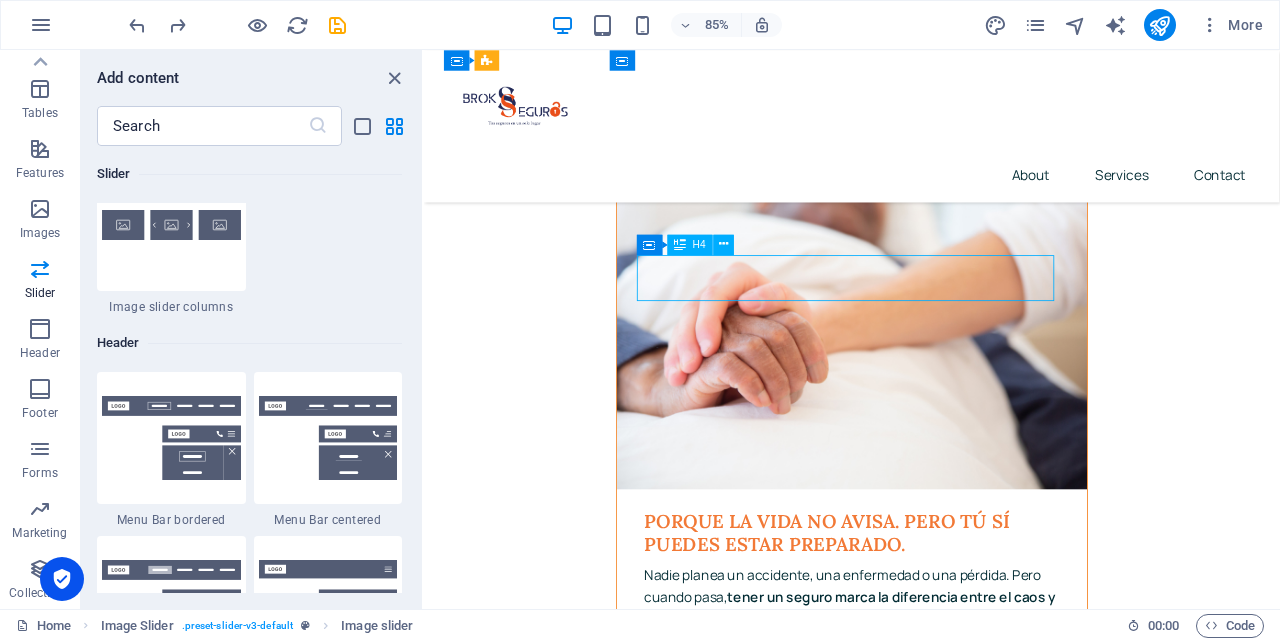 click on "TU VIDA RECIÉN EMPIEZA. PROTEGELA [DATE], HAz CRECER TU FUTURO DESDE YA." at bounding box center [927, 3136] 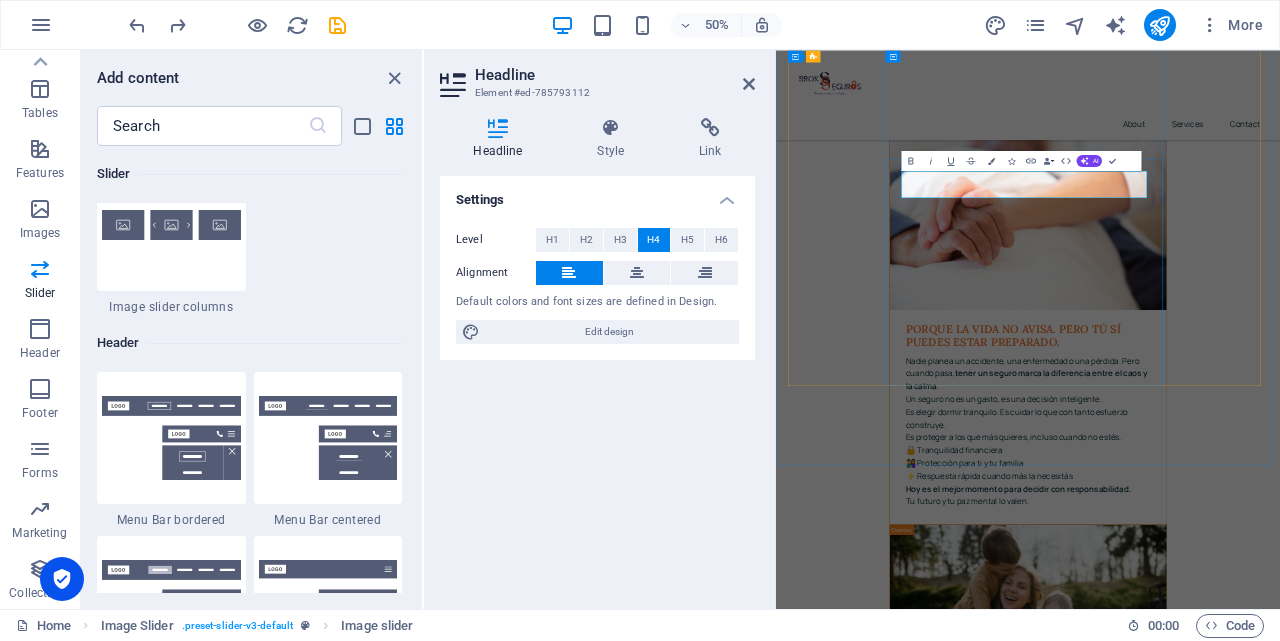 click on "TU VIDA RECIÉN EMPIEZA. PROTEGELA [DATE], HAz CRECER TU FUTURO DESDE YA." at bounding box center (1275, 3137) 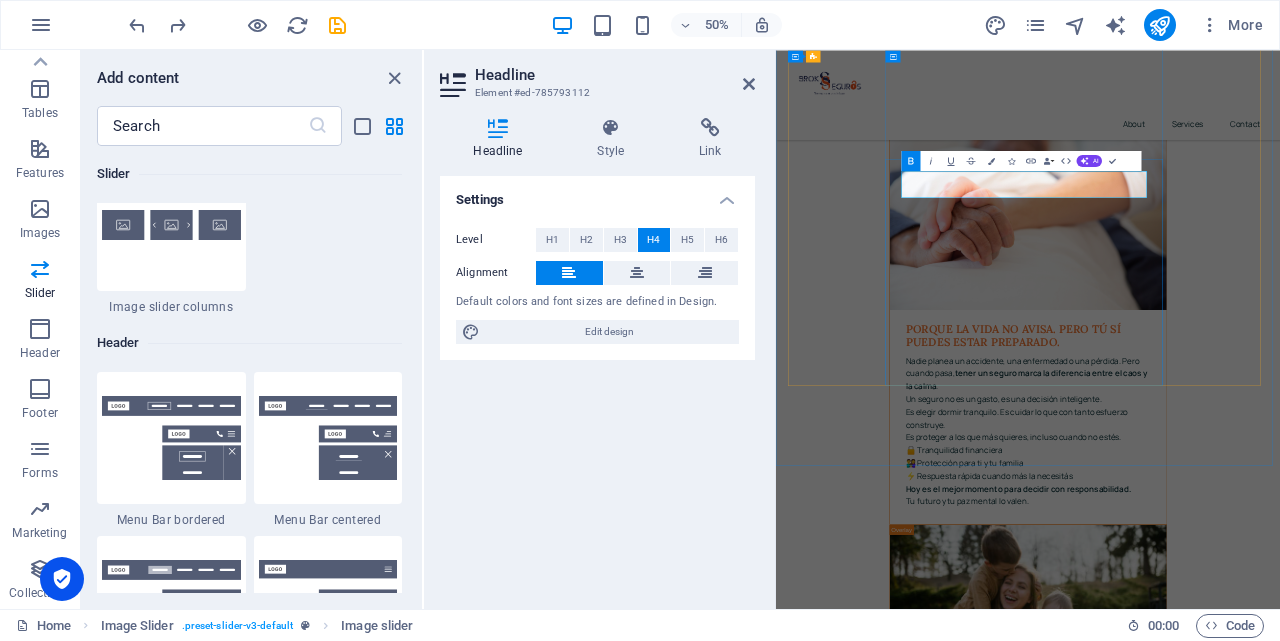 type 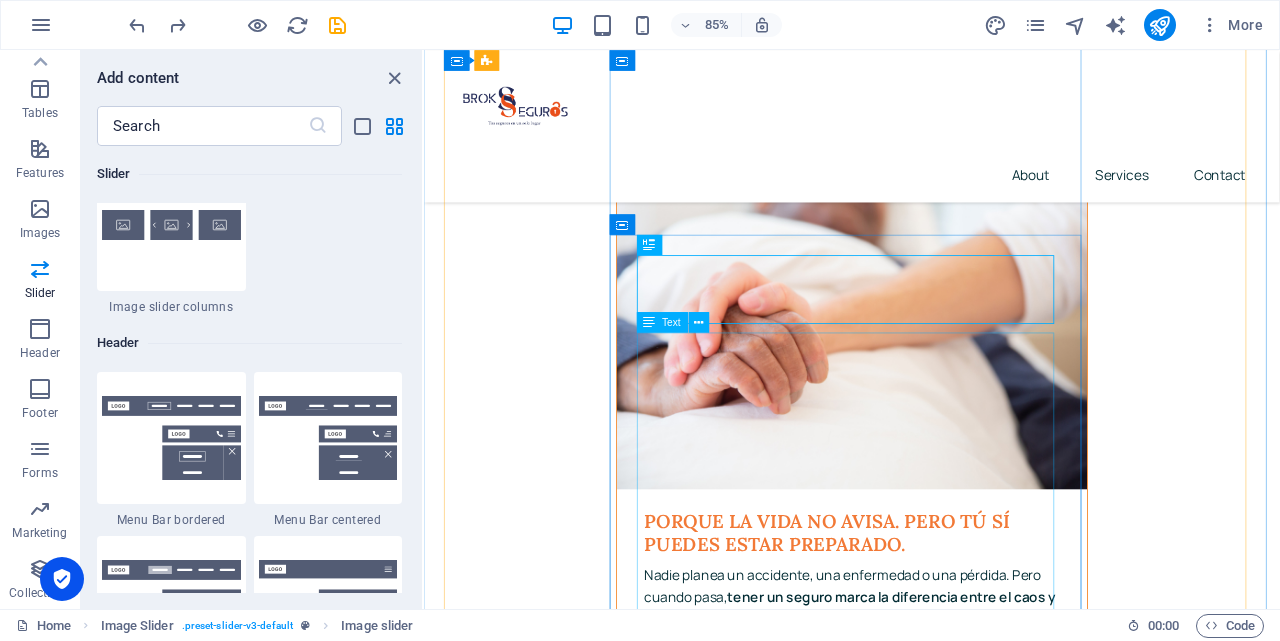 click on "[PERSON_NAME] joven, tienes sueños, metas y toda una vida por delante. Pero también sabes que la estabilidad no se improvisa,  se construye paso a paso . Con un seguro de vida con ahorro, cuidás a los que te rodean  y al mismo tiempo inviertes en ti . No es solo previsión, es visión. Es pensar en [DATE]… y en el [DATE] que quieres lograr. 💼 Protegé tu vida y tu bienestar 💰 Ahorrá con constancia y haz crecer tu capital 🌱 Empieza temprano, llega más lejos Invierte en lo más importante: Tú. Porque el mejor momento para construir tu futuro es ahora. Seguro de vida + ahorro. Dos decisiones inteligentes en una." at bounding box center (927, 3380) 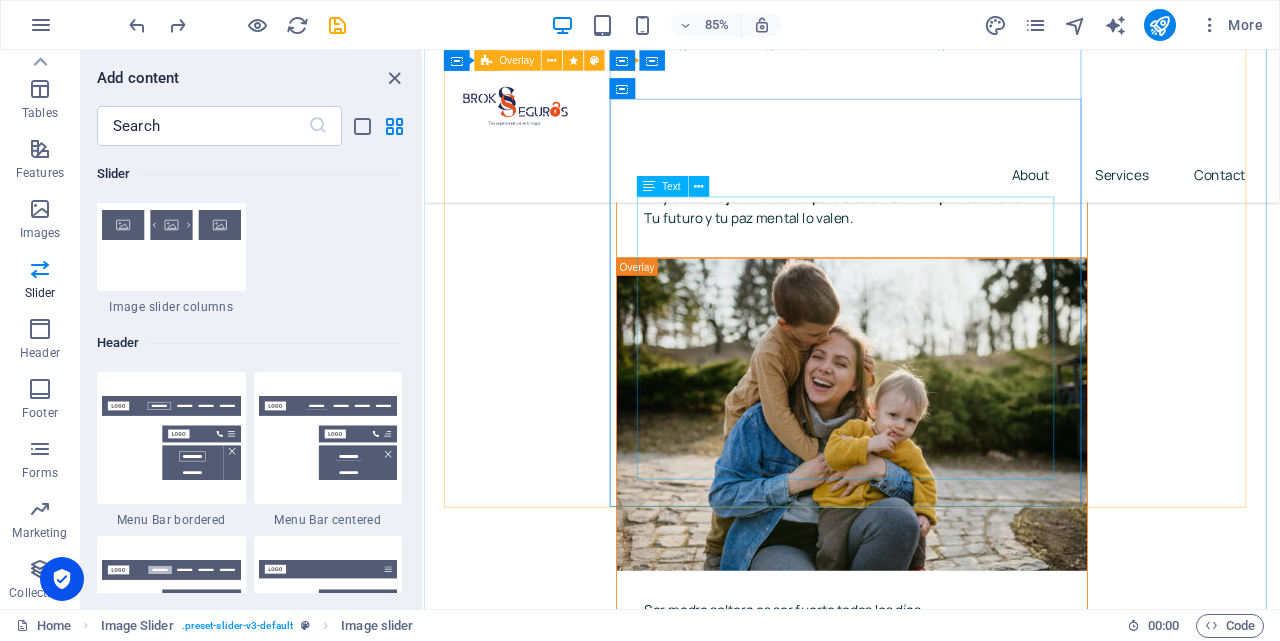 scroll, scrollTop: 4796, scrollLeft: 0, axis: vertical 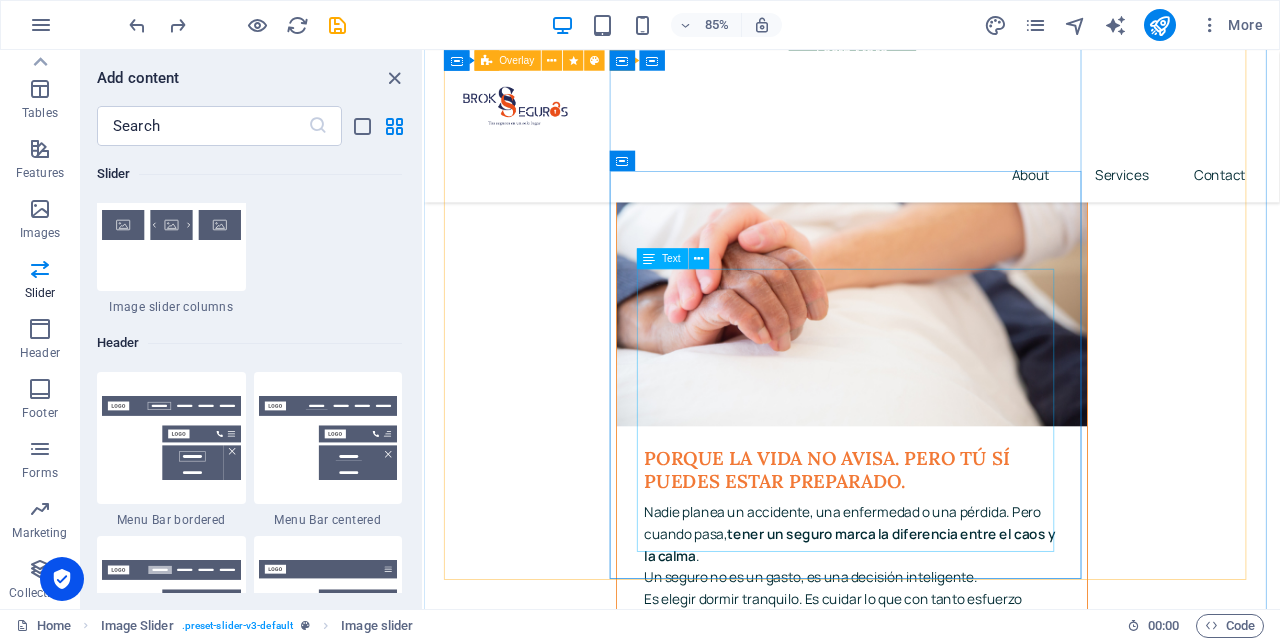 click on "[PERSON_NAME] joven, tienes sueños, metas y toda una vida por delante. Pero también sabes que la estabilidad no se improvisa,  se construye paso a paso . Con un seguro de vida con ahorro, cuidás a los que te rodean  y al mismo tiempo inviertes en ti . No es solo previsión, es visión. Es pensar en [DATE]… y en el [DATE] que quieres lograr. 💼 Protegé tu vida y tu bienestar 💰 Ahorrá con constancia y haz crecer tu capital 🌱 Empieza temprano, llega más lejos Invierte en lo más importante: Tú. Porque el mejor momento para construir tu futuro es ahora. Seguro de vida + ahorro. Dos decisiones inteligentes en una." at bounding box center (927, 3305) 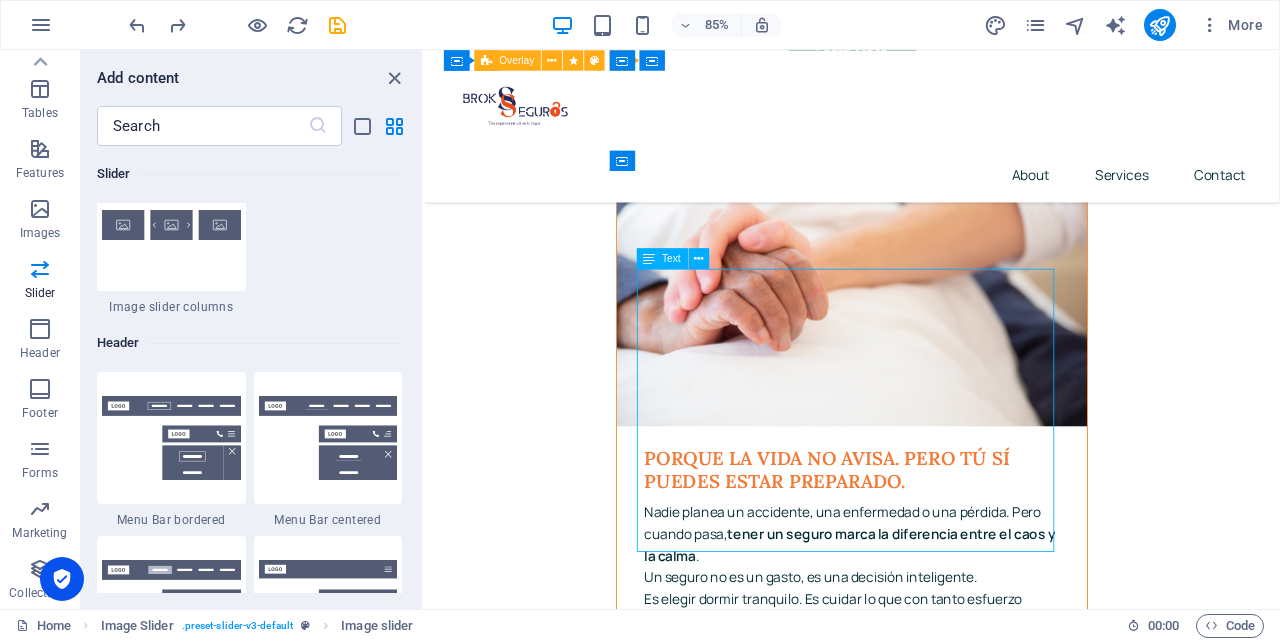 click on "[PERSON_NAME] joven, tienes sueños, metas y toda una vida por delante. Pero también sabes que la estabilidad no se improvisa,  se construye paso a paso . Con un seguro de vida con ahorro, cuidás a los que te rodean  y al mismo tiempo inviertes en ti . No es solo previsión, es visión. Es pensar en [DATE]… y en el [DATE] que quieres lograr. 💼 Protegé tu vida y tu bienestar 💰 Ahorrá con constancia y haz crecer tu capital 🌱 Empieza temprano, llega más lejos Invierte en lo más importante: Tú. Porque el mejor momento para construir tu futuro es ahora. Seguro de vida + ahorro. Dos decisiones inteligentes en una." at bounding box center (927, 3305) 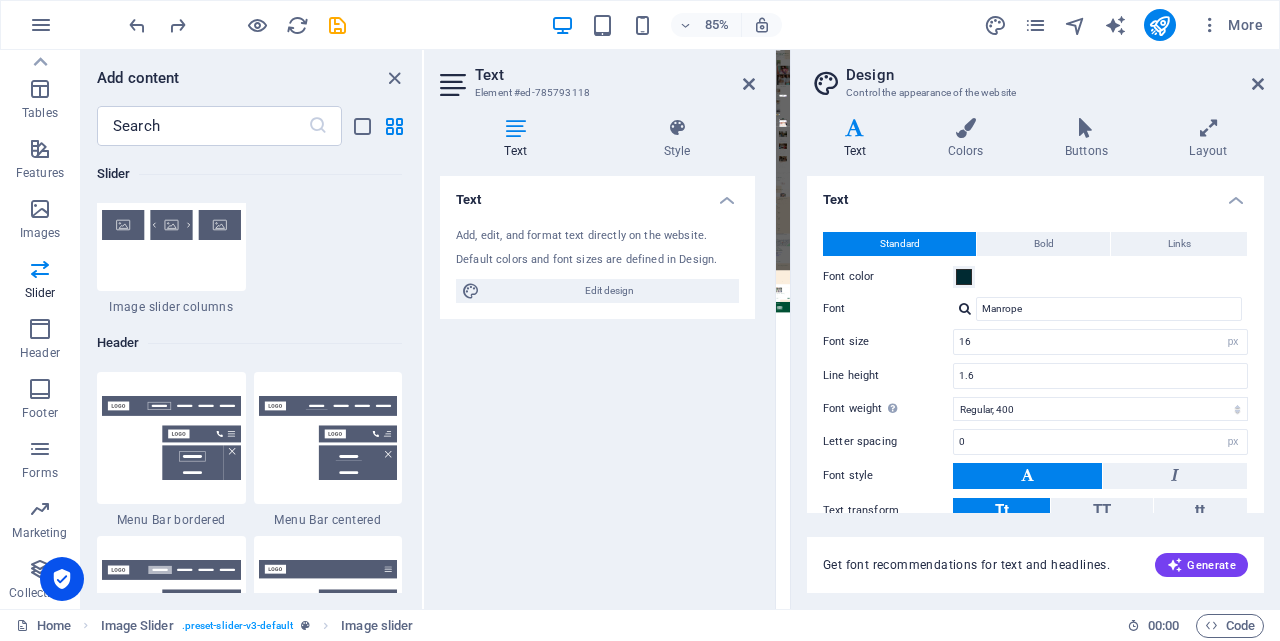 scroll, scrollTop: 0, scrollLeft: 0, axis: both 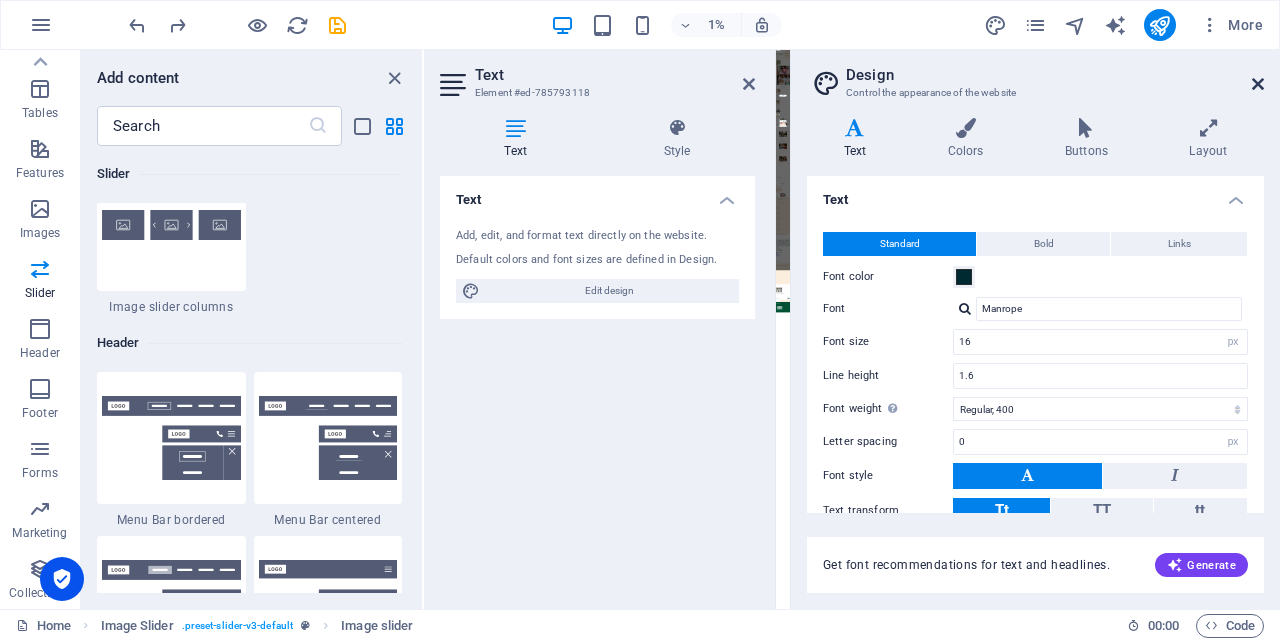 click at bounding box center (1258, 84) 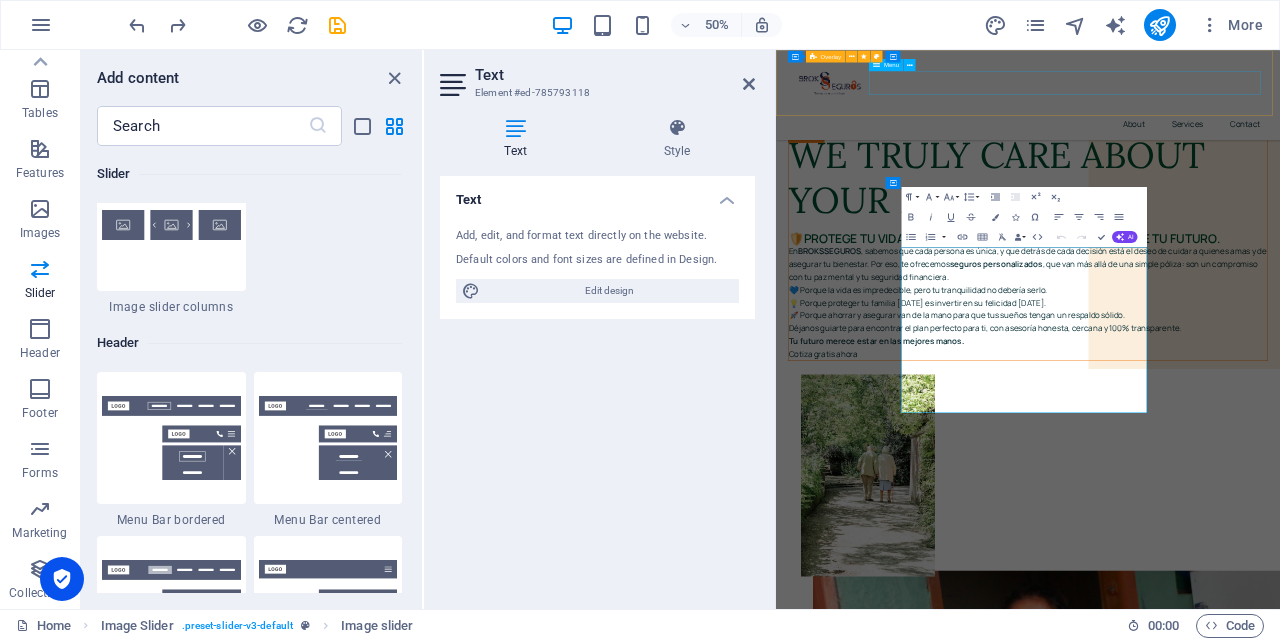 scroll, scrollTop: 4661, scrollLeft: 0, axis: vertical 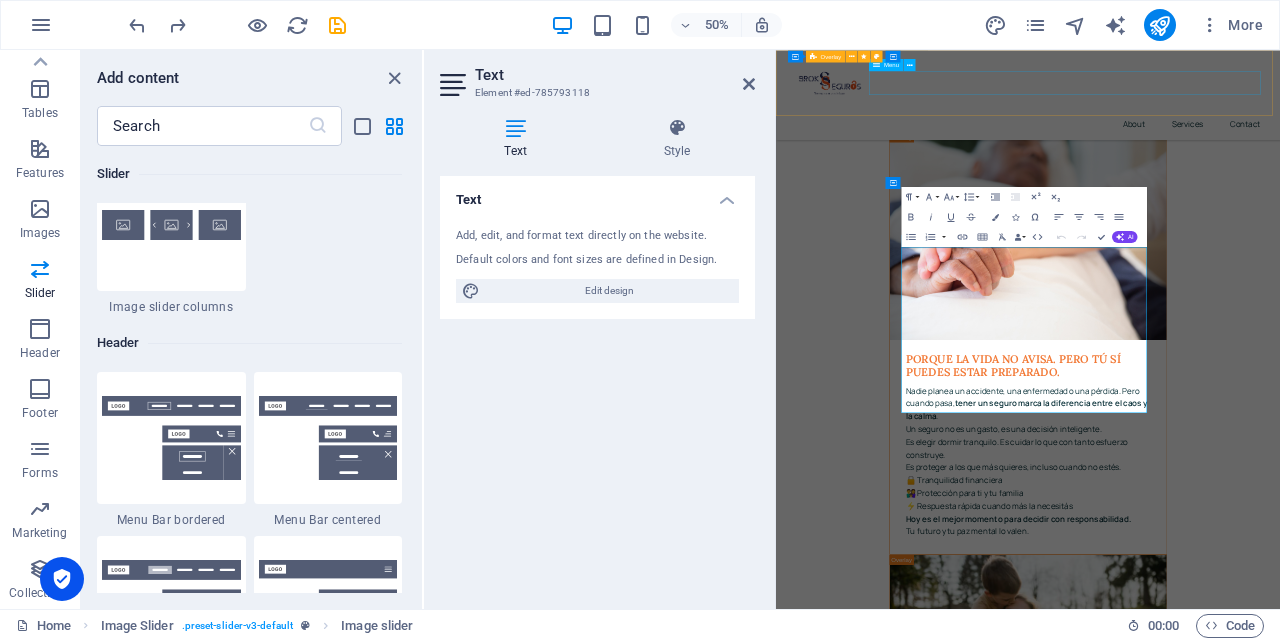 click on "About Services Contact" at bounding box center (1280, 197) 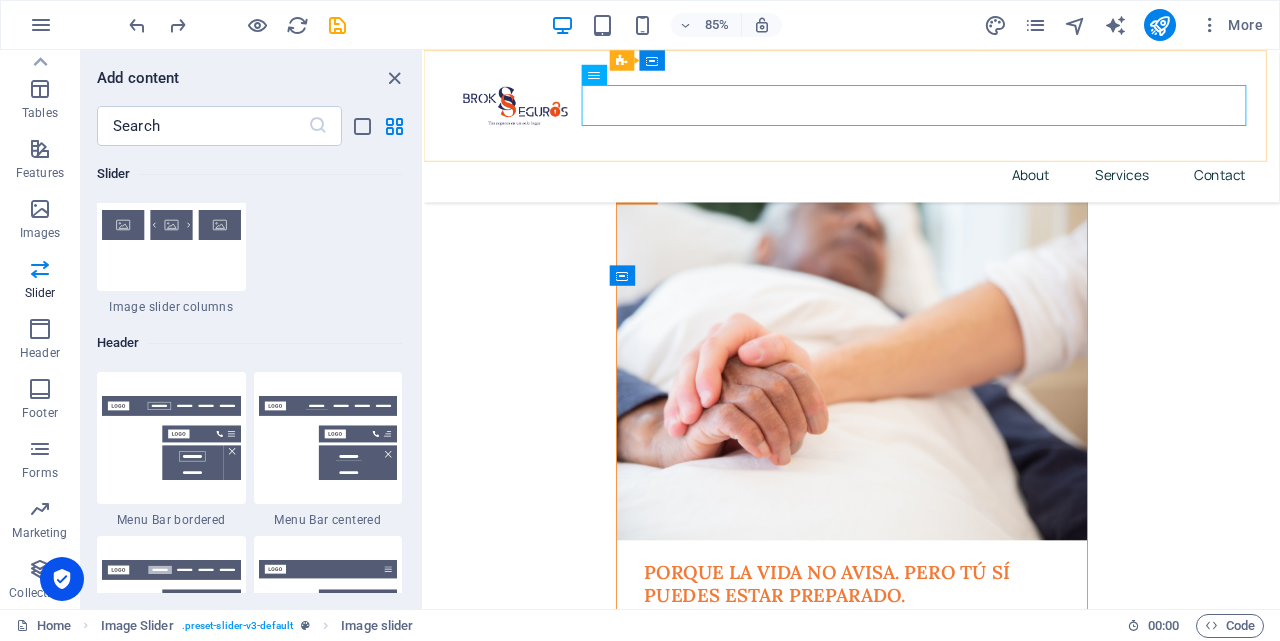 click on "[PERSON_NAME] joven, tienes sueños, metas y toda una vida por delante. Pero también sabes que la estabilidad no se improvisa,  se construye paso a paso . Con un seguro de vida con ahorro, cuidás a los que te rodean  y al mismo tiempo inviertes en ti . No es solo previsión, es visión. Es pensar en [DATE]… y en el [DATE] que quieres lograr. 💼 Protegé tu vida y tu bienestar 💰 Ahorrá con constancia y haz crecer tu capital 🌱 Empieza temprano, llega más lejos Invierte en lo más importante: Tú. Porque el mejor momento para construir tu futuro es ahora. Seguro de vida + ahorro. Dos decisiones inteligentes en una." at bounding box center (927, 3440) 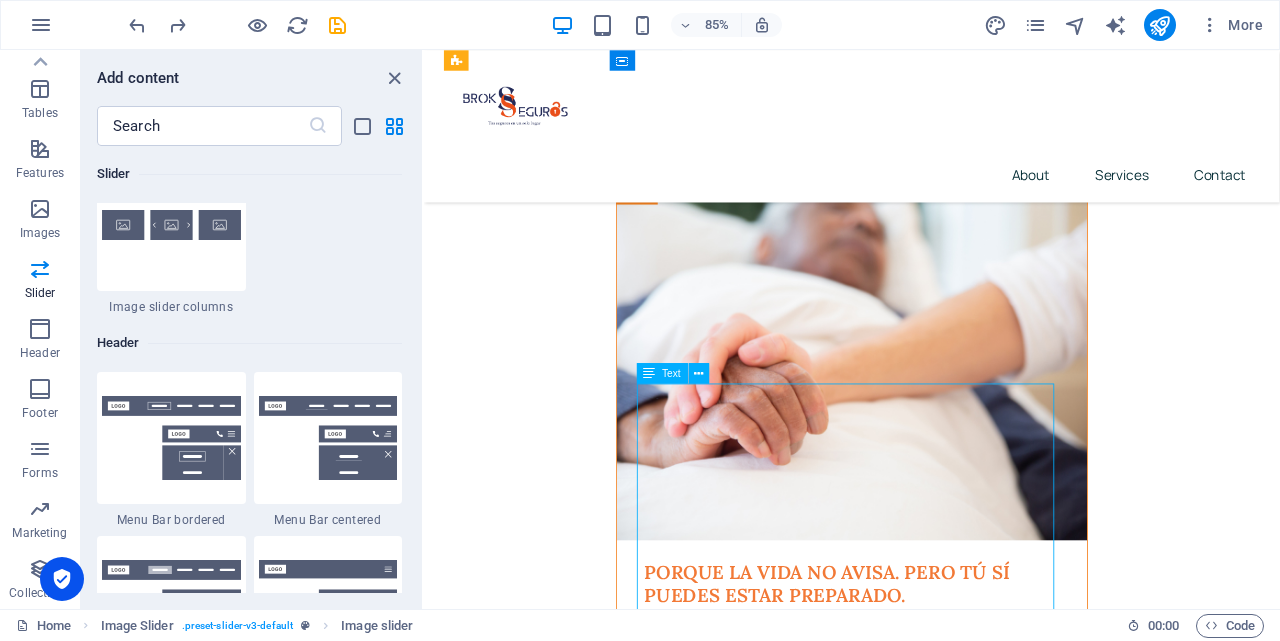 click on "[PERSON_NAME] joven, tienes sueños, metas y toda una vida por delante. Pero también sabes que la estabilidad no se improvisa,  se construye paso a paso . Con un seguro de vida con ahorro, cuidás a los que te rodean  y al mismo tiempo inviertes en ti . No es solo previsión, es visión. Es pensar en [DATE]… y en el [DATE] que quieres lograr. 💼 Protegé tu vida y tu bienestar 💰 Ahorrá con constancia y haz crecer tu capital 🌱 Empieza temprano, llega más lejos Invierte en lo más importante: Tú. Porque el mejor momento para construir tu futuro es ahora. Seguro de vida + ahorro. Dos decisiones inteligentes en una." at bounding box center (927, 3440) 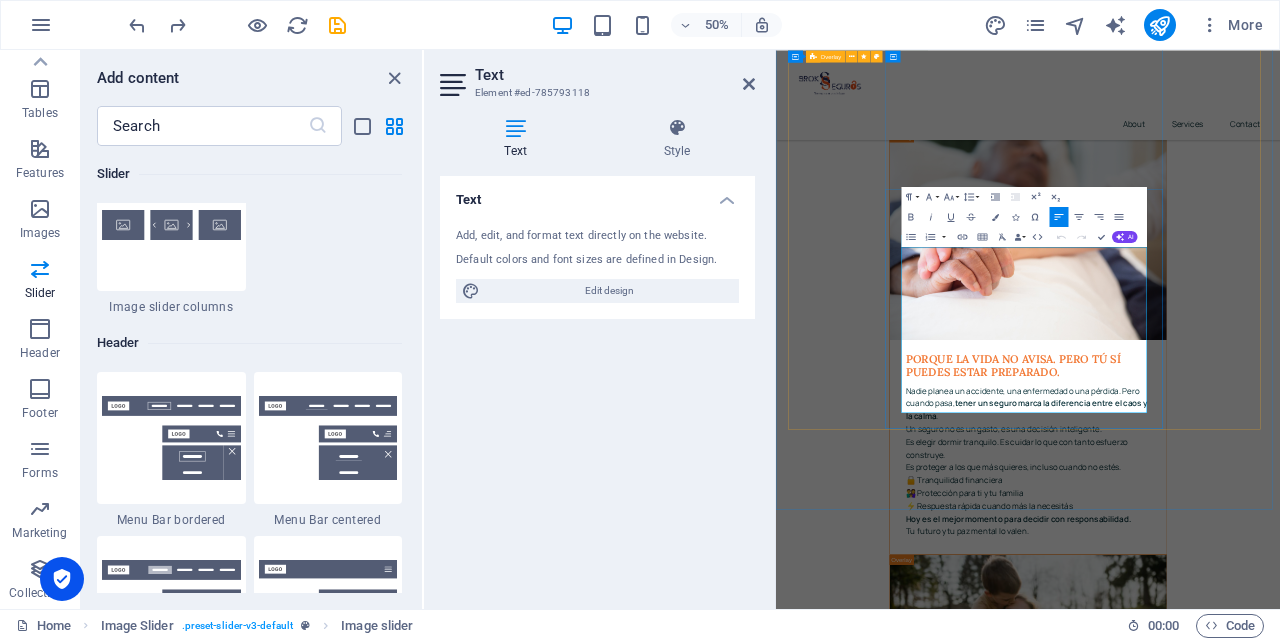 copy on "[PERSON_NAME] joven, tienes sueños, metas y toda una vida por delante. Pero también sabes que la estabilidad no se improvisa,  se construye paso a paso . Con un seguro de vida con ahorro, cuidás a los que te rodean  y al mismo tiempo inviertes en ti . No es solo previsión, es visión. Es pensar en [DATE]… y en el [DATE] que quieres lograr. 💼 Protegé tu vida y tu bienestar 💰 Ahorrá con constancia y haz crecer tu capital 🌱 Empieza temprano, llega más lejos Invierte en lo más importante: Tú. Porque el mejor momento para construir tu futuro es ahora. Seguro de vida + ahorro. Dos decisiones inteligentes en una." 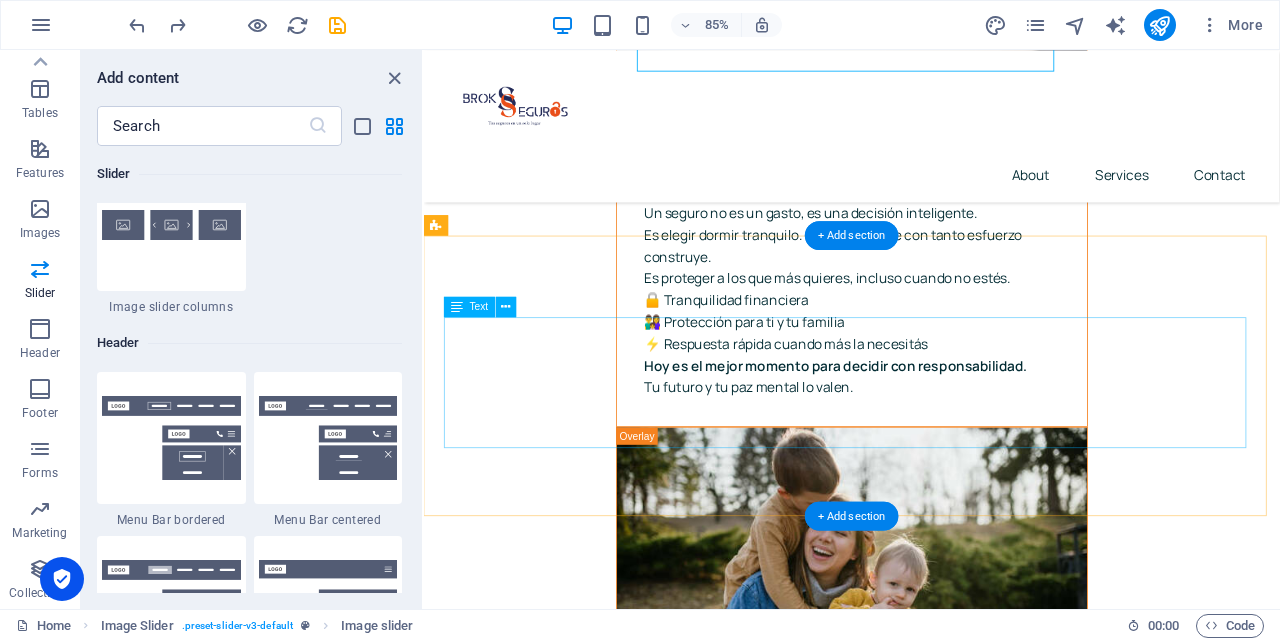 scroll, scrollTop: 5435, scrollLeft: 0, axis: vertical 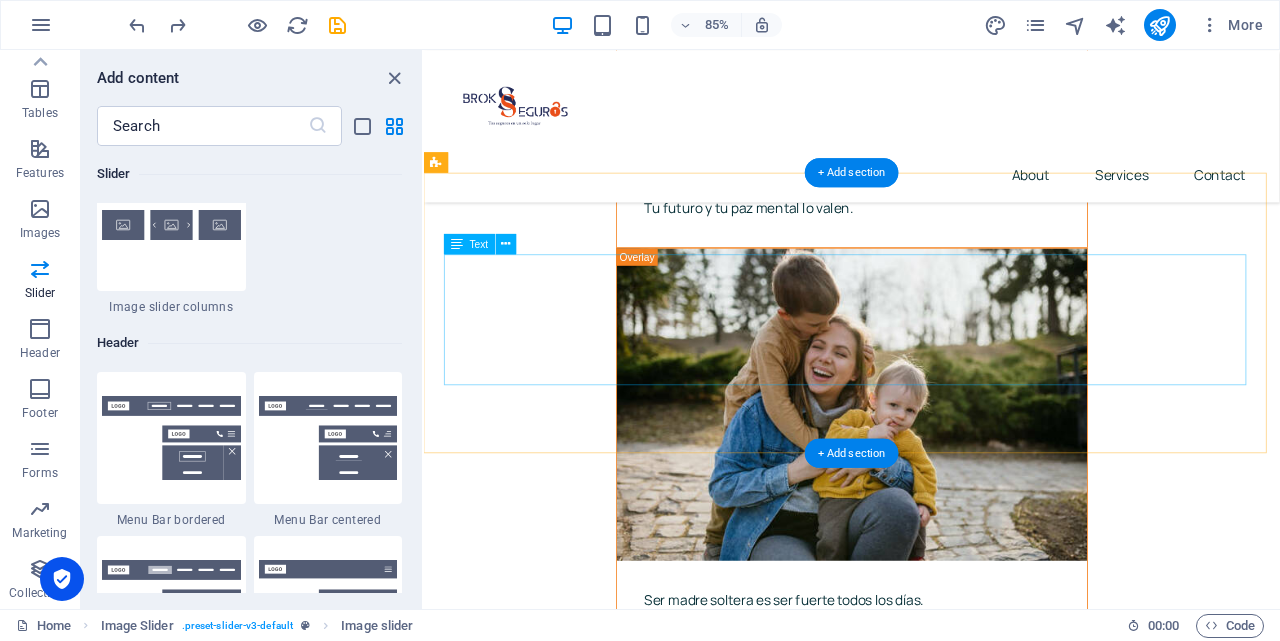 click on "Somos broker de seguros con 17 años de experiencia ayudando a personas, familias y empresas a encontrar la cobertura que realmente necesitan. Nuestro compromiso es ofrecerte asesoramiento transparente, productos a medida y acompañamiento en todo momento, especialmente cuando más lo necesites. Trabajamos con las principales aseguradoras del país para brindarte  las mejores opciones en seguros de vida, salud, hogar, autos y ahorro , siempre priorizando tu tranquilidad y tu futuro. Te asesoramos, te respaldamos y te acompañamos. Porque asegurar no es vender: es proteger lo que más valoras." at bounding box center [927, 3211] 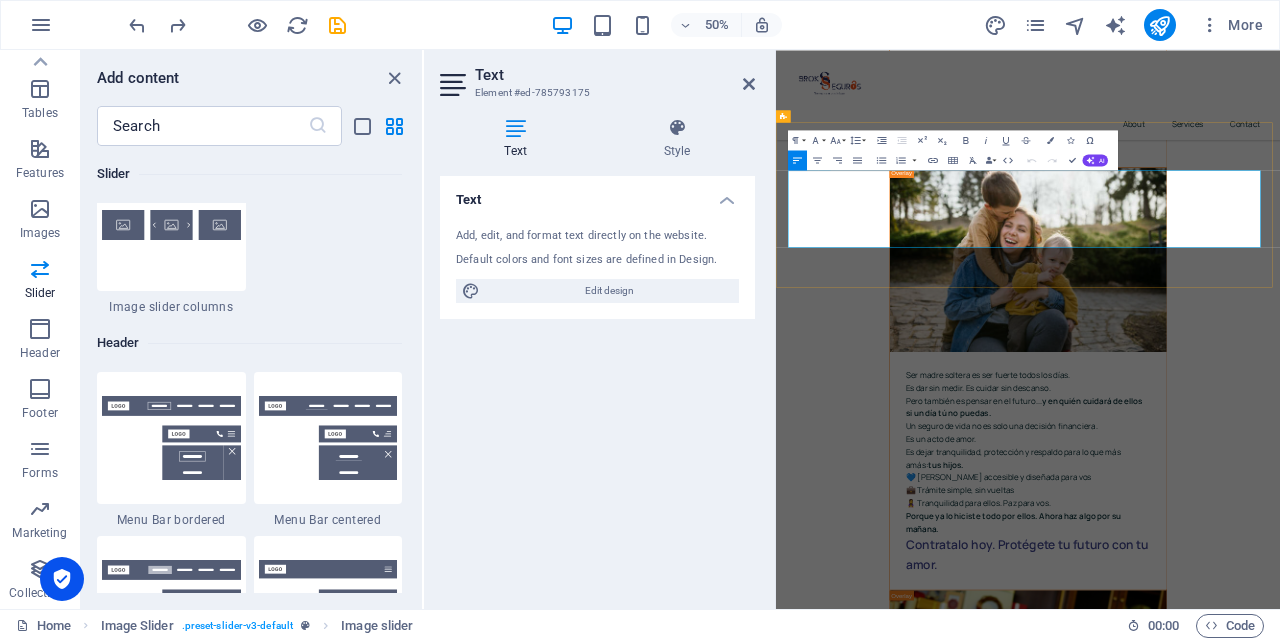 click on "Somos broker de seguros con 17 años de experiencia ayudando a personas, familias y empresas a encontrar la cobertura que realmente necesitan." at bounding box center [1036, 3174] 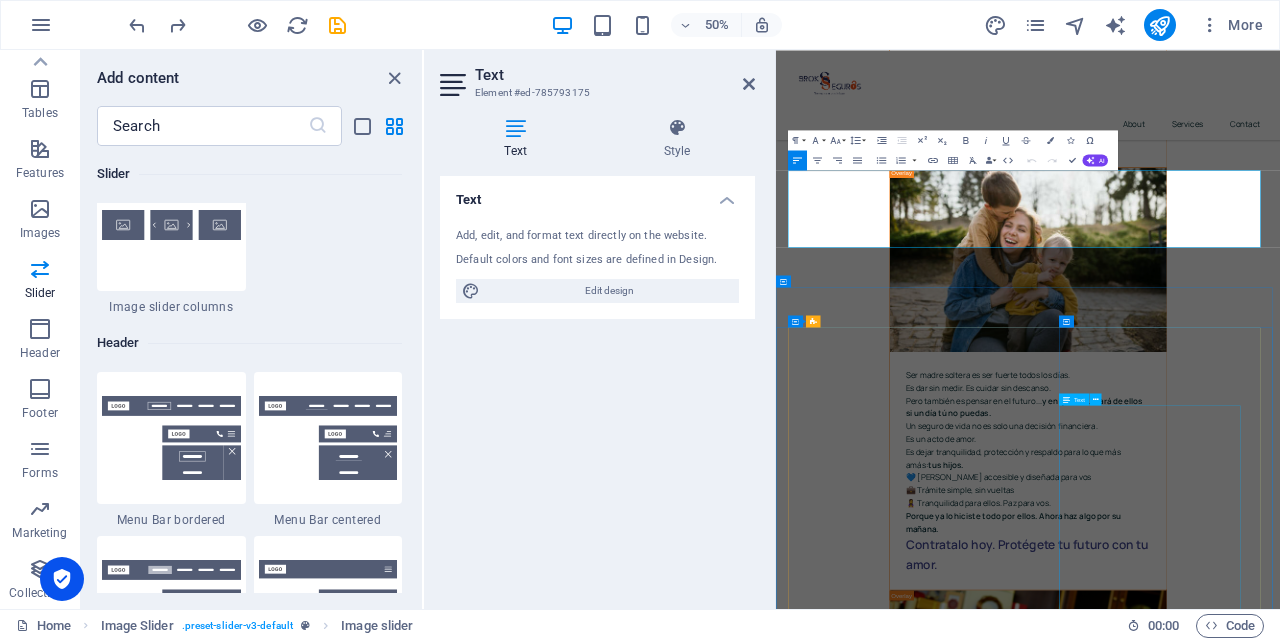 click on "Como brokers de seguros, nuestra misión es brindar asesoramiento honesto, cercano y personalizado, ayudando a cada cliente a proteger lo que más valora: su vida, su familia, su hogar y su futuro. Nos comprometemos a: ✅ Ofrecer coberturas claras, adaptadas a cada necesidad y etapa de la vida  ✅ Representar los intereses del cliente por encima de todo ✅ Trabajar con aseguradoras confiables para garantizar respaldo real Porque [DEMOGRAPHIC_DATA] que asegurar no es vender, sino cuidar.  Y eso lo hacemos con compromiso, conocimiento y corazón." at bounding box center [1260, 3638] 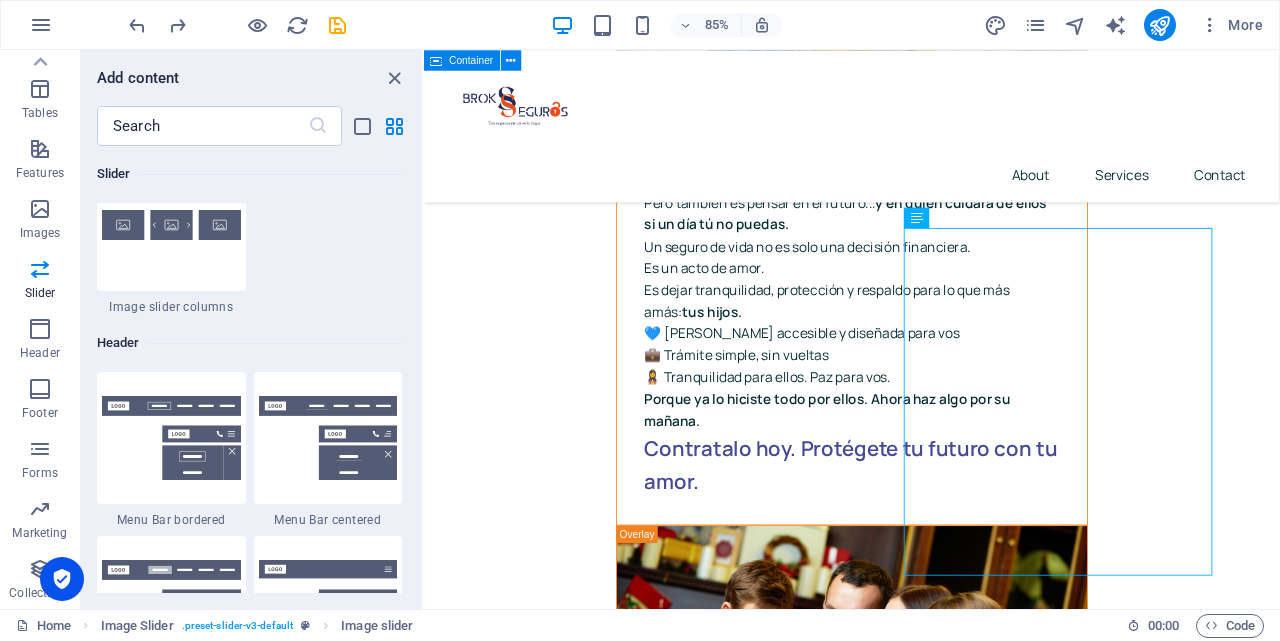 scroll, scrollTop: 5885, scrollLeft: 0, axis: vertical 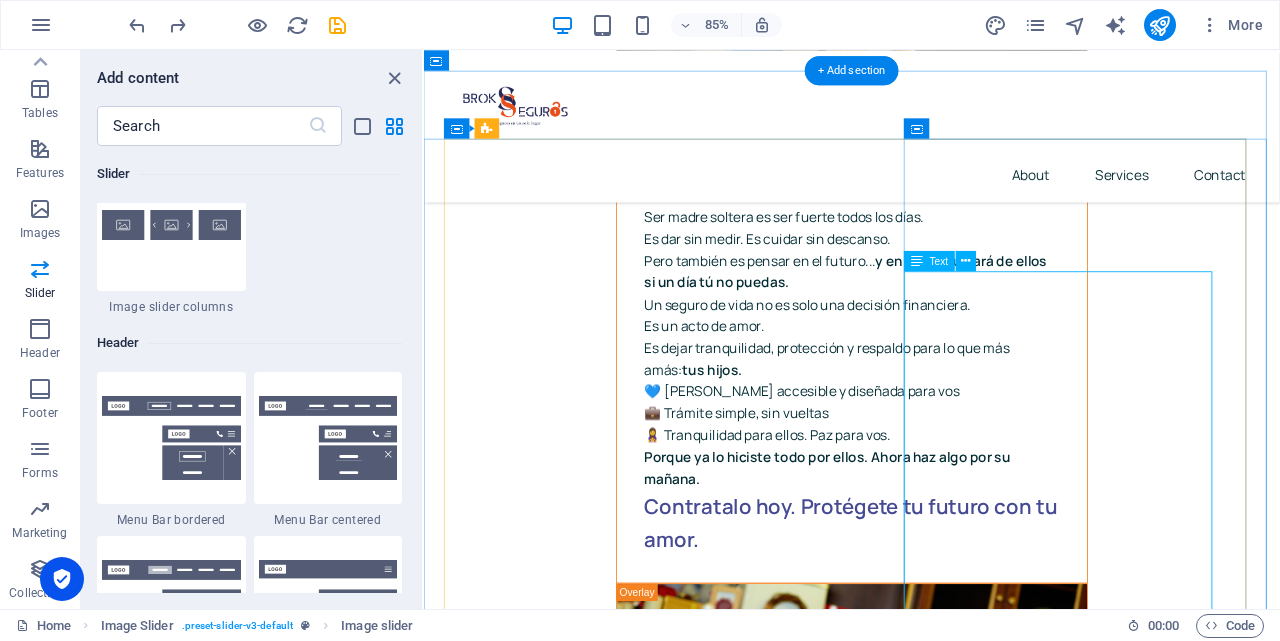 click on "Como brokers de seguros, nuestra misión es brindar asesoramiento honesto, cercano y personalizado, ayudando a cada cliente a proteger lo que más valora: su vida, su familia, su hogar y su futuro. Nos comprometemos a: ✅ Ofrecer coberturas claras, adaptadas a cada necesidad y etapa de la vida  ✅ Representar los intereses del cliente por encima de todo ✅ Trabajar con aseguradoras confiables para garantizar respaldo real Porque [DEMOGRAPHIC_DATA] que asegurar no es vender, sino cuidar.  Y eso lo hacemos con compromiso, conocimiento y corazón." at bounding box center [907, 3186] 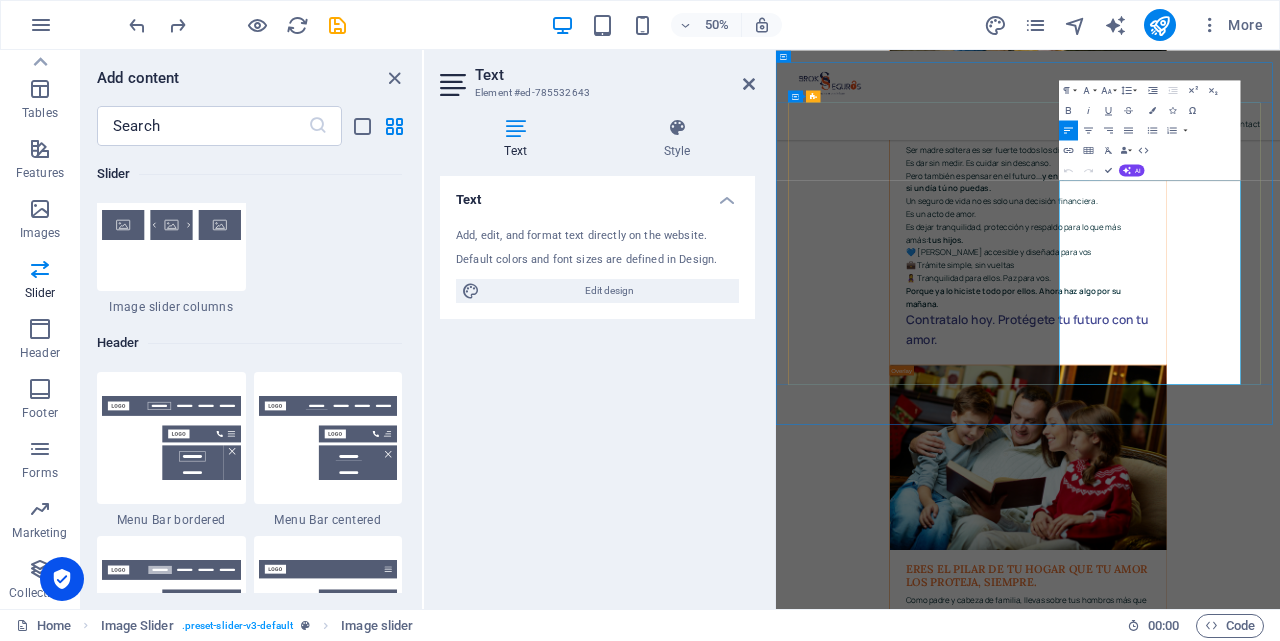 click on "Como brokers de seguros, nuestra misión es brindar asesoramiento honesto, cercano y personalizado, ayudando a cada cliente a proteger lo que más valora: su vida, su familia, su hogar y su futuro." at bounding box center (1260, 3111) 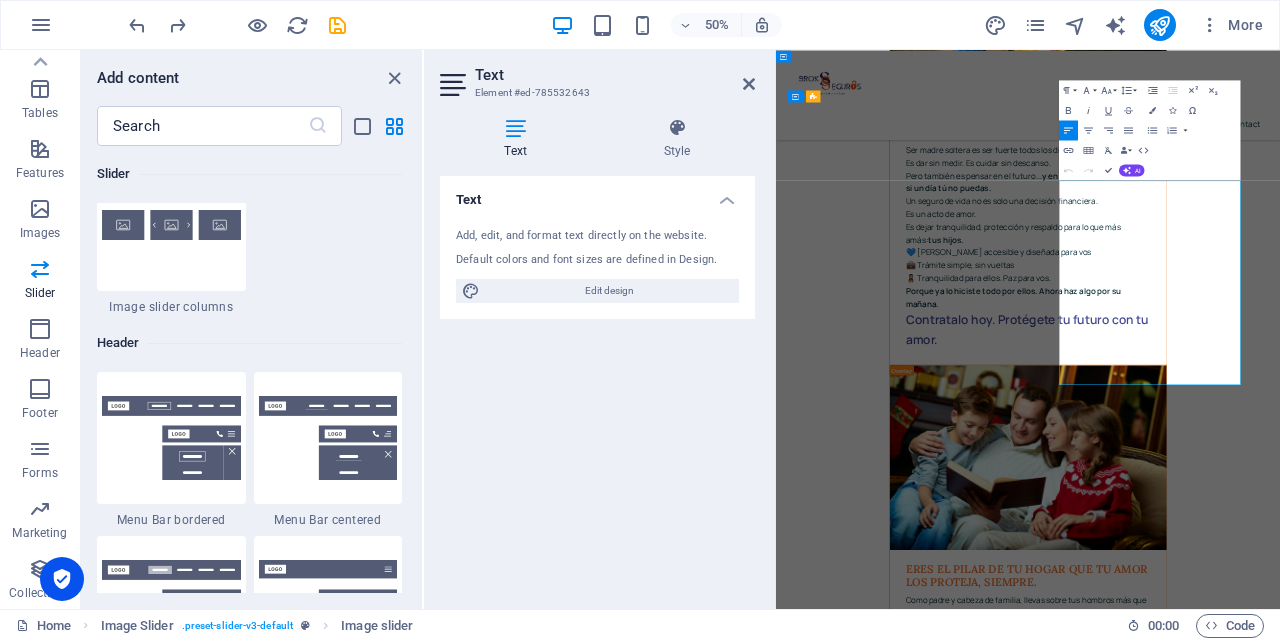 copy on "Como brokers de seguros, nuestra misión es brindar asesoramiento honesto, cercano y personalizado, ayudando a cada cliente a proteger lo que más valora: su vida, su familia, su hogar y su futuro. Nos comprometemos a: ✅ Ofrecer coberturas claras, adaptadas a cada necesidad y etapa de la vida  ✅ Representar los intereses del cliente por encima de todo ✅ Trabajar con aseguradoras confiables para garantizar respaldo real Porque [DEMOGRAPHIC_DATA] que asegurar no es vender, sino cuidar.  Y eso lo hacemos con compromiso, conocimiento y corazón." 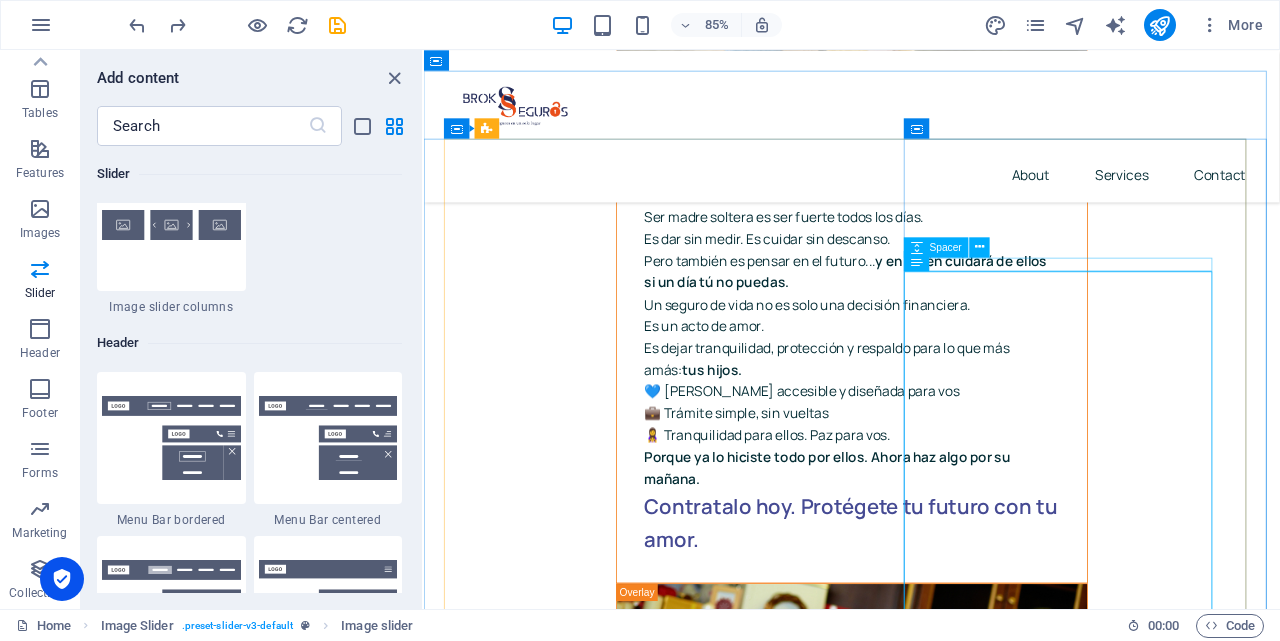click on "Our mission" at bounding box center (907, 3033) 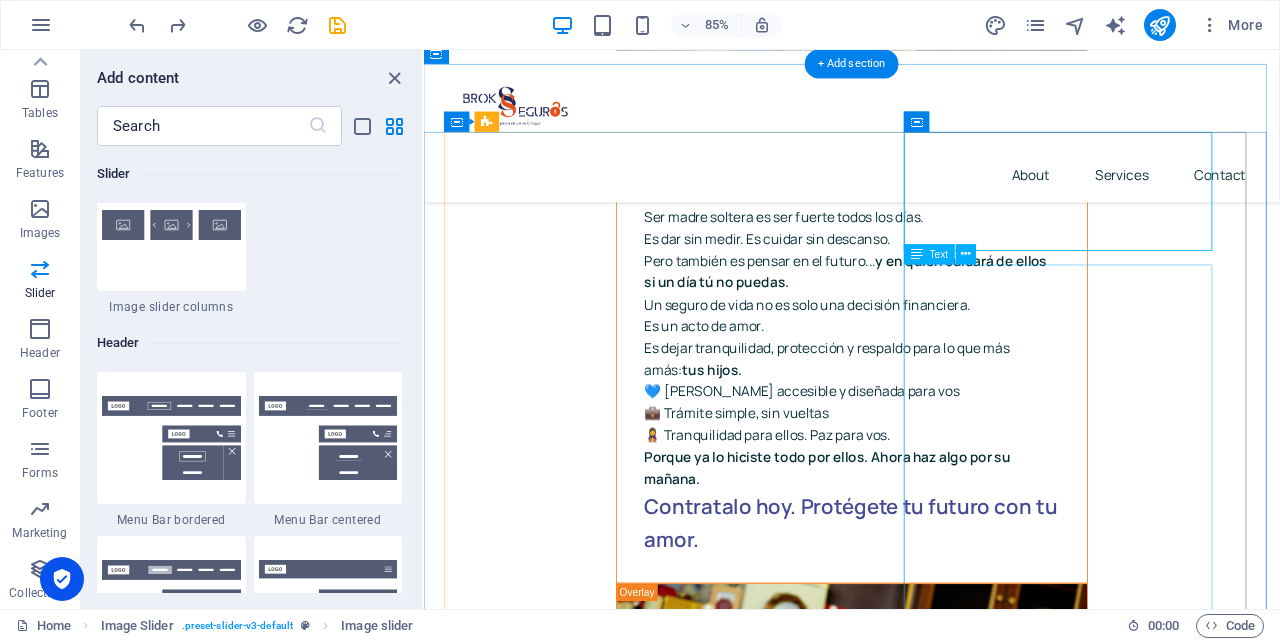 scroll, scrollTop: 6635, scrollLeft: 0, axis: vertical 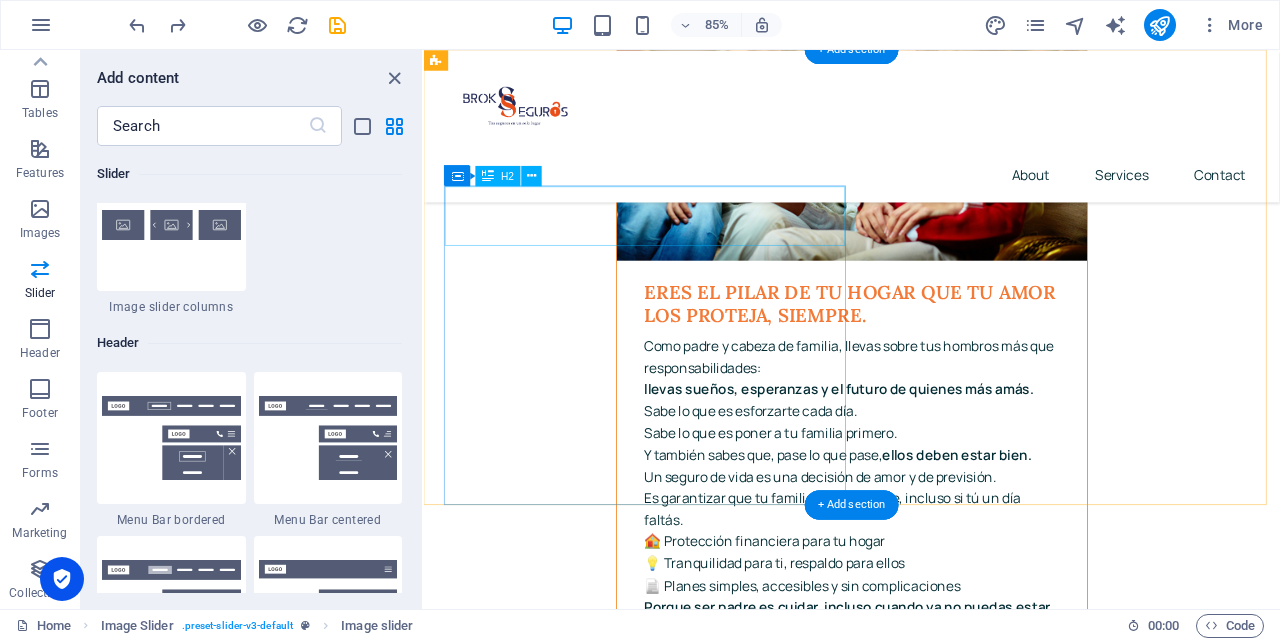 click on "How it works" at bounding box center (927, 3134) 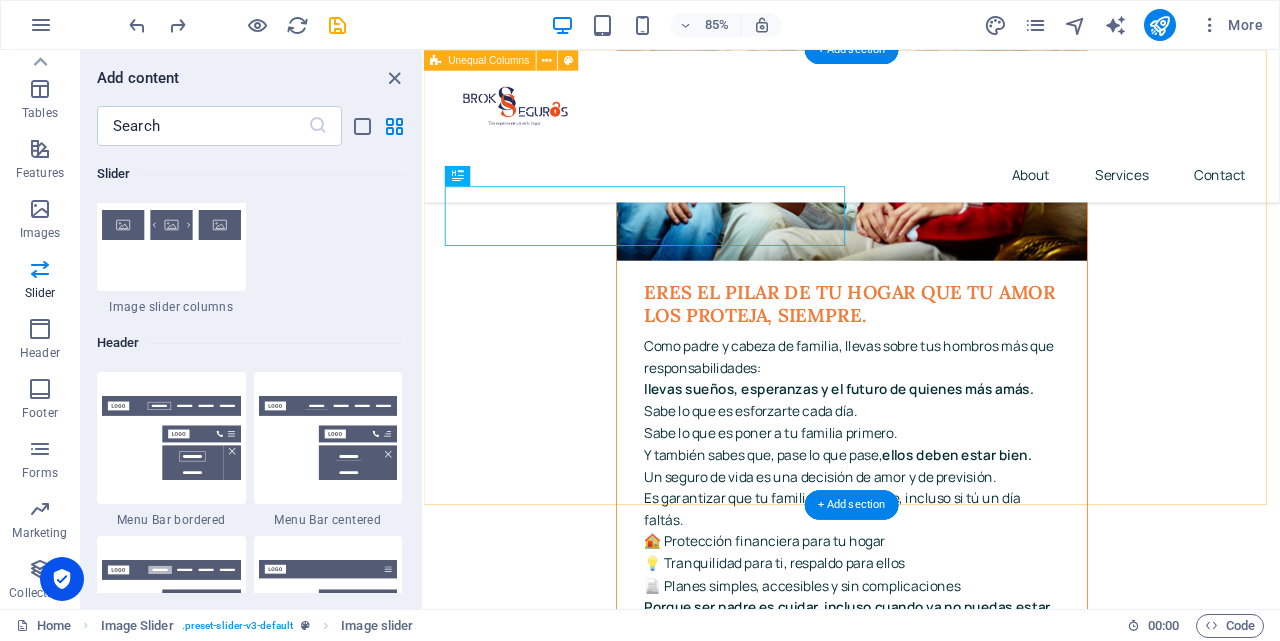 click on "Un seguro funciona como una  protección financiera  ante imprevistos. La idea es simple: Pagás una prima  (mensual, trimestral o anual) a una aseguradora. A cambio, la aseguradora  se compromete a cubrir ciertos riesgos  (por ejemplo, un accidente, una enfermedad, un daño o incluso el fallecimiento). Si ocurre ese evento, la aseguradora  te paga una indemnización  o se hace cargo del gasto, según el tipo de cobertura." at bounding box center [927, 3249] 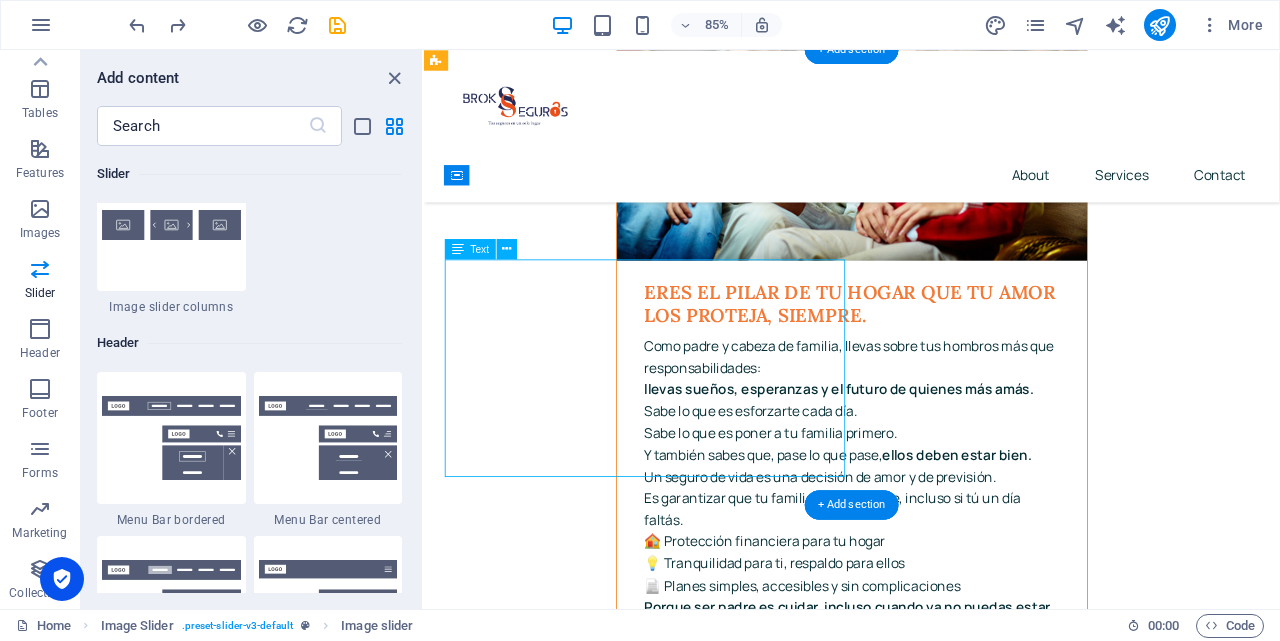 click on "Un seguro funciona como una  protección financiera  ante imprevistos. La idea es simple: Pagás una prima  (mensual, trimestral o anual) a una aseguradora. A cambio, la aseguradora  se compromete a cubrir ciertos riesgos  (por ejemplo, un accidente, una enfermedad, un daño o incluso el fallecimiento). Si ocurre ese evento, la aseguradora  te paga una indemnización  o se hace cargo del gasto, según el tipo de cobertura." at bounding box center (927, 3249) 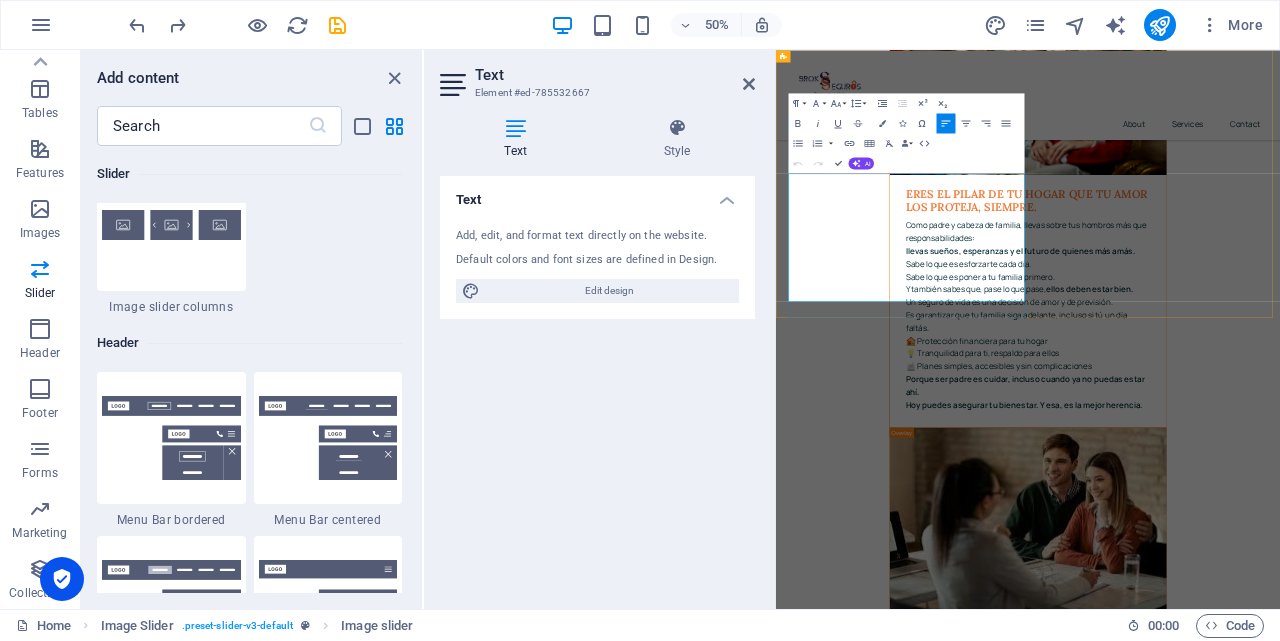 click on "Un seguro funciona como una  protección financiera  ante imprevistos. La idea es simple:" at bounding box center (1280, 3201) 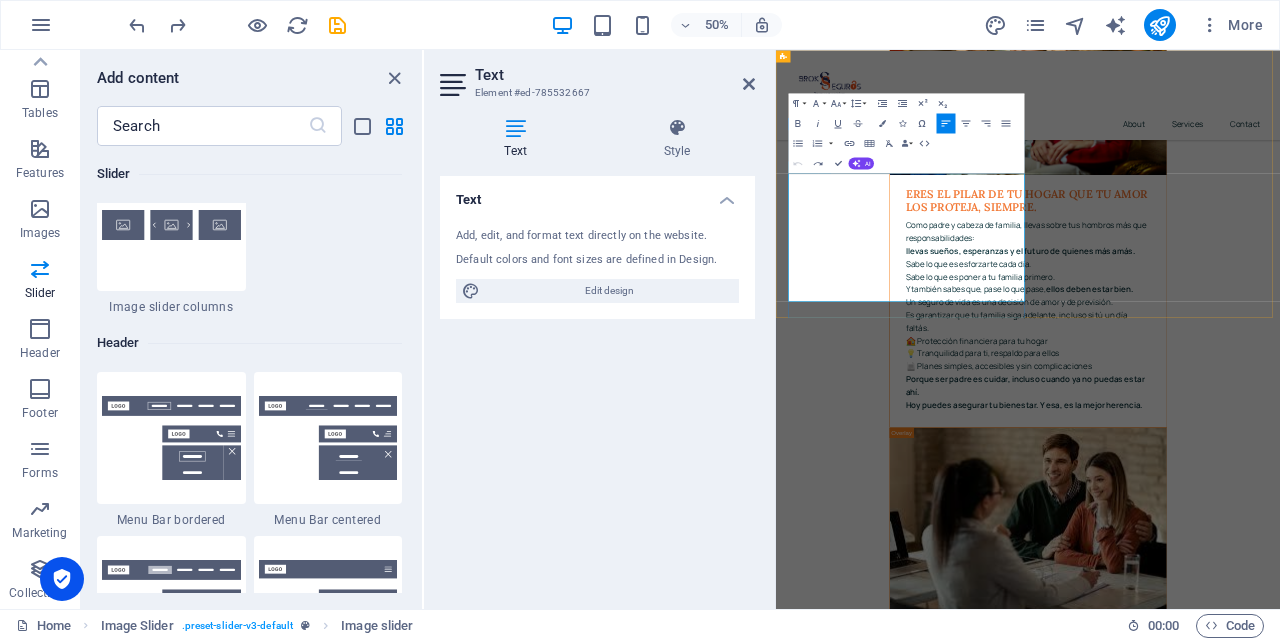 copy on "Un seguro funciona como una  protección financiera  ante imprevistos. La idea es simple: Pagás una prima  (mensual, trimestral o anual) a una aseguradora. A cambio, la aseguradora  se compromete a cubrir ciertos riesgos  (por ejemplo, un accidente, una enfermedad, un daño o incluso el fallecimiento). Si ocurre ese evento, la aseguradora  te paga una indemnización  o se hace cargo del gasto, según el tipo de cobertura." 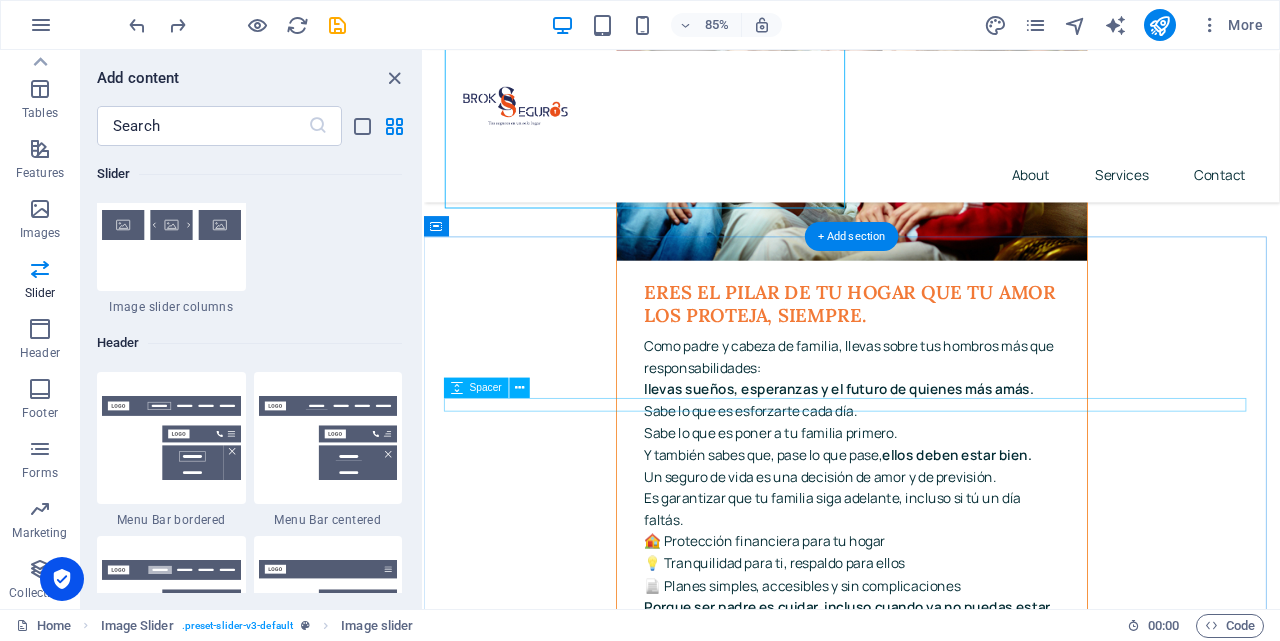 scroll, scrollTop: 7150, scrollLeft: 0, axis: vertical 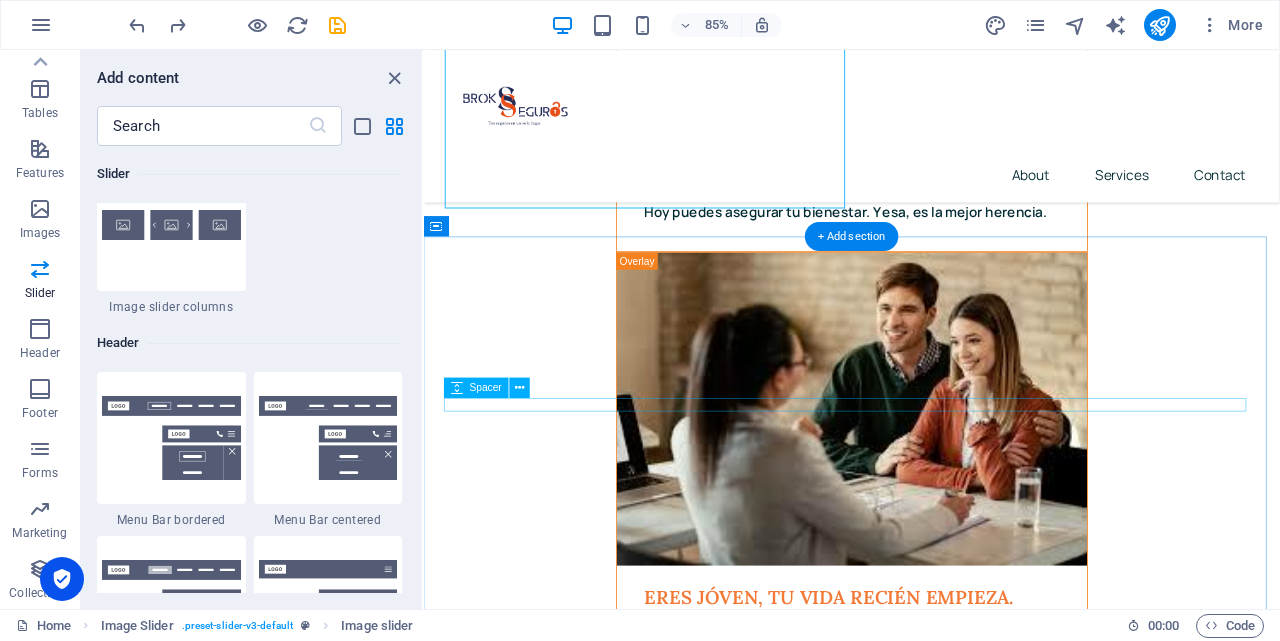 click on "🔹  Lo que nos distingue del resto ✅  Asesoramiento 100% personalizado No vendemos seguros,  te ayudamos a elegir el que realmente necesitás , según tu vida, tus metas y tu presupuesto. ✅  Trabajamos para vos, no para una aseguradora Como brokers independientes,  representamos tus intereses , buscando siempre la mejor opción entre varias compañías. ✅  Acompañamiento real, antes, durante y después Estás cubierto… pero también  acompañado . Cuando pasa algo, no te dejamos solo. Estamos ahí para ayudarte con los trámites, gestiones y reclamos. ✅  Transparencia total Sin letra chica, sin vueltas. Te explicamos cada punto del seguro  de forma clara y honesta . ✅  Soluciones accesibles y a tu medida Porque [DEMOGRAPHIC_DATA] que proteger tu vida y tu futuro  debería estar al alcance de todos . Conocé la diferencia de estar bien asesorado. Con nosotros, no solo contratás un seguro. Ganás tranquilidad." at bounding box center (927, 3512) 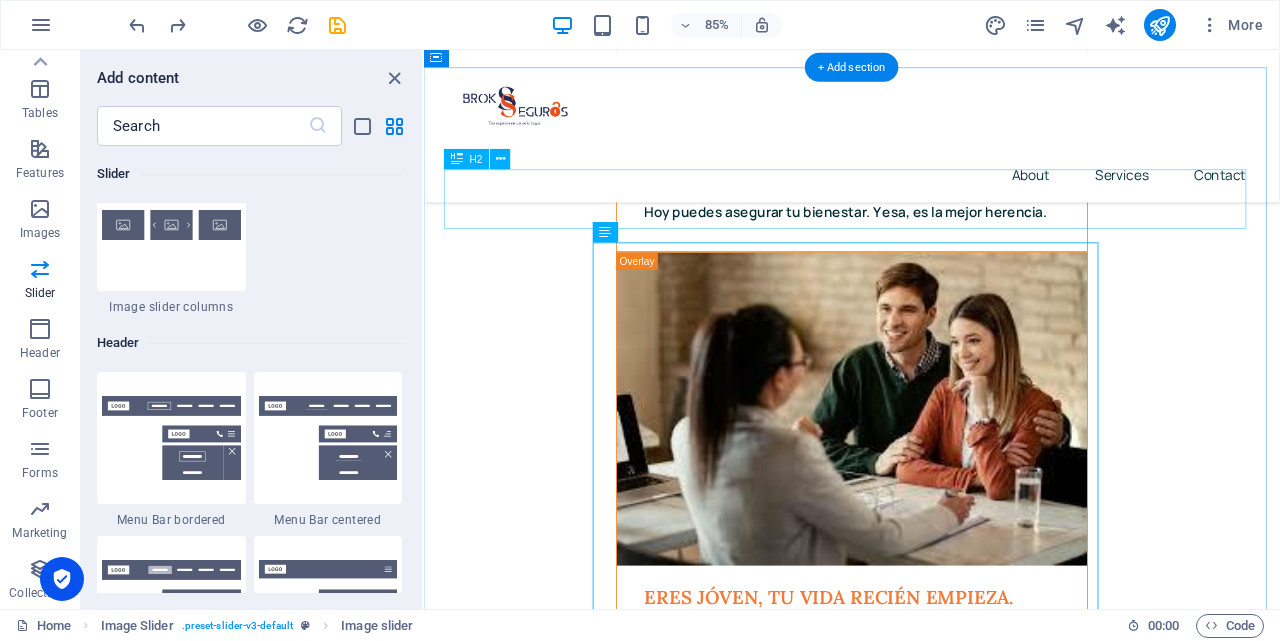 click on "What sets us apart" at bounding box center [927, 3276] 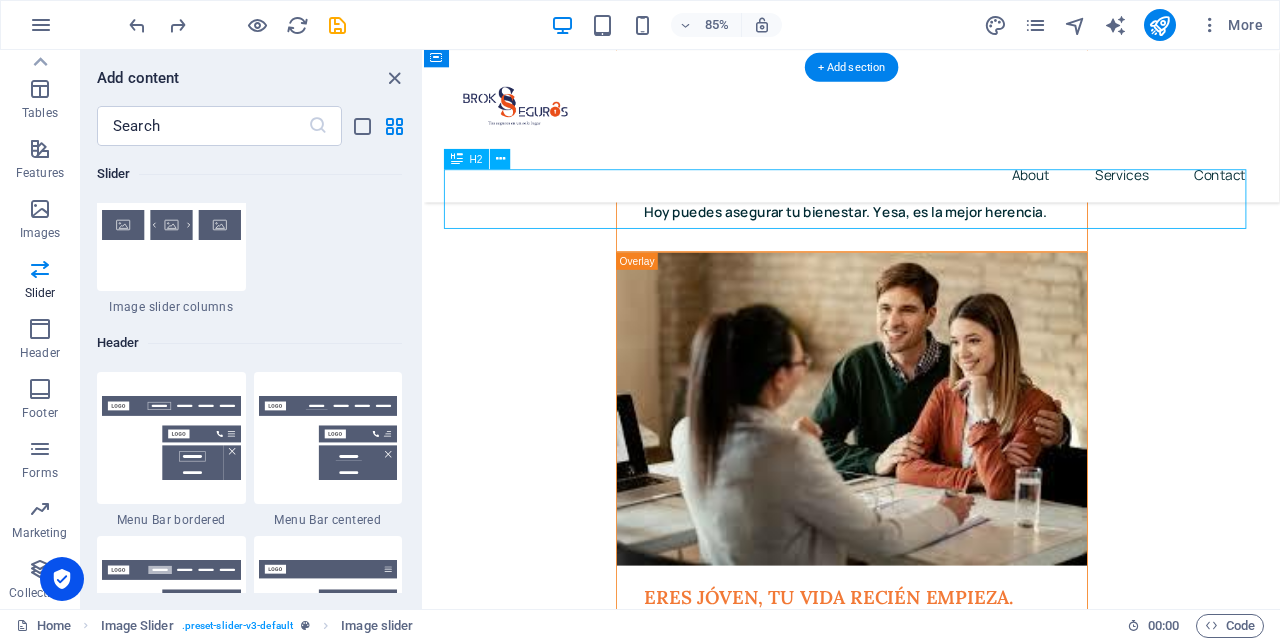 click on "What sets us apart" at bounding box center [927, 3276] 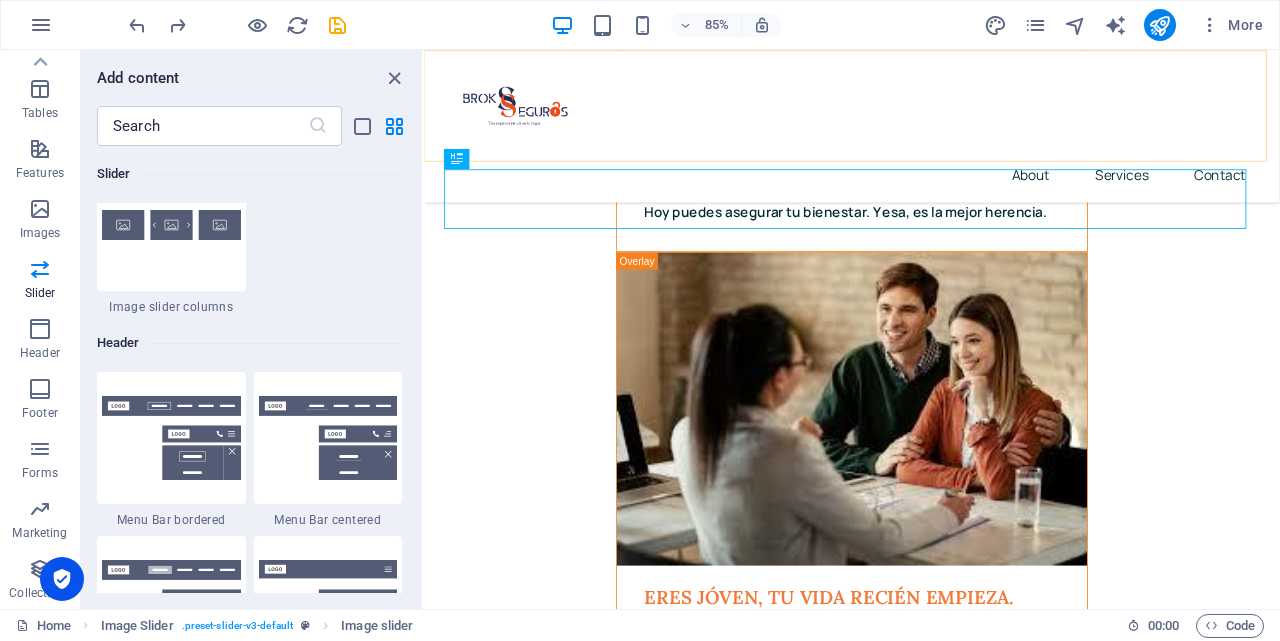click on "🔹  Lo que nos distingue del resto ✅  Asesoramiento 100% personalizado No vendemos seguros,  te ayudamos a elegir el que realmente necesitás , según tu vida, tus metas y tu presupuesto. ✅  Trabajamos para vos, no para una aseguradora Como brokers independientes,  representamos tus intereses , buscando siempre la mejor opción entre varias compañías. ✅  Acompañamiento real, antes, durante y después Estás cubierto… pero también  acompañado . Cuando pasa algo, no te dejamos solo. Estamos ahí para ayudarte con los trámites, gestiones y reclamos. ✅  Transparencia total Sin letra chica, sin vueltas. Te explicamos cada punto del seguro  de forma clara y honesta . ✅  Soluciones accesibles y a tu medida Porque [DEMOGRAPHIC_DATA] que proteger tu vida y tu futuro  debería estar al alcance de todos . Conocé la diferencia de estar bien asesorado. Con nosotros, no solo contratás un seguro. Ganás tranquilidad." at bounding box center [927, 3512] 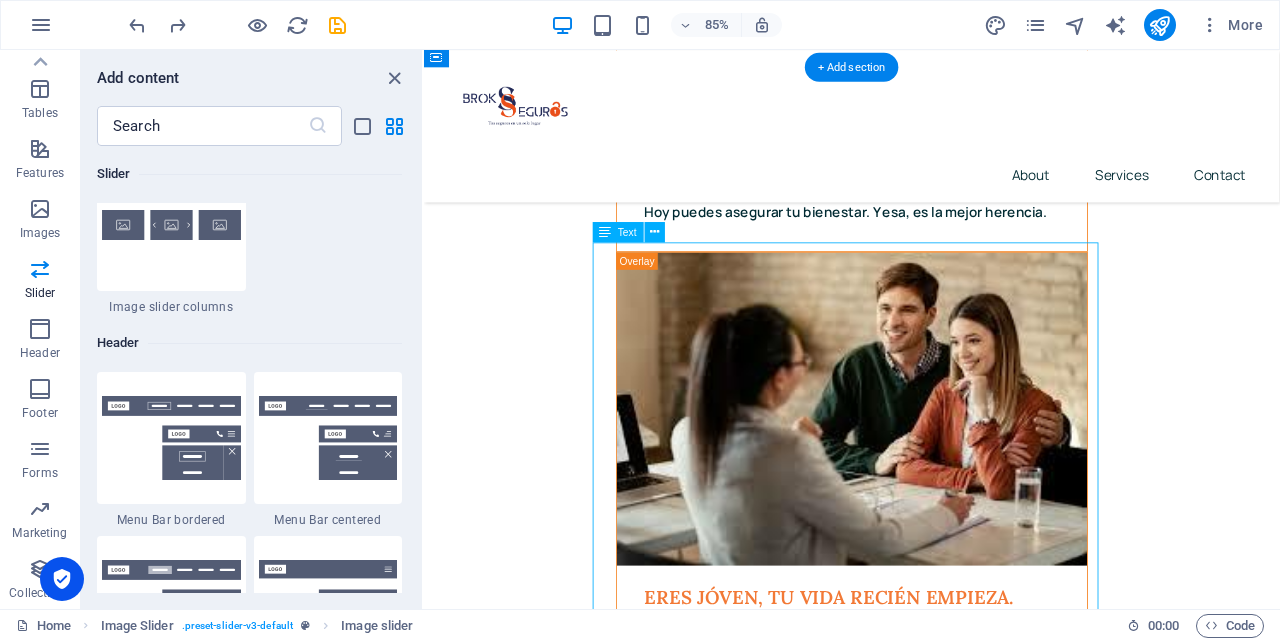 click on "🔹  Lo que nos distingue del resto ✅  Asesoramiento 100% personalizado No vendemos seguros,  te ayudamos a elegir el que realmente necesitás , según tu vida, tus metas y tu presupuesto. ✅  Trabajamos para vos, no para una aseguradora Como brokers independientes,  representamos tus intereses , buscando siempre la mejor opción entre varias compañías. ✅  Acompañamiento real, antes, durante y después Estás cubierto… pero también  acompañado . Cuando pasa algo, no te dejamos solo. Estamos ahí para ayudarte con los trámites, gestiones y reclamos. ✅  Transparencia total Sin letra chica, sin vueltas. Te explicamos cada punto del seguro  de forma clara y honesta . ✅  Soluciones accesibles y a tu medida Porque [DEMOGRAPHIC_DATA] que proteger tu vida y tu futuro  debería estar al alcance de todos . Conocé la diferencia de estar bien asesorado. Con nosotros, no solo contratás un seguro. Ganás tranquilidad." at bounding box center (927, 3512) 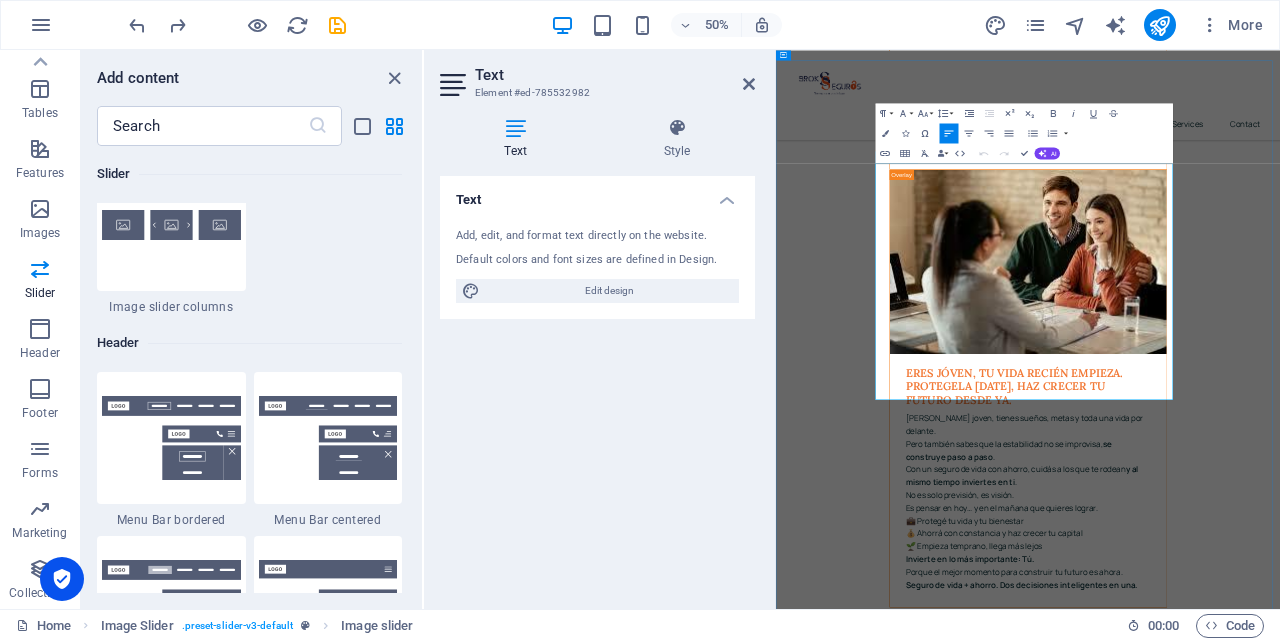 click on "🔹  Lo que nos distingue del resto" at bounding box center (1280, 3344) 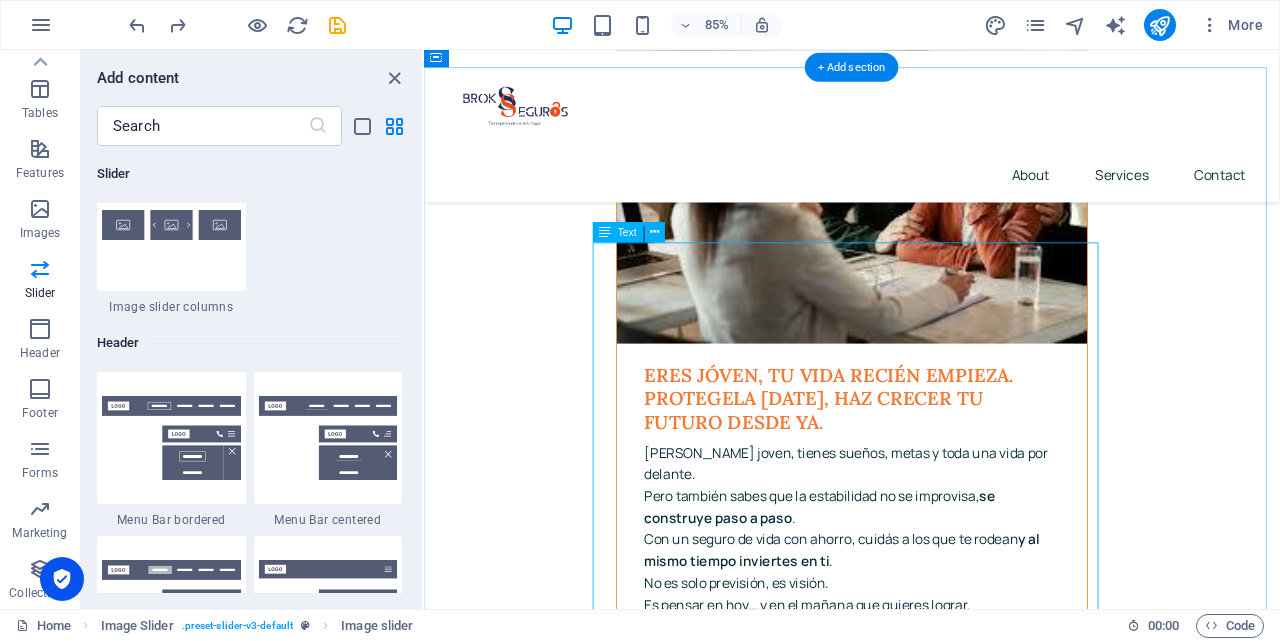 scroll, scrollTop: 7788, scrollLeft: 0, axis: vertical 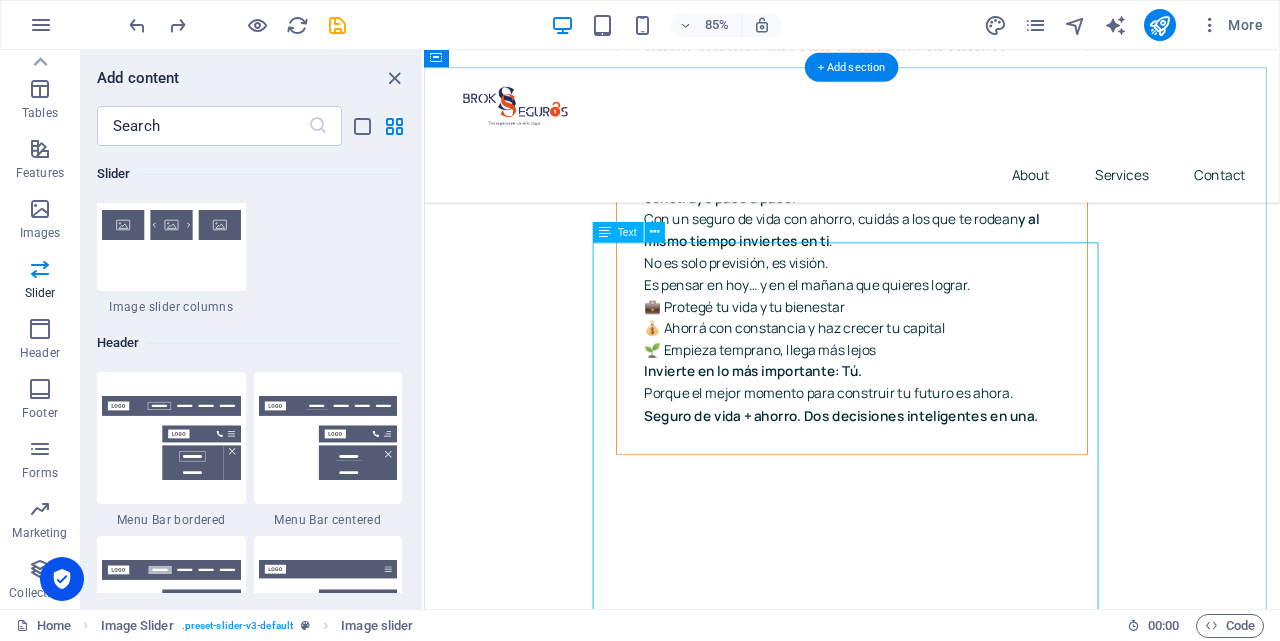 click on "✅ Asesoramiento 100% personalizado" at bounding box center (597, 3259) 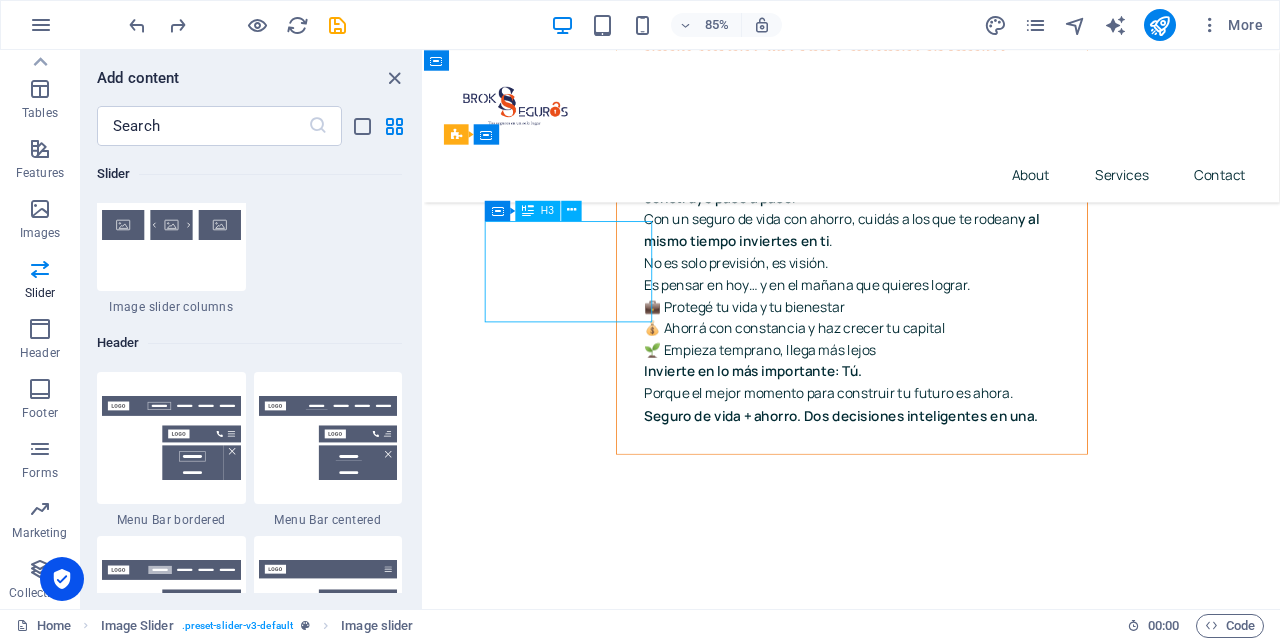 click on "✅ Asesoramiento 100% personalizado" at bounding box center [597, 3259] 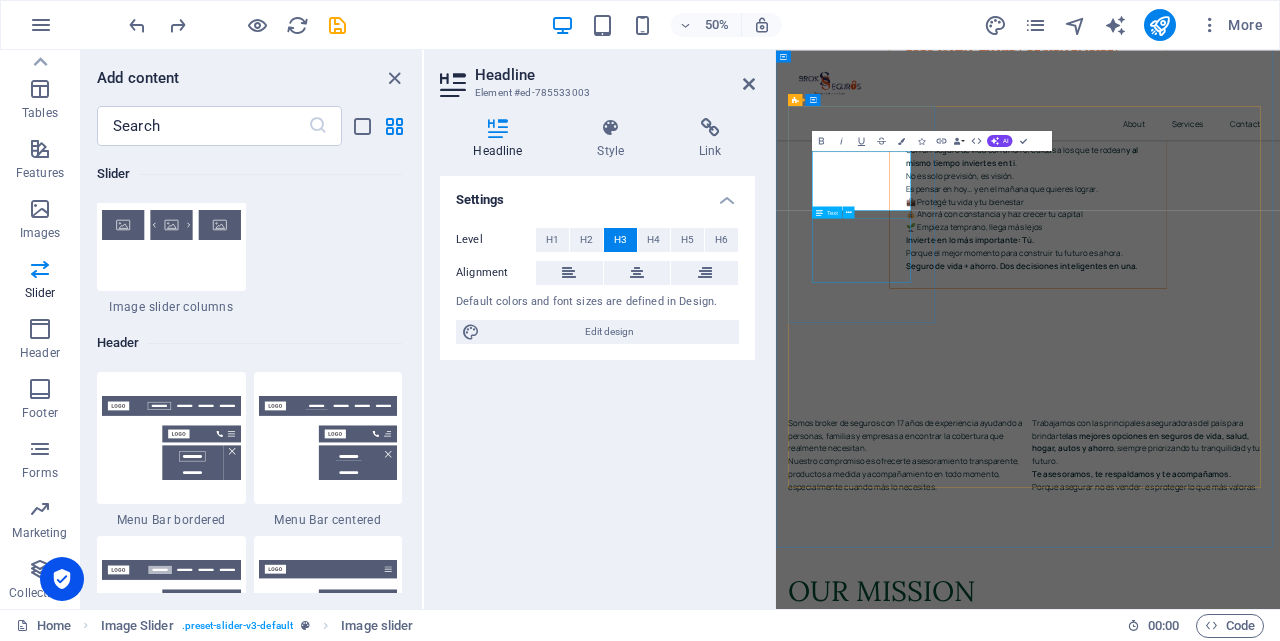 click on "No vendemos seguros,  te ayudamos a elegir el que realmente necesitas , según tu vida, tus metas y tu presupuesto." at bounding box center [949, 3401] 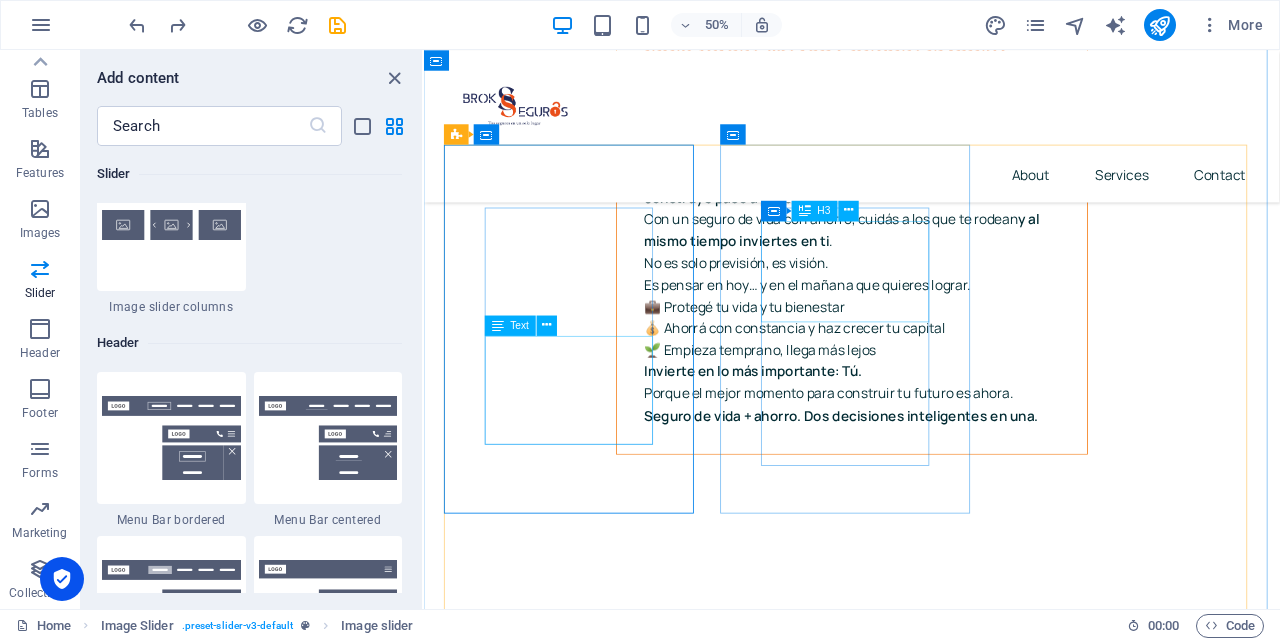 click on "✅ Trabajamos para vos, no para una aseguradora" at bounding box center (597, 3628) 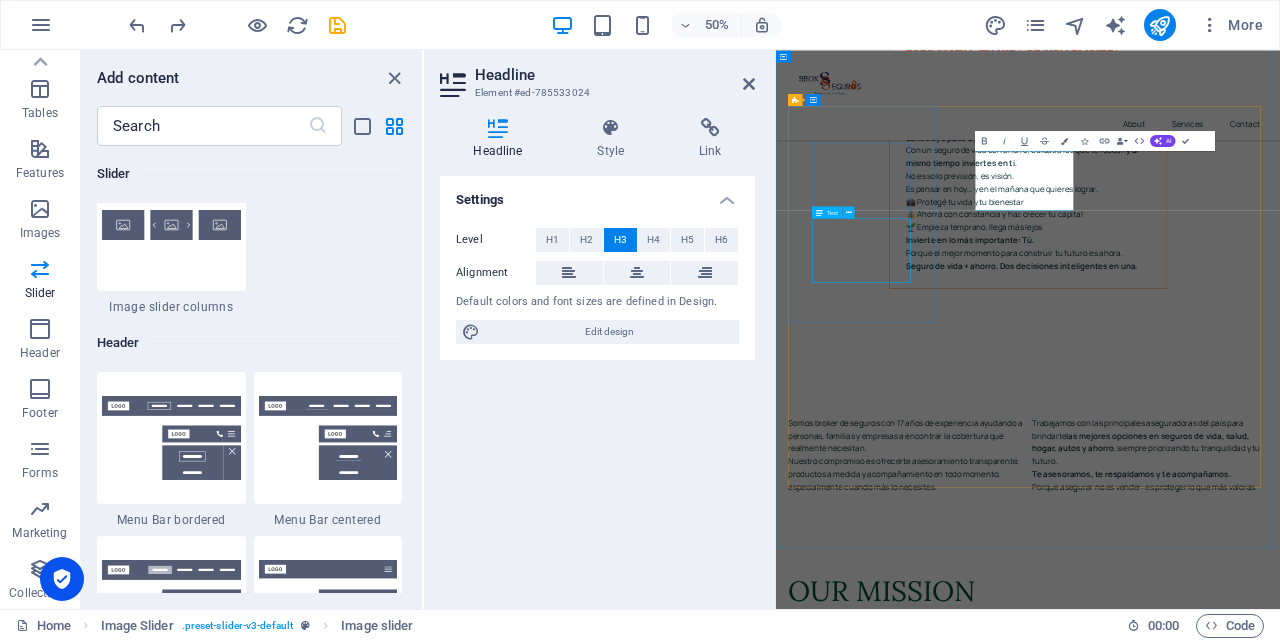 click on "No vendemos seguros,  te ayudamos a elegir el que realmente necesitas , según tu vida, tus metas y tu presupuesto." at bounding box center (949, 3401) 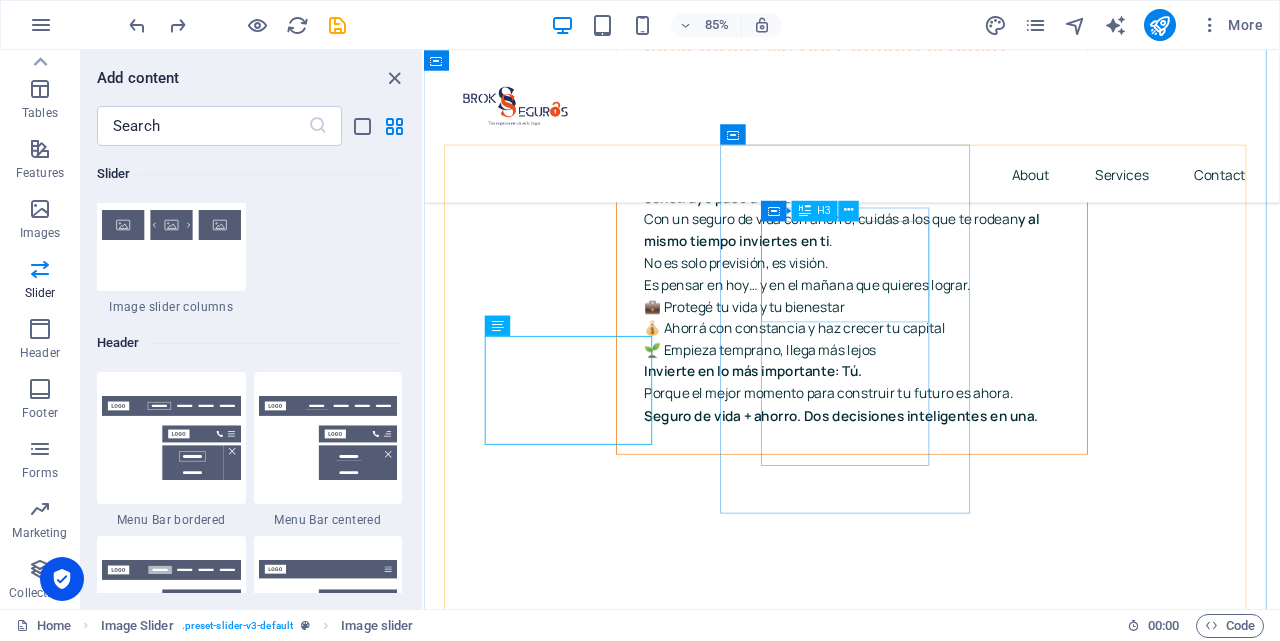 click on "No vendemos seguros,  te ayudamos a elegir el que realmente necesitas , según tu vida, tus metas y tu presupuesto." at bounding box center (597, 3399) 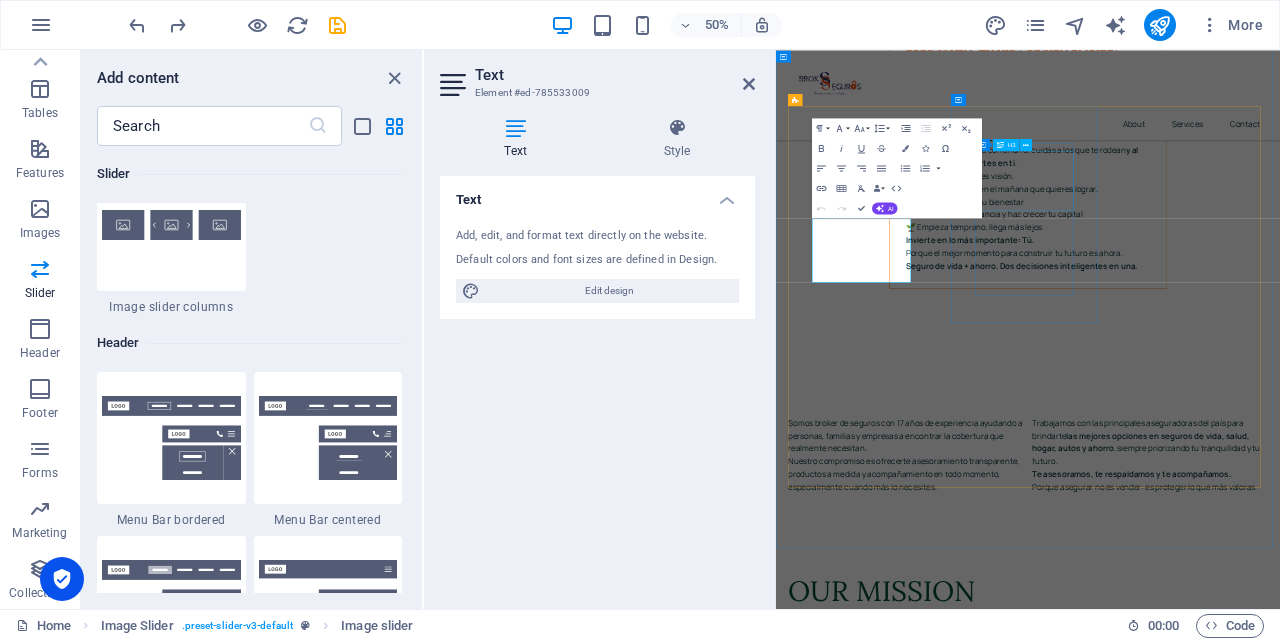 click on "✅ Trabajamos para vos, no para una aseguradora" at bounding box center (949, 3630) 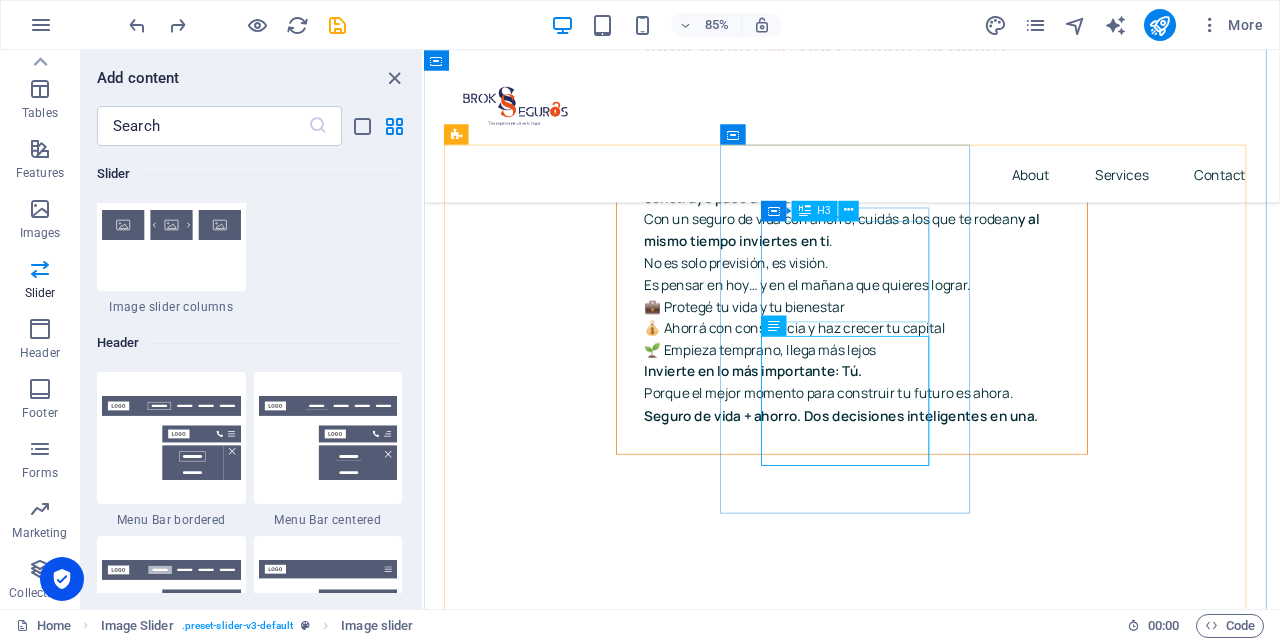 click on "✅ Trabajamos para vos, no para una aseguradora" at bounding box center [597, 3628] 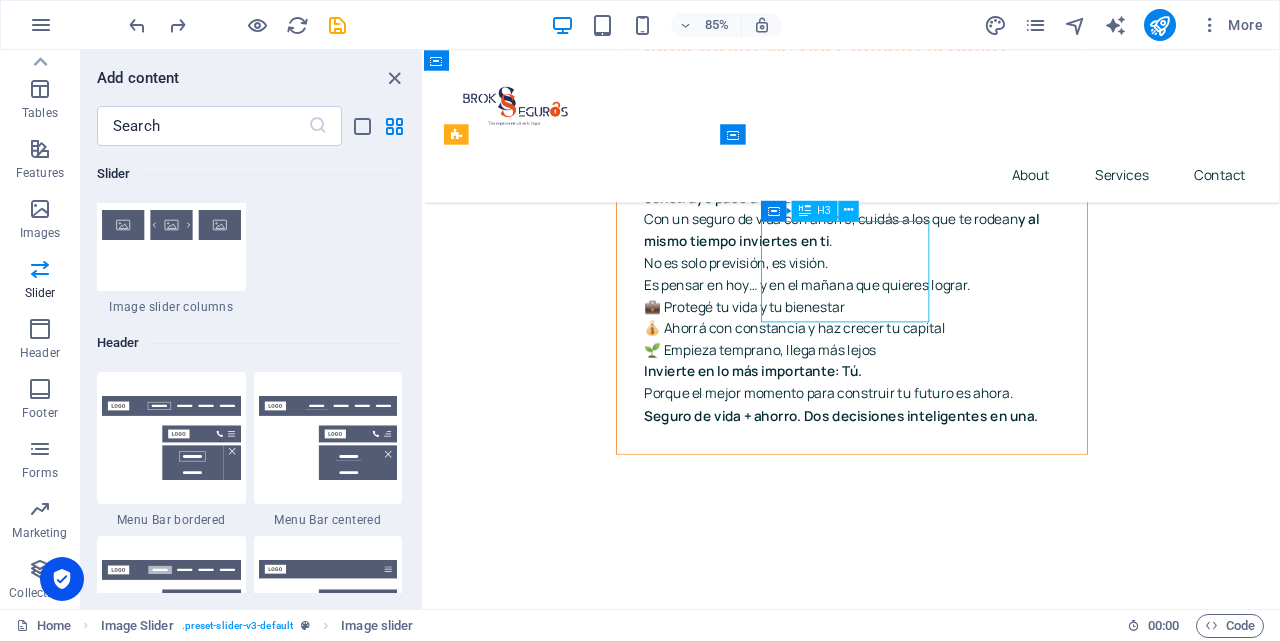 click on "✅ Trabajamos para vos, no para una aseguradora" at bounding box center (597, 3628) 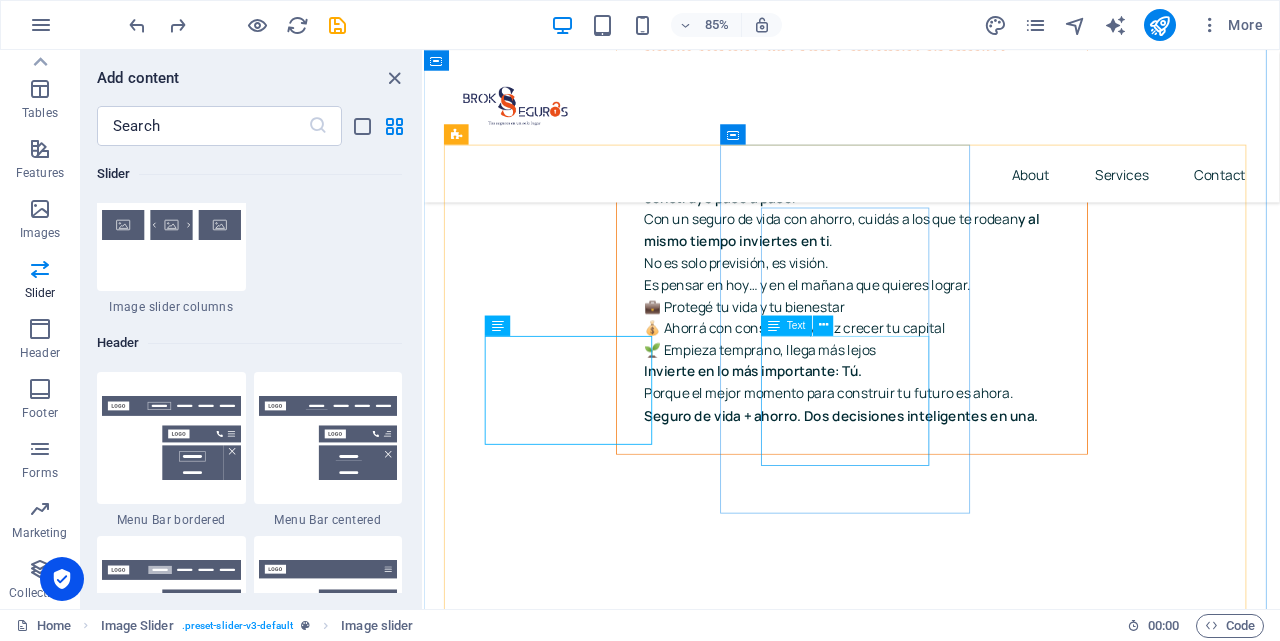 click on "Como brokers independientes,  representamos tus intereses , buscando siempre la mejor opción entre varias compañías." at bounding box center (597, 3768) 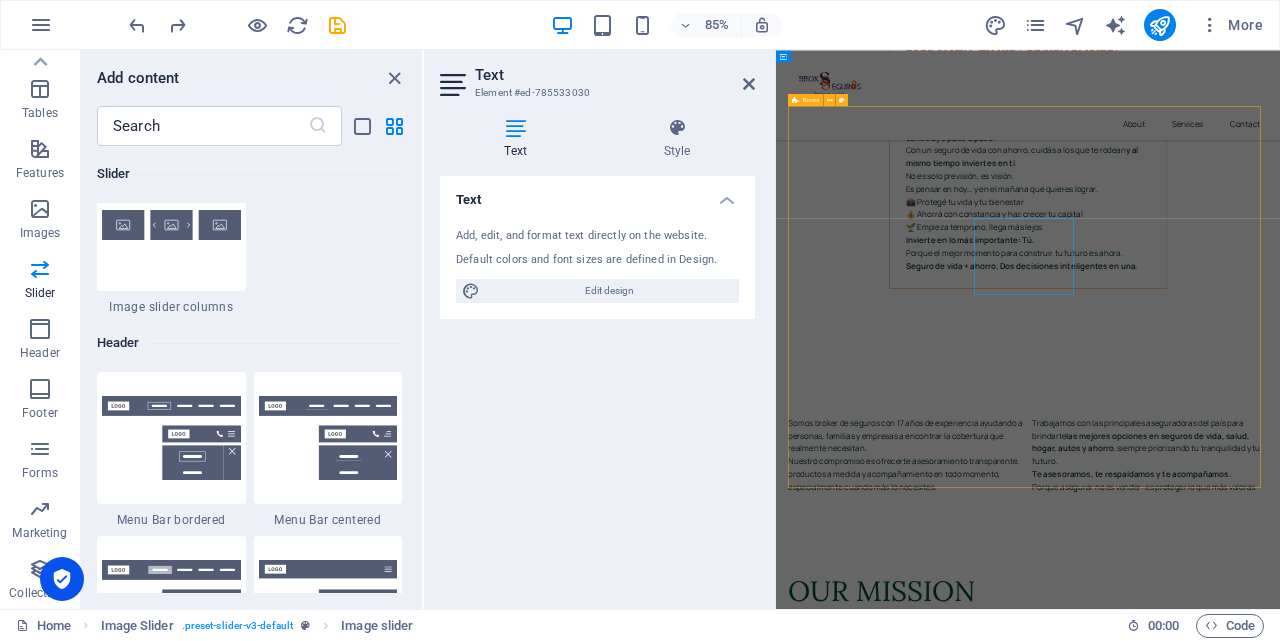 click on "✅ Asesoramiento 100% personalizado No vendemos seguros,  te ayudamos a elegir el que realmente necesitas , según tu vida, tus metas y tu presupuesto. .fa-secondary{opacity:.4} ✅ Trabajamos para vos, no para una aseguradora Como brokers independientes,  representamos tus intereses , buscando siempre la mejor opción entre varias compañías. .fa-secondary{opacity:.4} ✅ Acompañamiento real, antes, durante y después Estás cubierto… pero también  acompañado . Cuando pasa algo, no te dejamos solo. Estamos ahí para ayudarte con los trámites, gestiones y reclamos. ✅ Transparencia total Sin letra chica, sin vueltas. Te explicamos cada punto del seguro  de forma clara y honesta . ✅ Soluciones accesibles y a tu medida Porque [DEMOGRAPHIC_DATA] que proteger tu vida y tu futuro  debería estar al alcance de todos ." at bounding box center (1280, 4024) 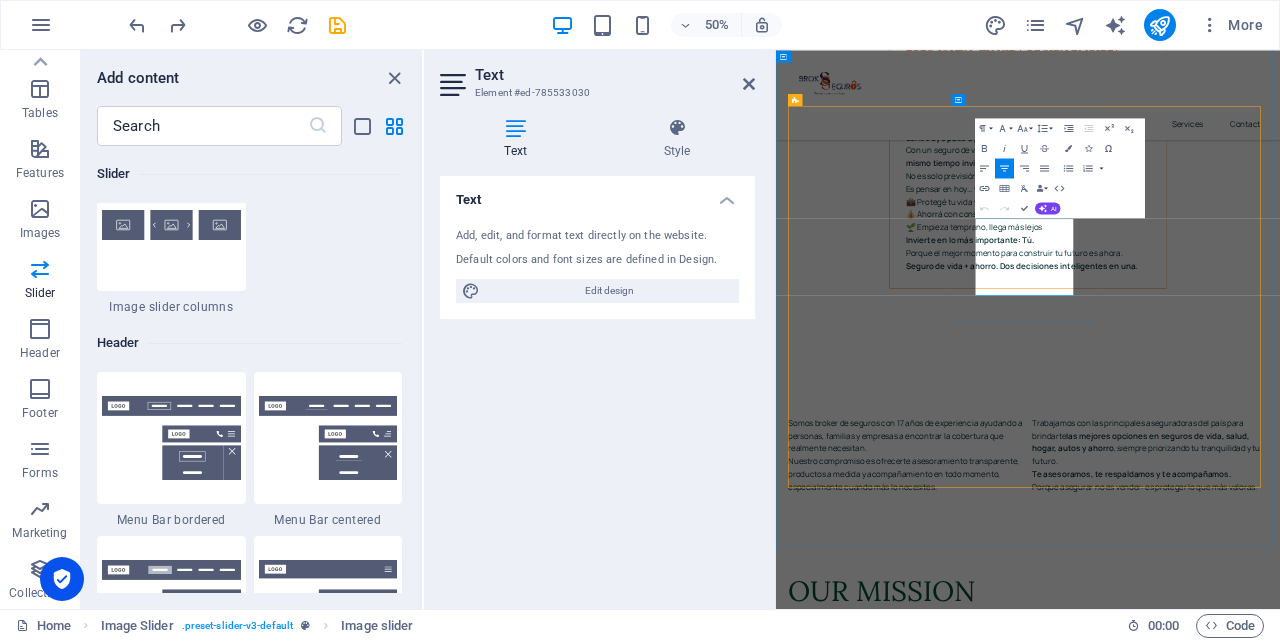click on "Como brokers independientes,  representamos tus intereses , buscando siempre la mejor opción entre varias compañías." at bounding box center (949, 3783) 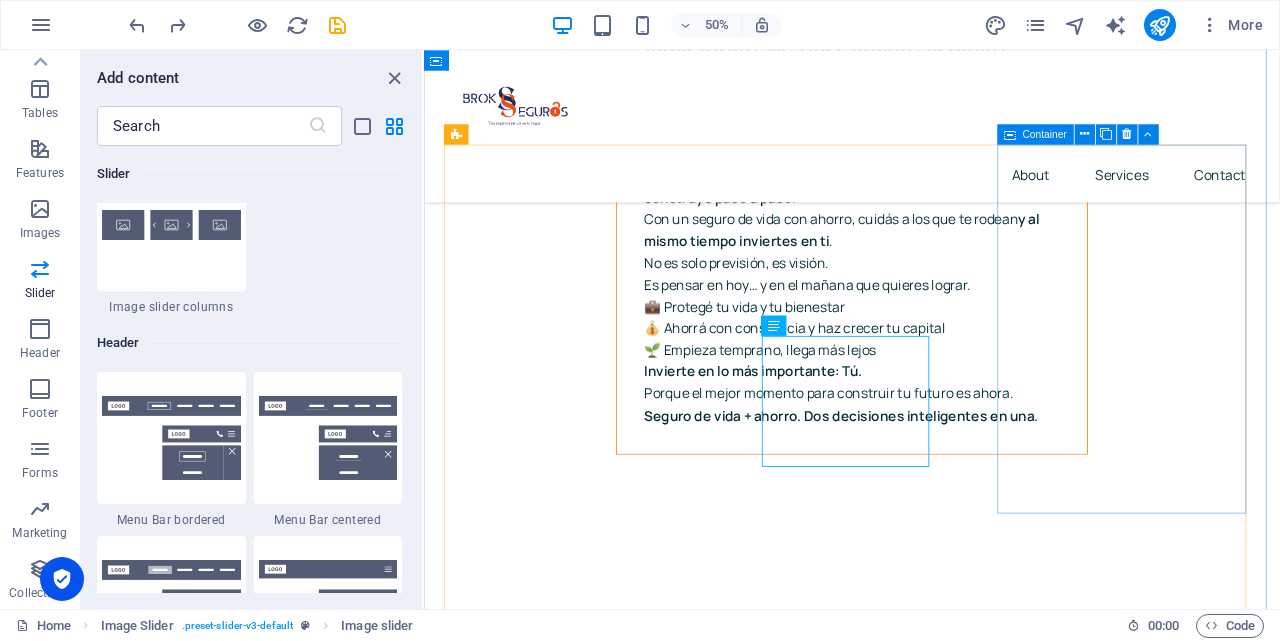 click on "✅ Acompañamiento real, antes, durante y después" at bounding box center [597, 4011] 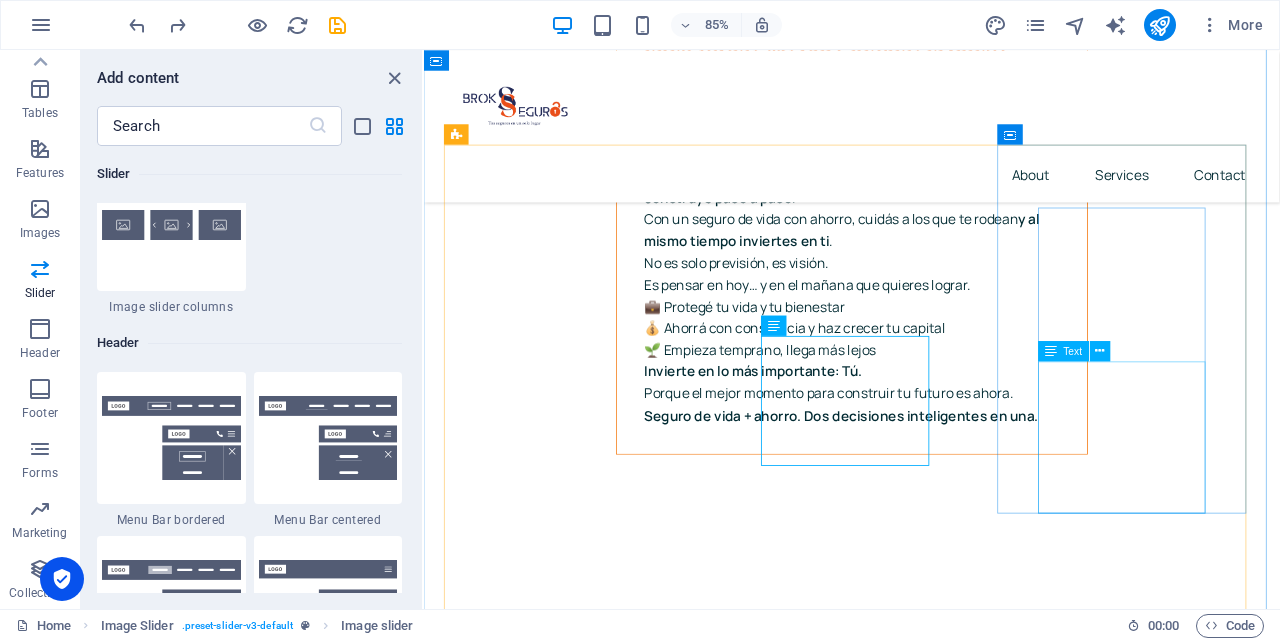 click on "Estás cubierto… pero también  acompañado . Cuando pasa algo, no te dejamos solo. Estamos ahí para ayudarte con los trámites, gestiones y reclamos." at bounding box center [597, 4191] 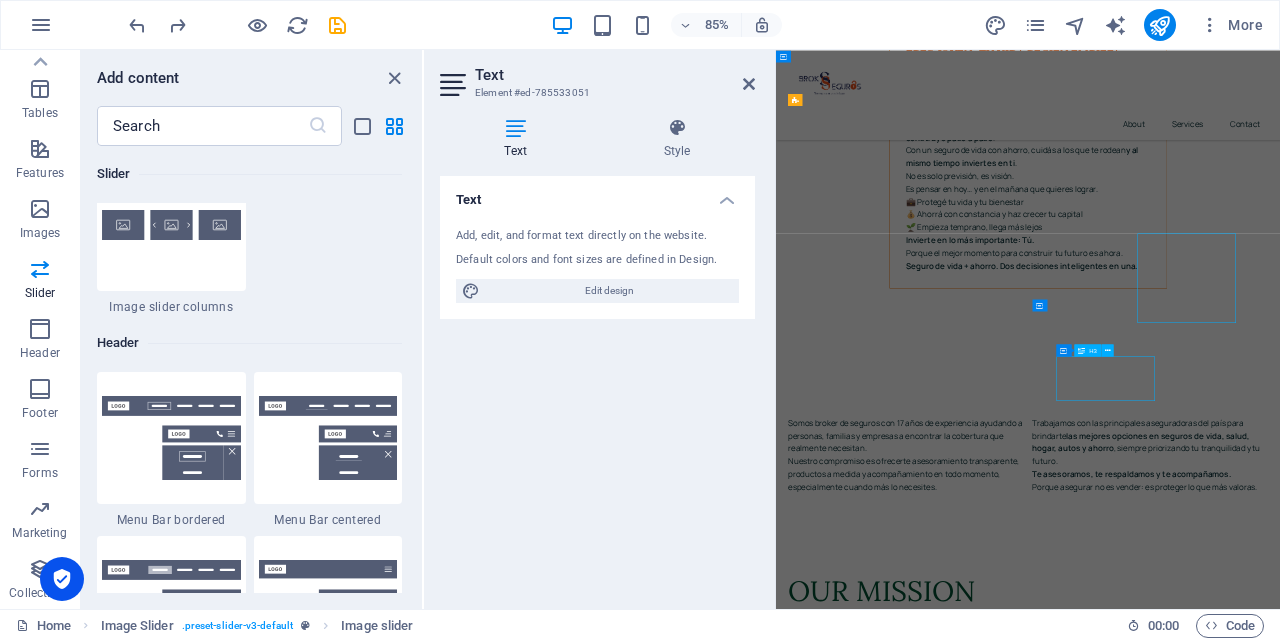 click on "✅ Soluciones accesibles y a tu medida" at bounding box center (949, 4747) 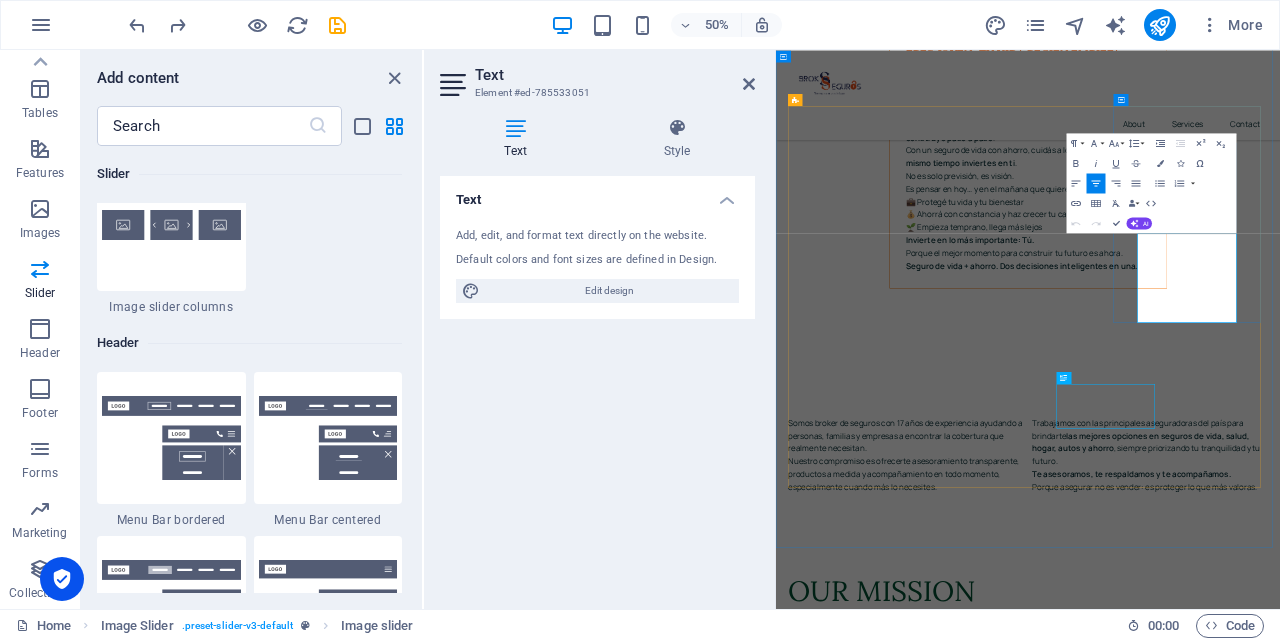 click on "Estás cubierto… pero también  acompañado . Cuando pasa algo, no te dejamos solo. Estamos ahí para ayudarte con los trámites, gestiones y reclamos." at bounding box center [949, 4193] 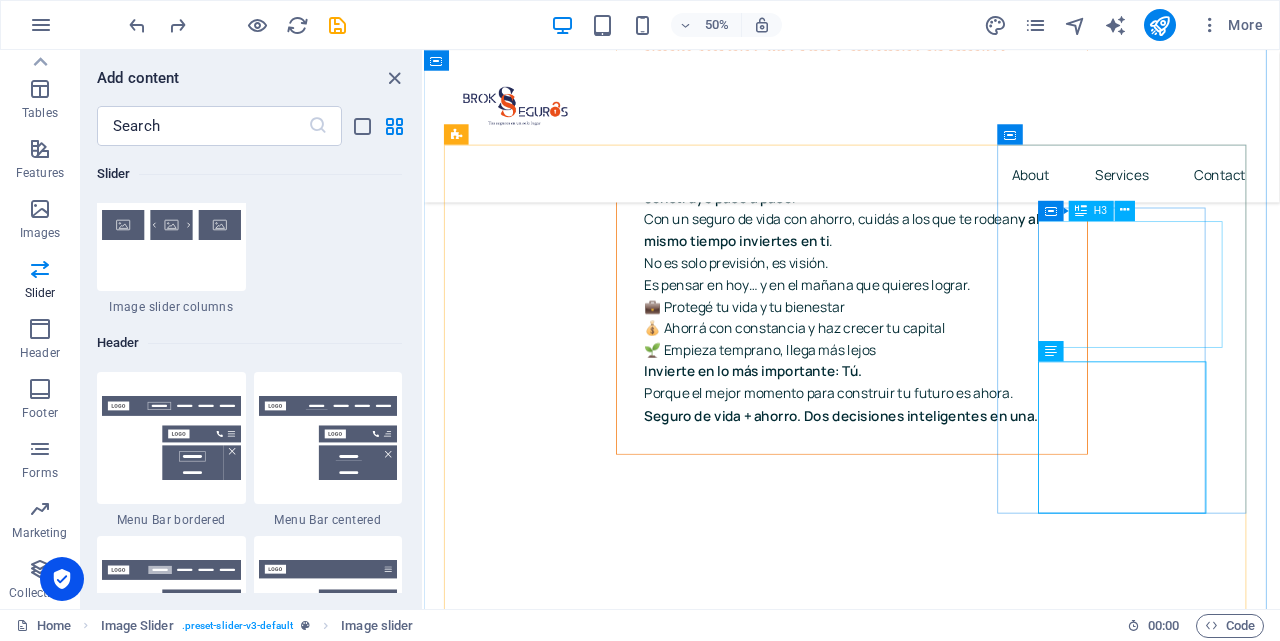 scroll, scrollTop: 8082, scrollLeft: 0, axis: vertical 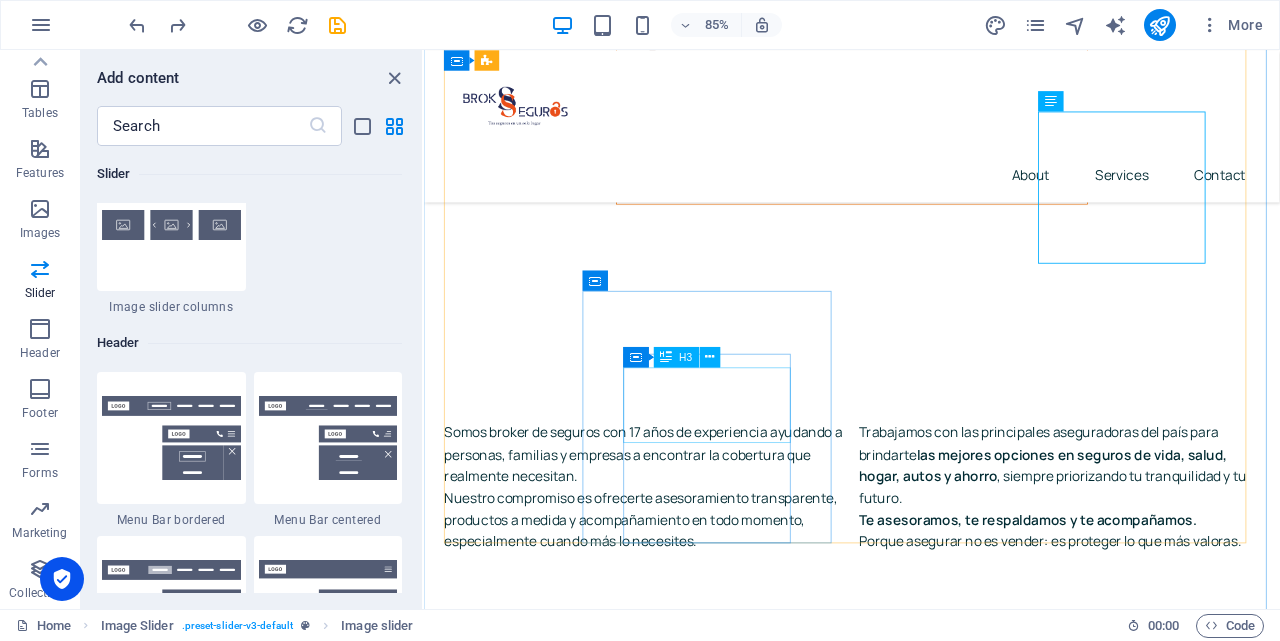 click on "✅ Transparencia total" at bounding box center (597, 4137) 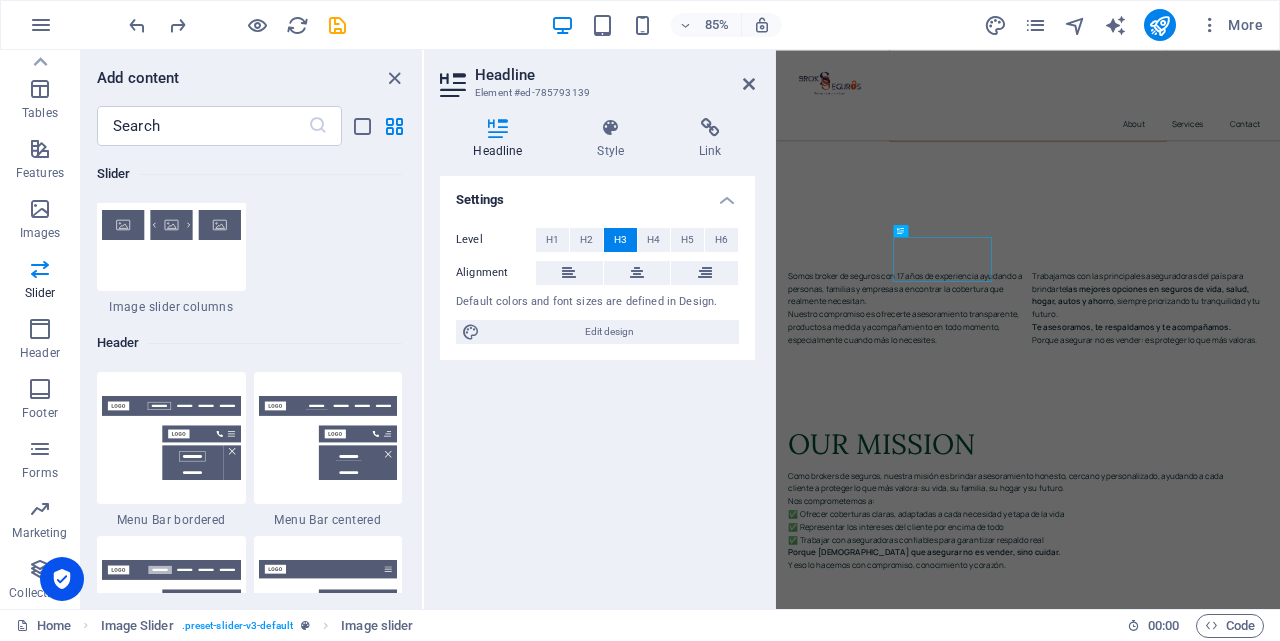click on "Settings Level H1 H2 H3 H4 H5 H6 Alignment Default colors and font sizes are defined in Design. Edit design" at bounding box center (597, 384) 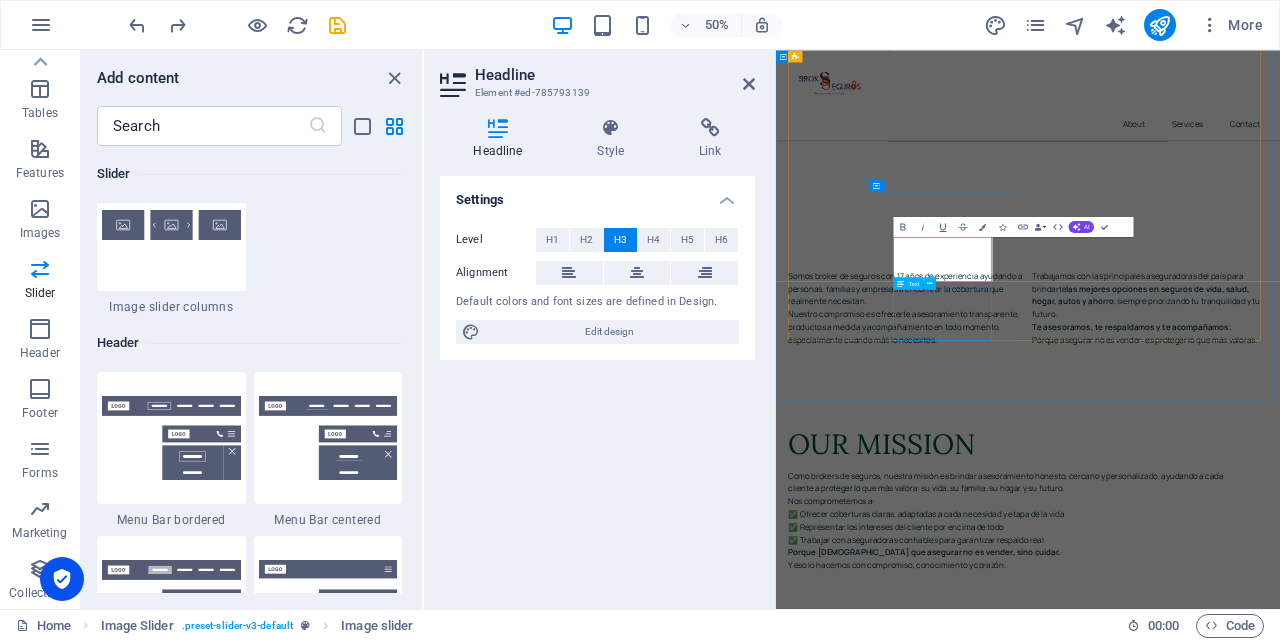 click on "Sin letra chica, sin vueltas. Te explicamos cada punto del seguro  de forma clara y honesta ." at bounding box center (949, 4252) 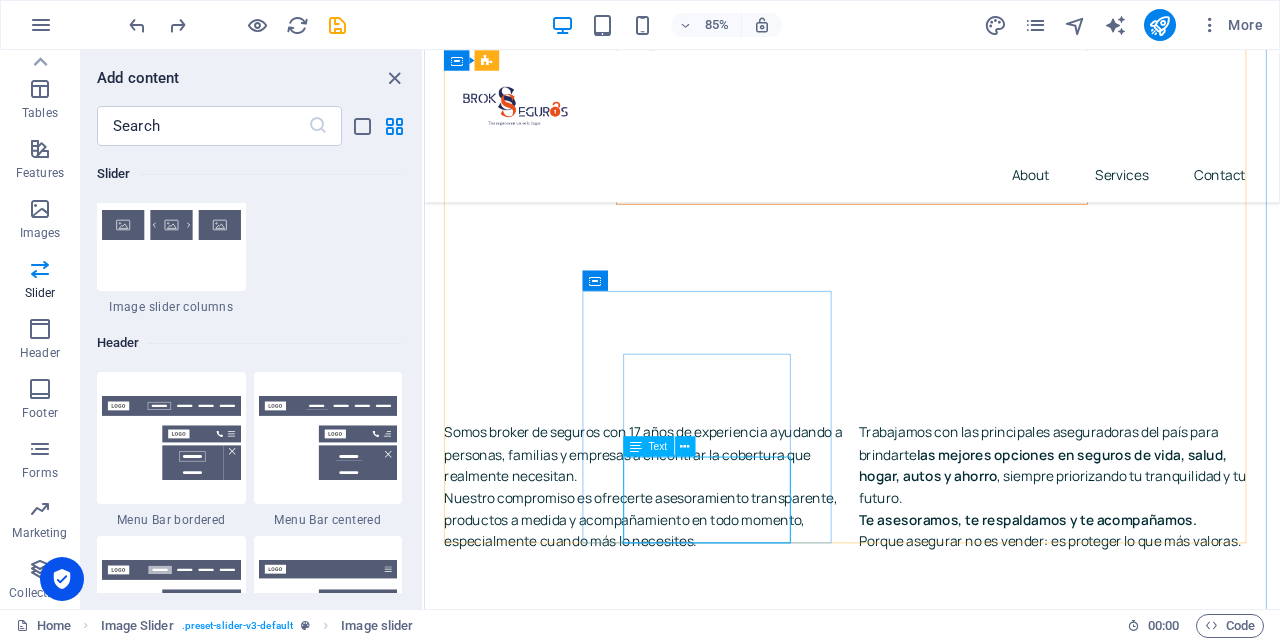 click on "Sin letra chica, sin vueltas. Te explicamos cada punto del seguro  de forma clara y honesta ." at bounding box center (597, 4250) 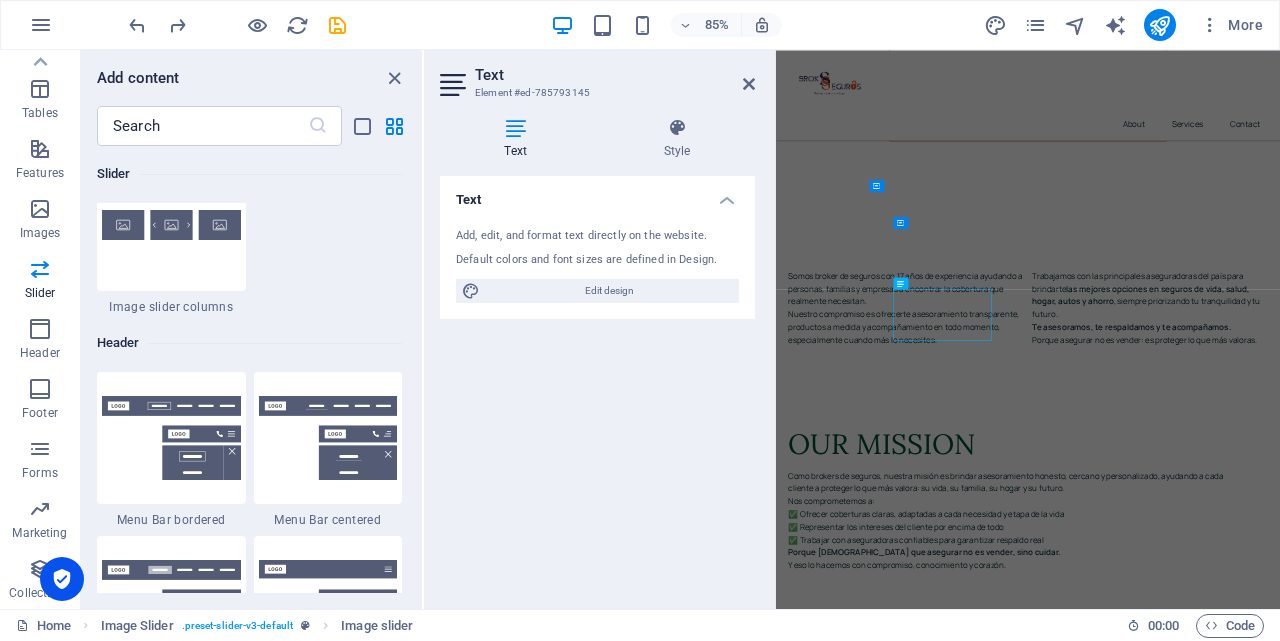 click on "Text Add, edit, and format text directly on the website. Default colors and font sizes are defined in Design. Edit design Alignment Left aligned Centered Right aligned" at bounding box center (597, 384) 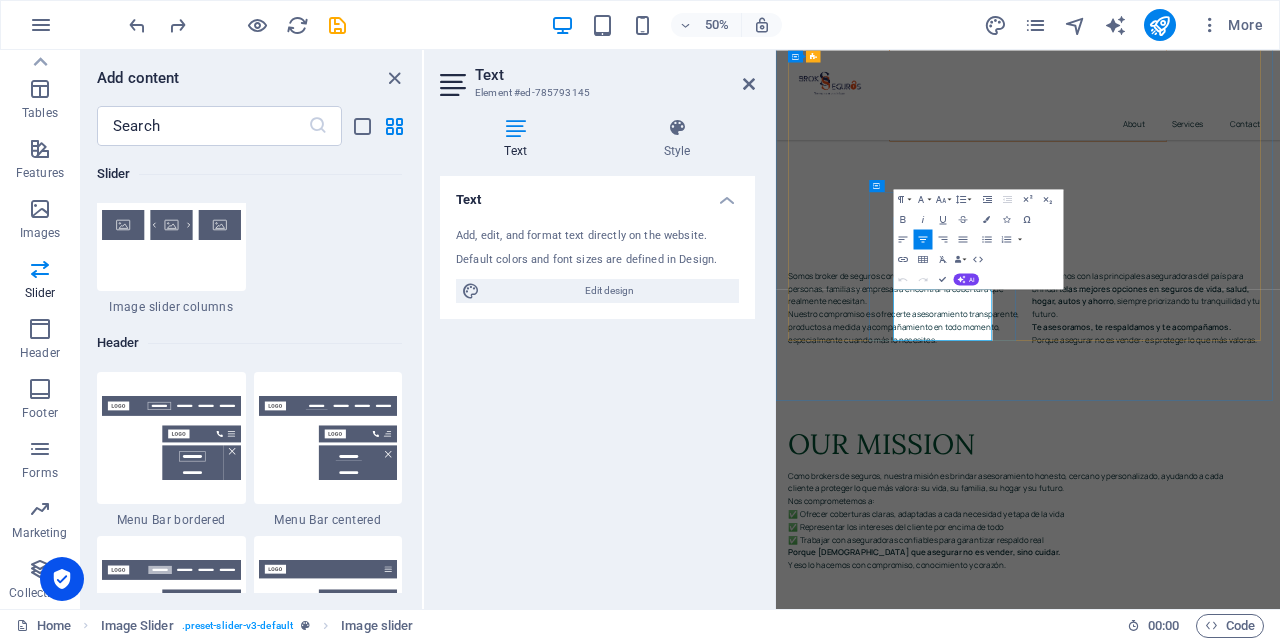 click on "Sin letra chica, sin vueltas. Te explicamos cada punto del seguro  de forma clara y honesta ." at bounding box center (949, 4252) 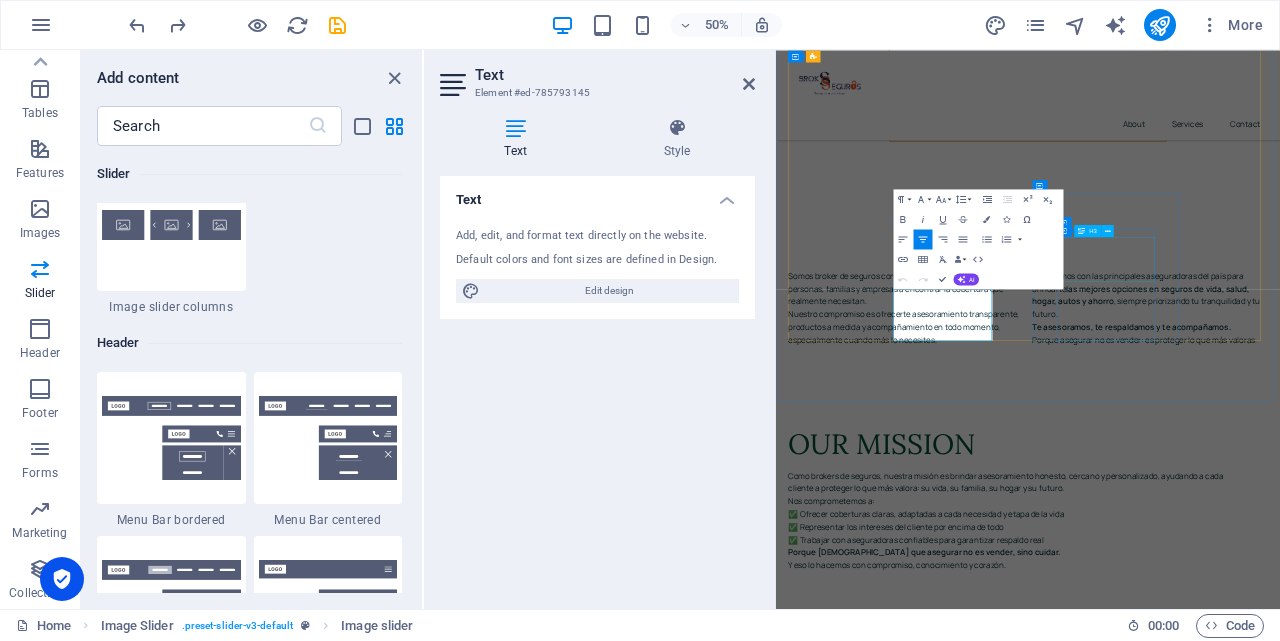 click on "✅ Soluciones accesibles y a tu medida" at bounding box center (949, 4453) 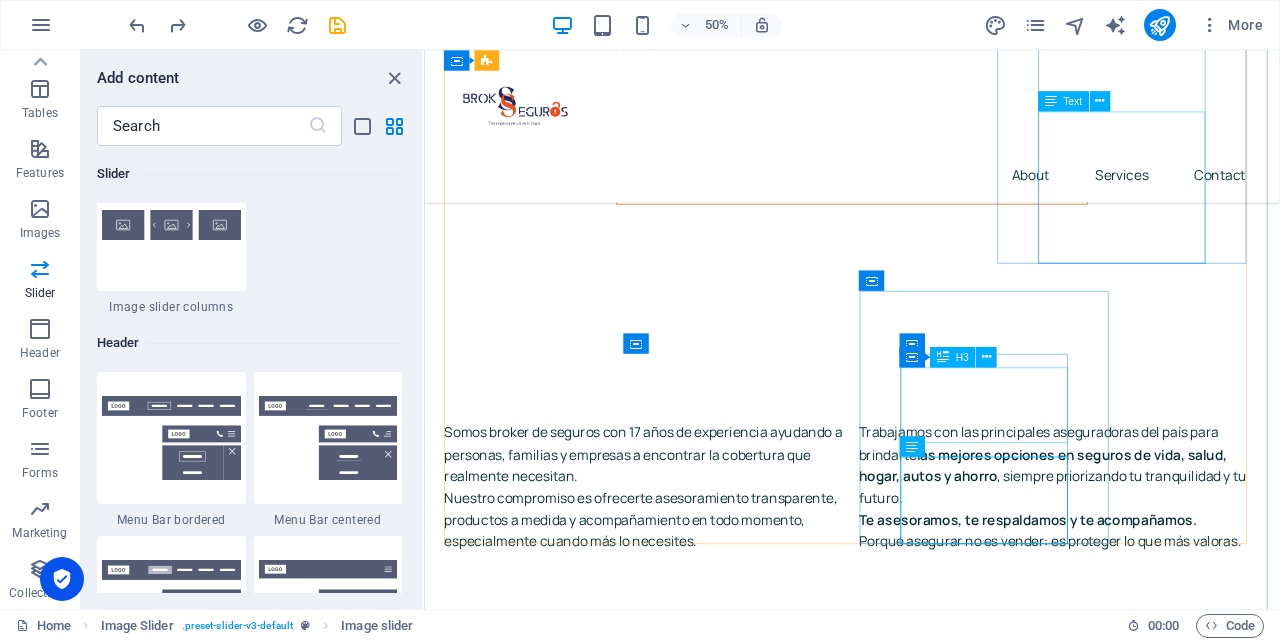 click on "✅ Soluciones accesibles y a tu medida" at bounding box center (597, 4451) 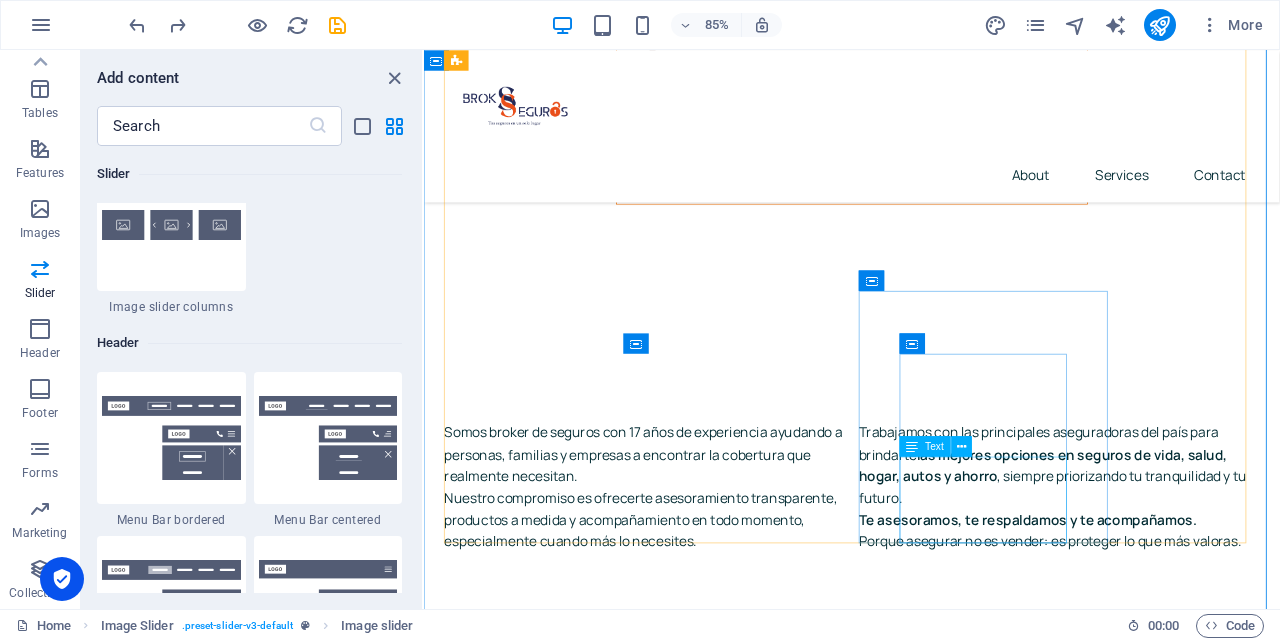 click on "Porque [DEMOGRAPHIC_DATA] que proteger tu vida y tu futuro  debería estar al alcance de todos ." at bounding box center (597, 4576) 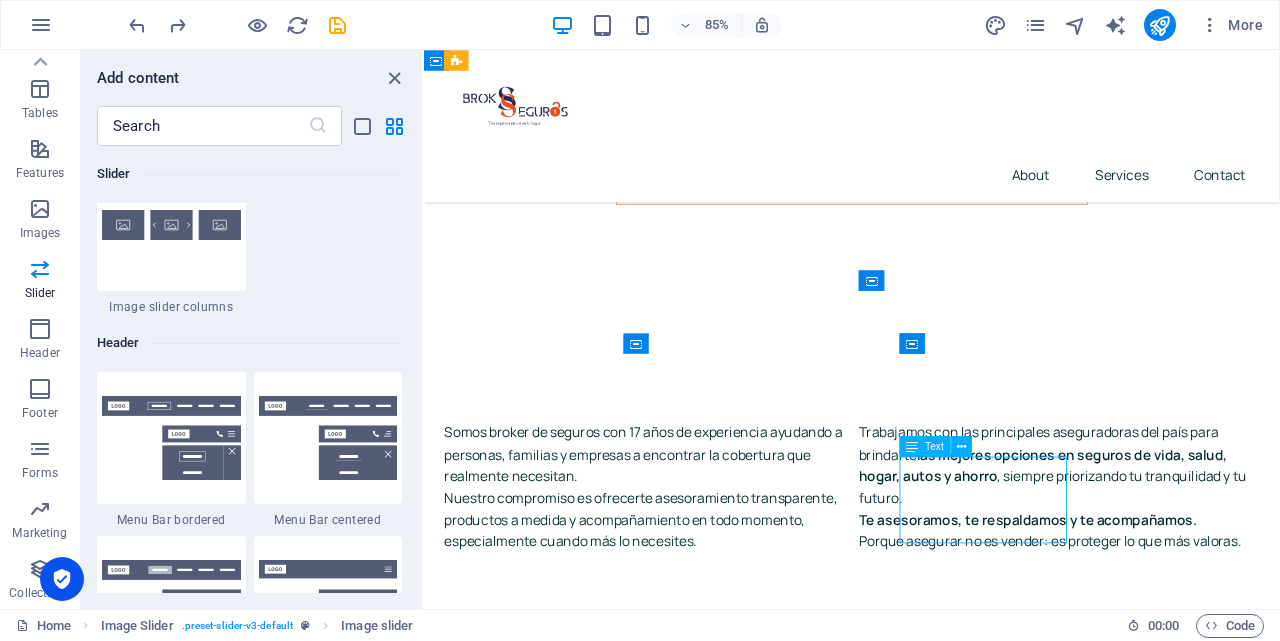 click on "Porque [DEMOGRAPHIC_DATA] que proteger tu vida y tu futuro  debería estar al alcance de todos ." at bounding box center [597, 4576] 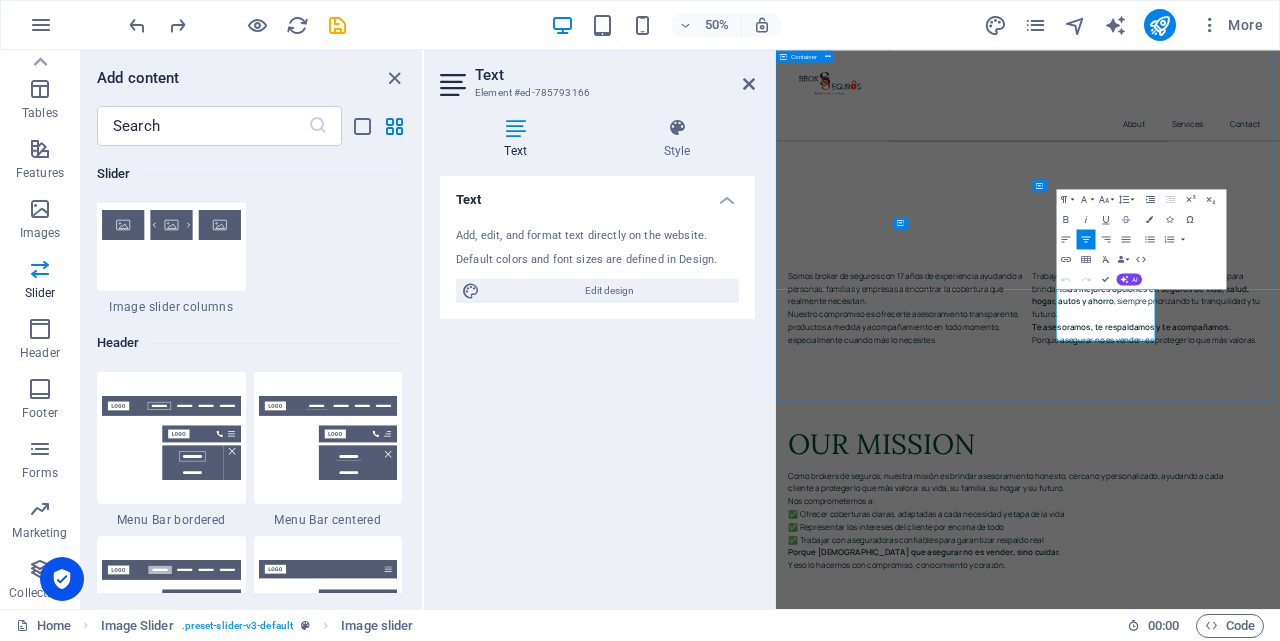 click on "Porque [DEMOGRAPHIC_DATA] que proteger tu vida y tu futuro  debería estar al alcance de todos ." at bounding box center [949, 4578] 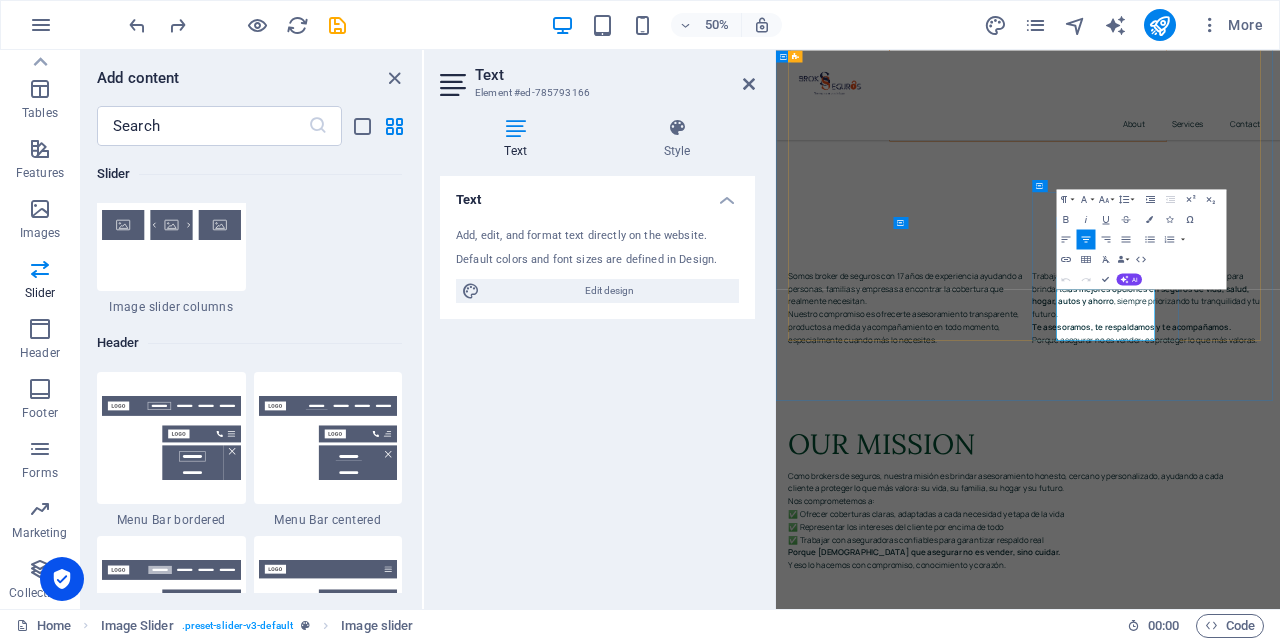 click on "Porque [DEMOGRAPHIC_DATA] que proteger tu vida y tu futuro  debería estar al alcance de todos ." at bounding box center (949, 4578) 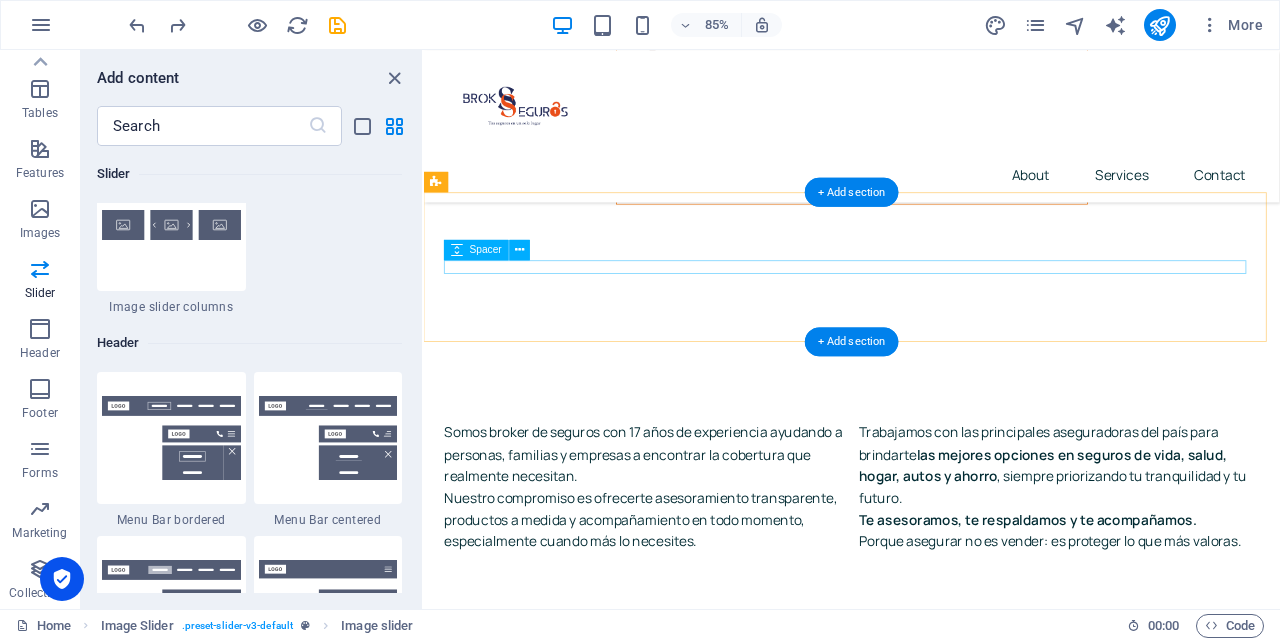 scroll, scrollTop: 8692, scrollLeft: 0, axis: vertical 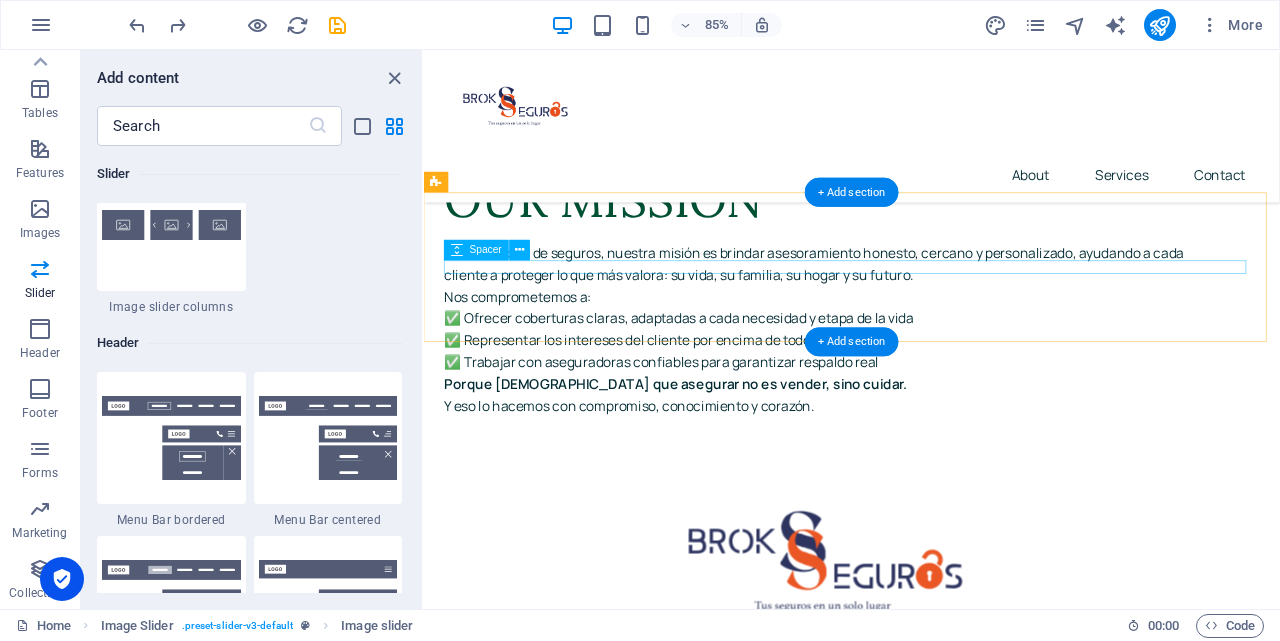 click at bounding box center [927, 4315] 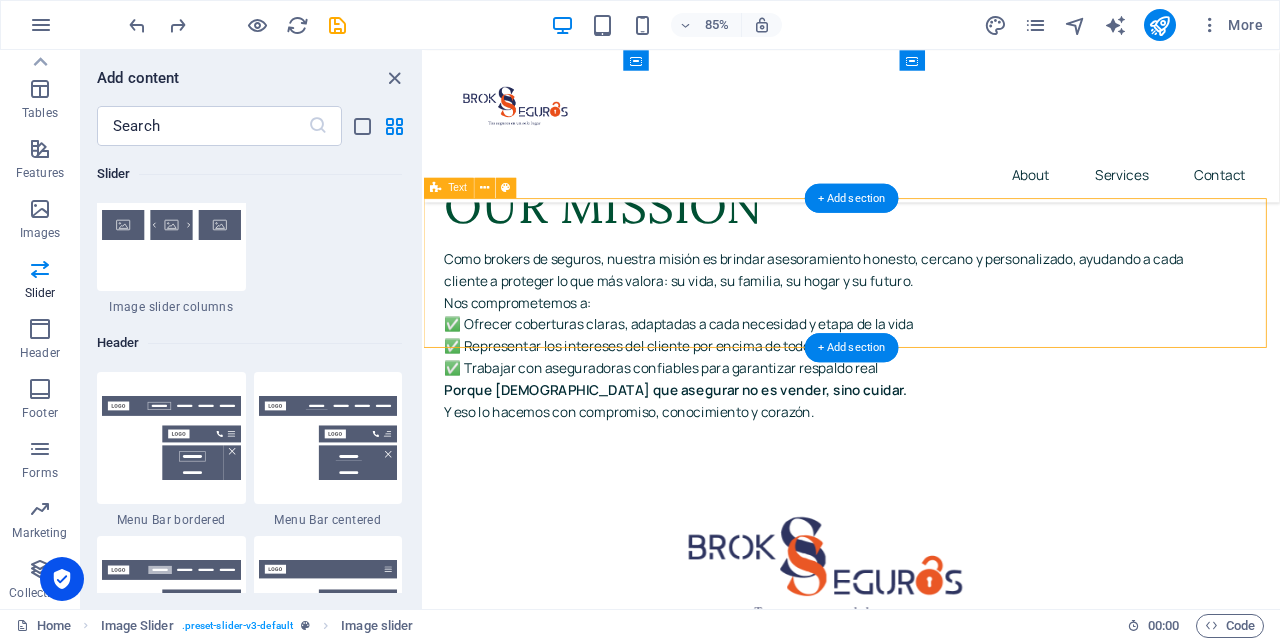 scroll, scrollTop: 8537, scrollLeft: 0, axis: vertical 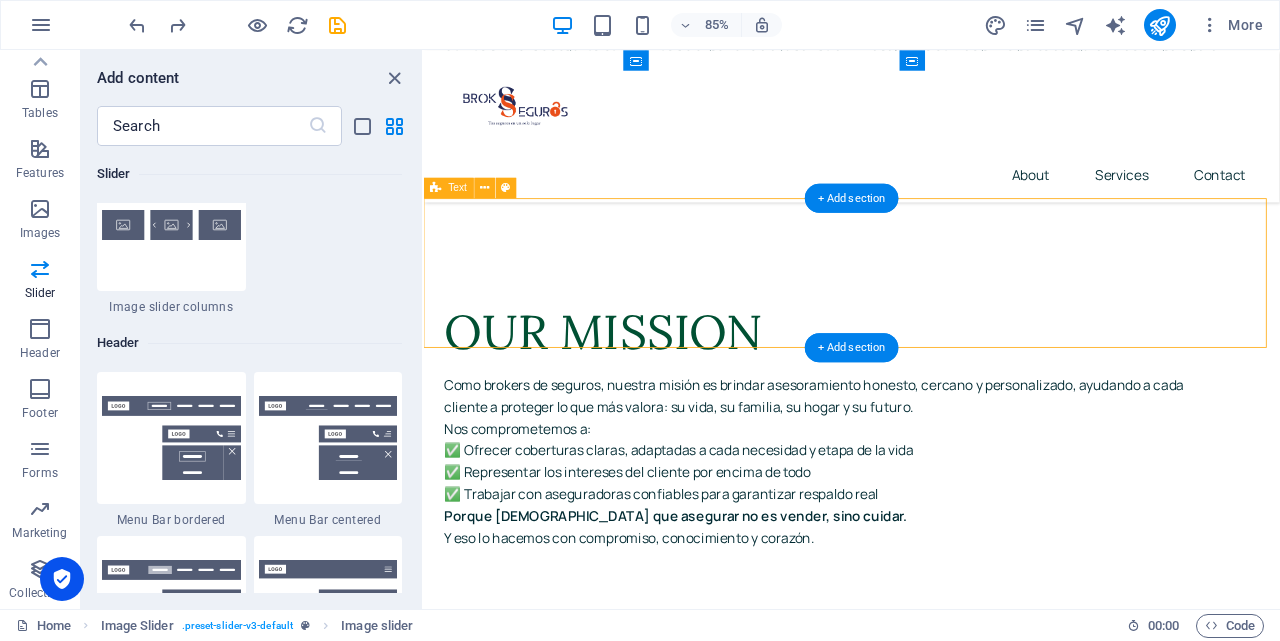 click on "Conocé la diferencia de estar bien asesorado.                                                      Con nosotros, no solo contratás un seguro. Ganás tranquilidad." at bounding box center [927, 4343] 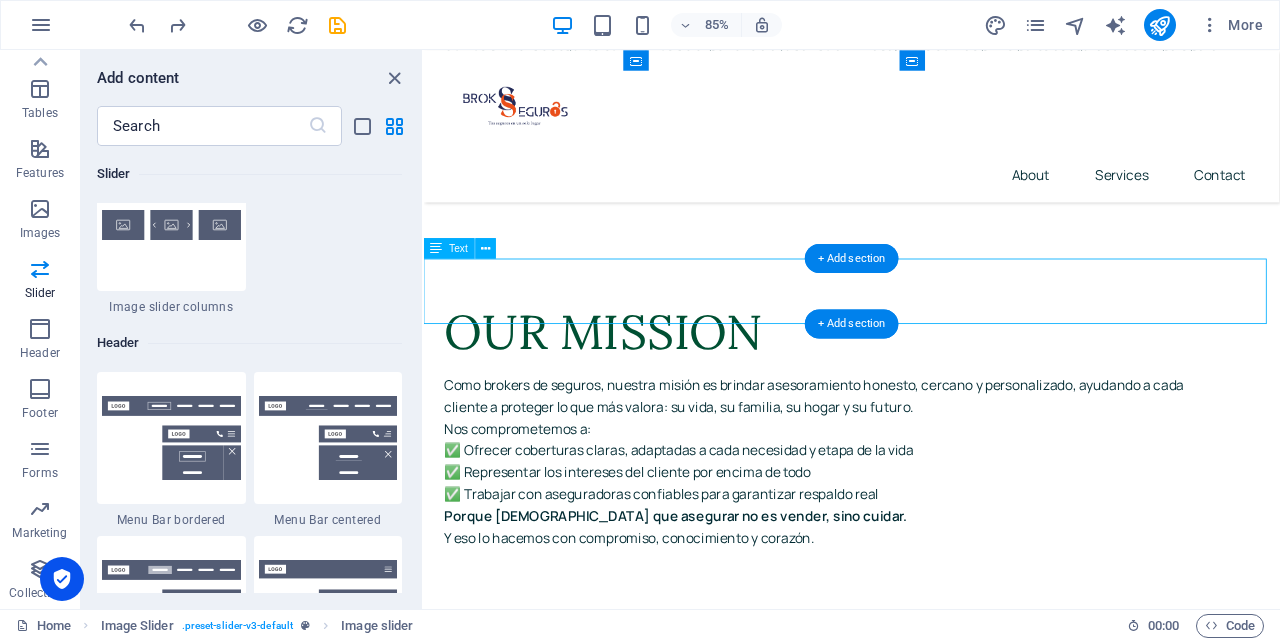 click on "Conocé la diferencia de estar bien asesorado.                                                      Con nosotros, no solo contratás un seguro. Ganás tranquilidad." at bounding box center (927, 4343) 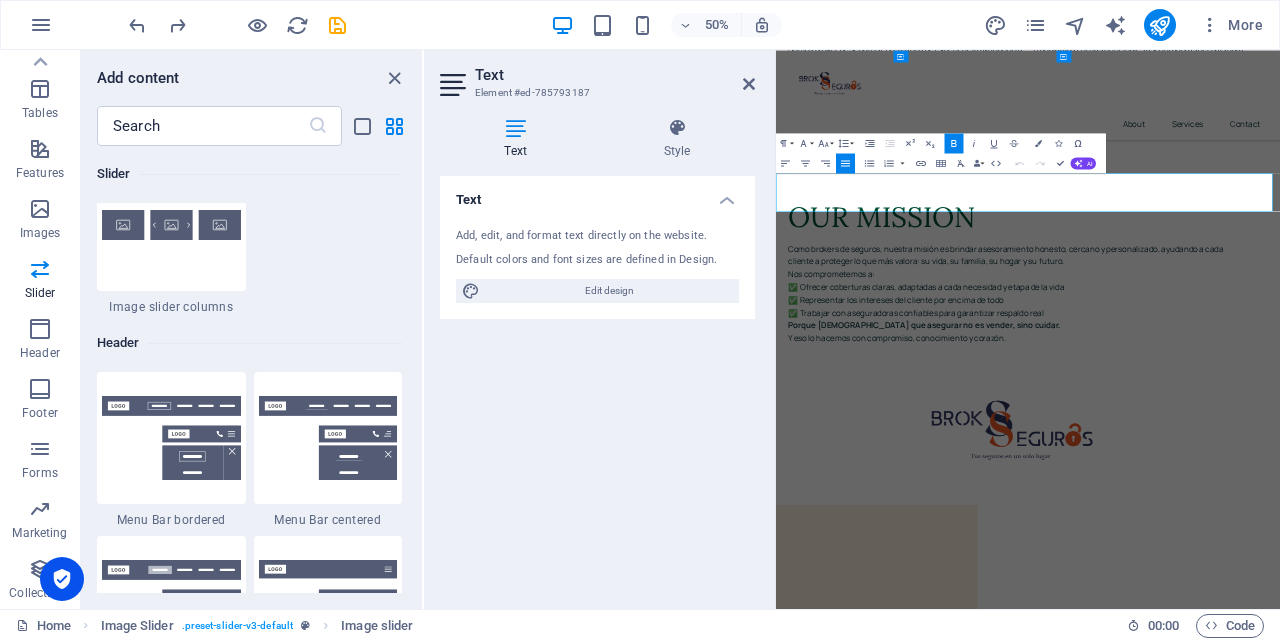 click on "Conocé la diferencia de estar bien asesorado.                                                      Con nosotros, no solo contratás un seguro. Ganás tranquilidad." at bounding box center [1141, 4344] 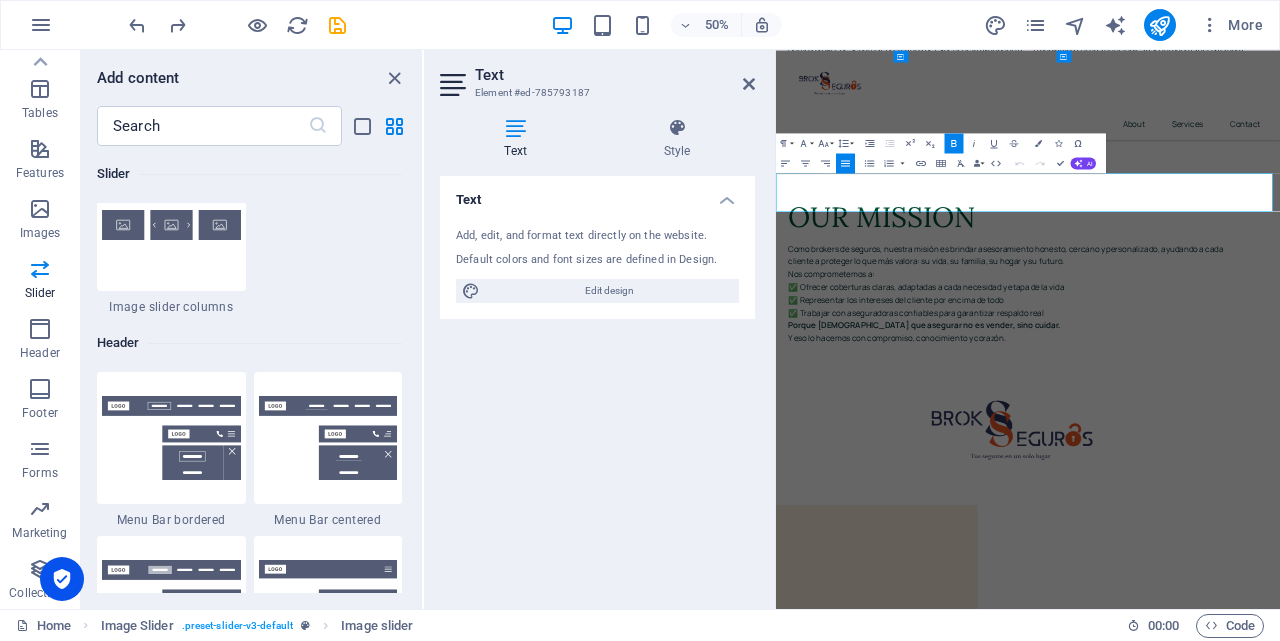 click on "Conocé la diferencia de estar bien asesorado.                                                      Con nosotros, no solo contratás un seguro. Ganás tranquilidad." at bounding box center (1141, 4344) 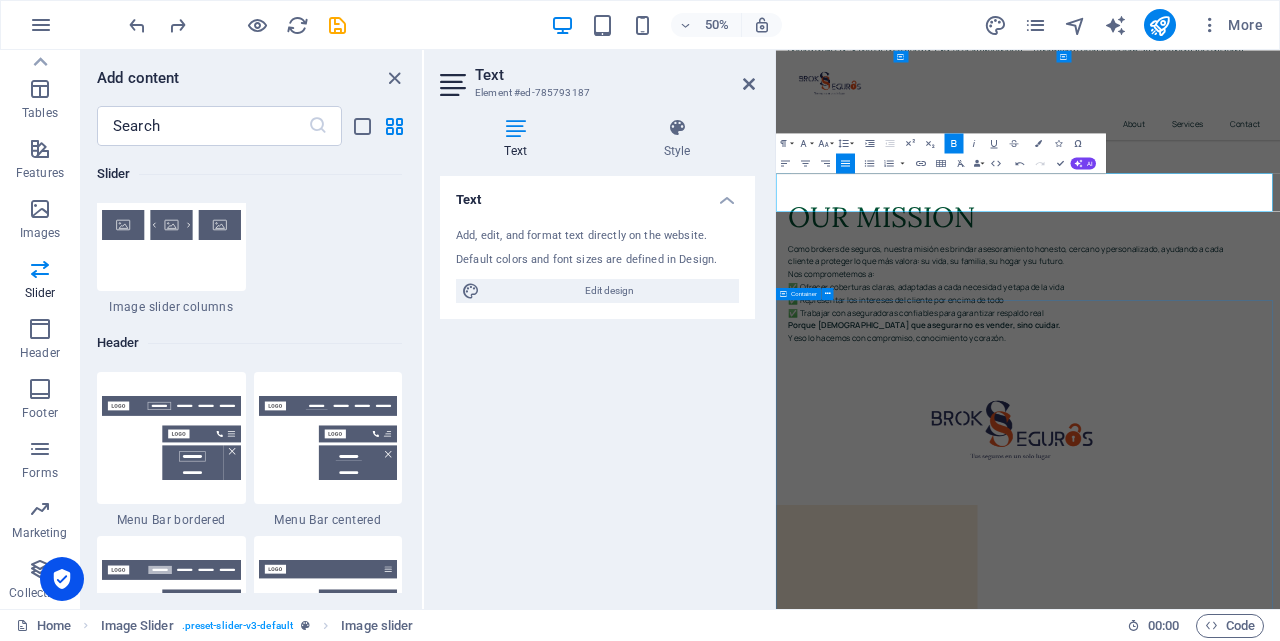click on "Visita nuestras ubicaciones ¡Planifica tu Seguridad [DATE] mismo! Dirección: Av. [PERSON_NAME] E14-97 y [PERSON_NAME] Número  Celular                      098 226 6715 Email              [EMAIL_ADDRESS][DOMAIN_NAME]                      Website [URL][DOMAIN_NAME]  [DOMAIN_NAME]" at bounding box center [1280, 5353] 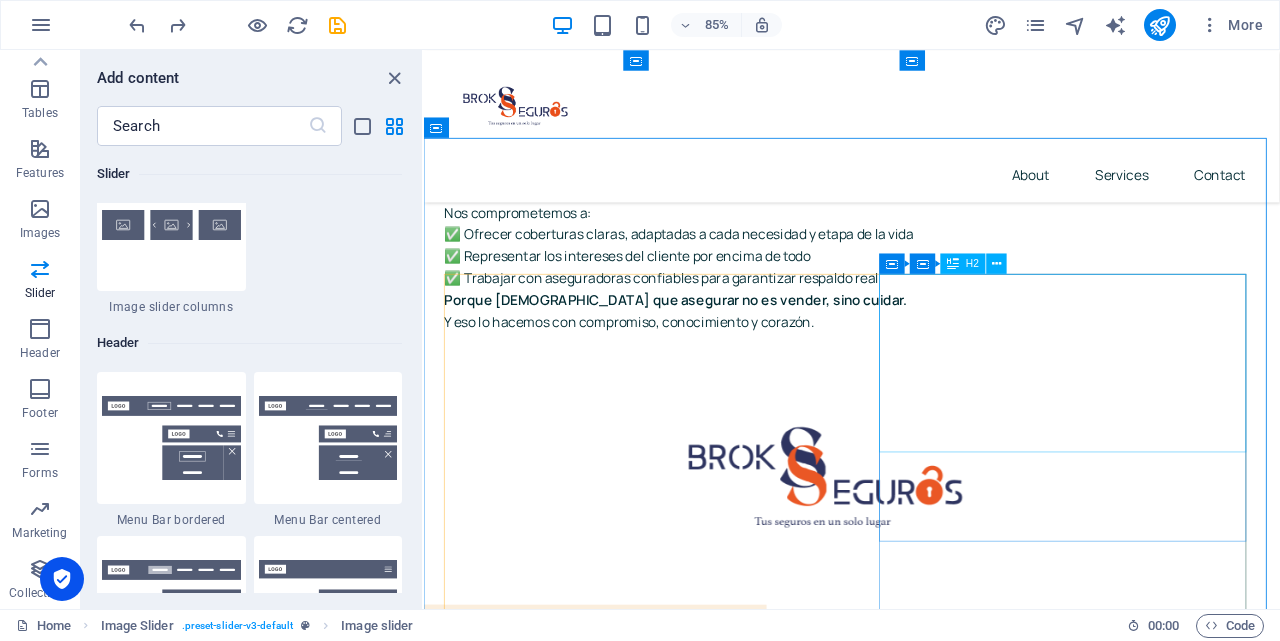 scroll, scrollTop: 9260, scrollLeft: 0, axis: vertical 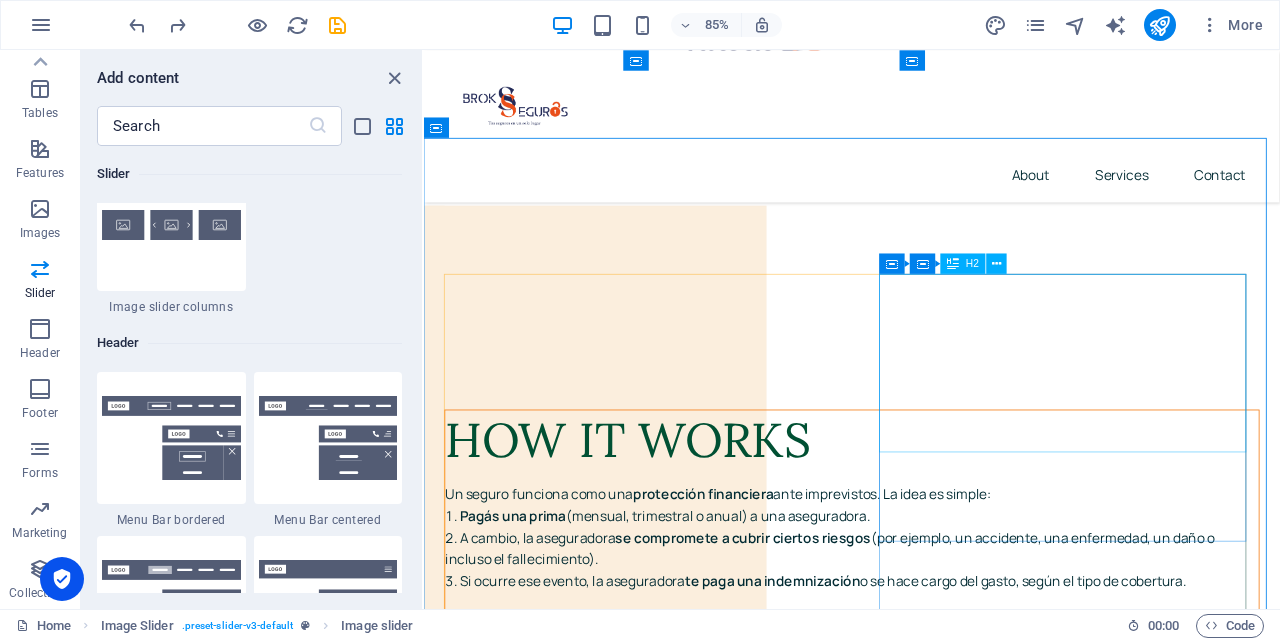 click on "Dirección: Av. [PERSON_NAME] E14-97 y [PERSON_NAME] Número  Celular                      098 226 6715 Email              [EMAIL_ADDRESS][DOMAIN_NAME]                      Website [URL][DOMAIN_NAME]  [DOMAIN_NAME]" at bounding box center [668, 5087] 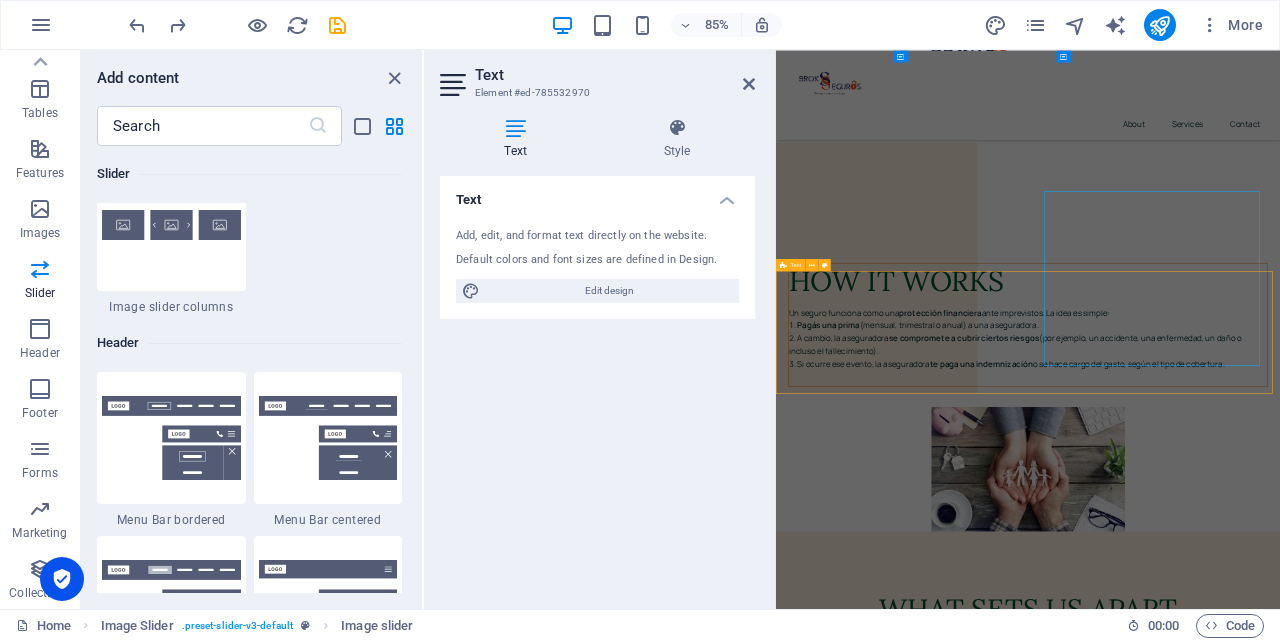scroll, scrollTop: 9261, scrollLeft: 0, axis: vertical 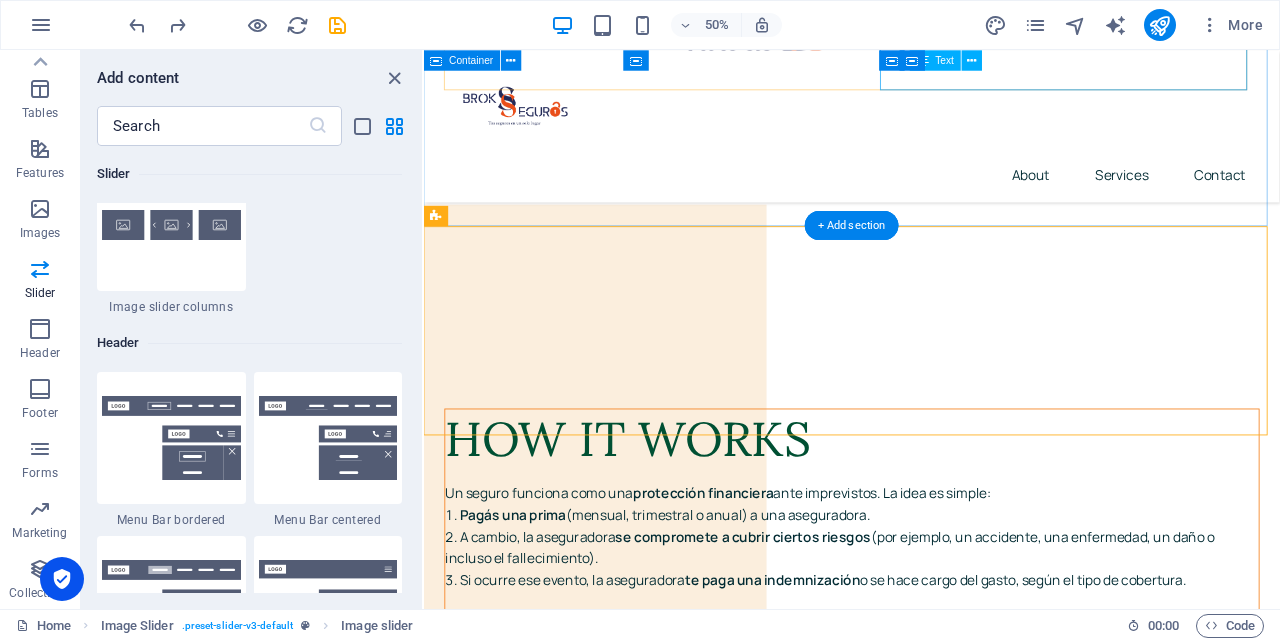 click on "Visita nuestras ubicaciones ¡Planifica tu Seguridad [DATE] mismo! Dirección: Av. [PERSON_NAME] E14-97 y [PERSON_NAME] Número  Celular                      098 226 6715 Email              [EMAIL_ADDRESS][DOMAIN_NAME]                      Website [URL][DOMAIN_NAME]  [DOMAIN_NAME]" at bounding box center (927, 4627) 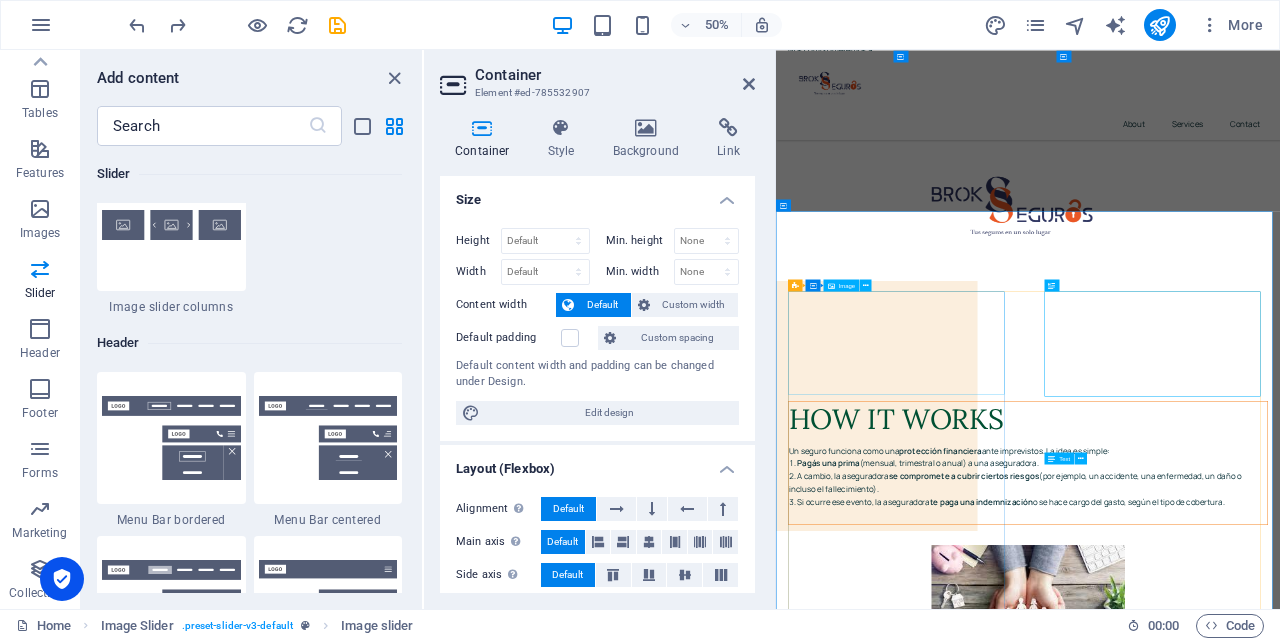 scroll, scrollTop: 8709, scrollLeft: 0, axis: vertical 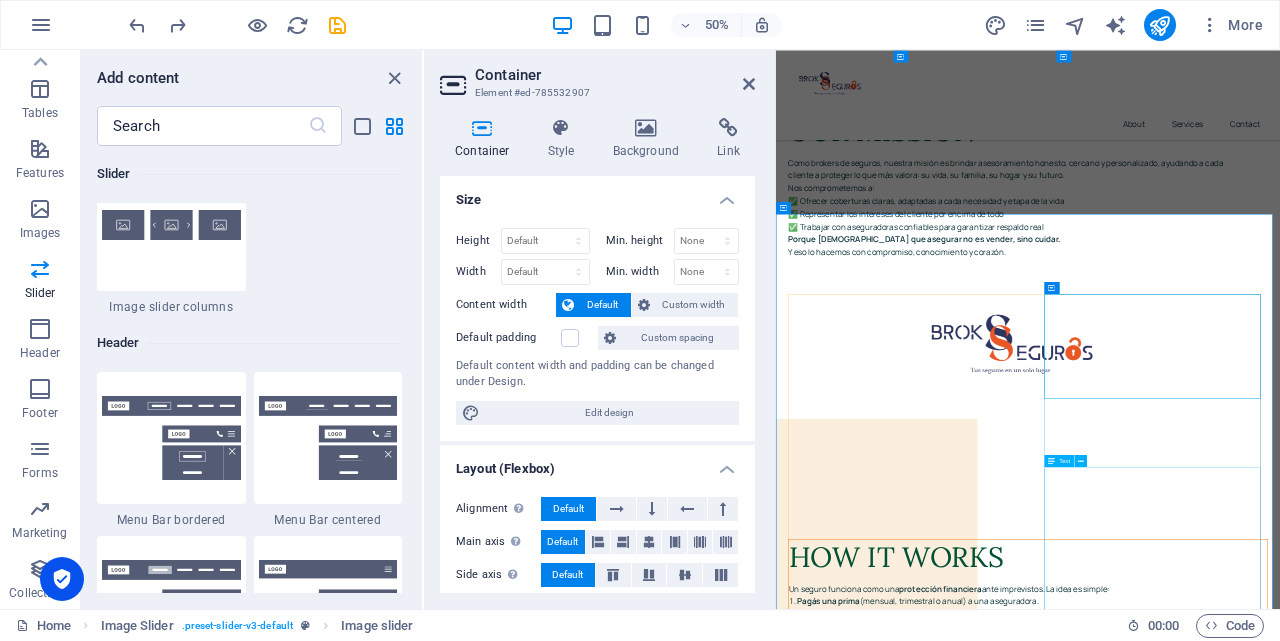 click on "Dirección: Av. [PERSON_NAME] E14-97 y [PERSON_NAME] Número  Celular                      098 226 6715 Email              [EMAIL_ADDRESS][DOMAIN_NAME]                      Website [URL][DOMAIN_NAME]  [DOMAIN_NAME]" at bounding box center (1020, 5640) 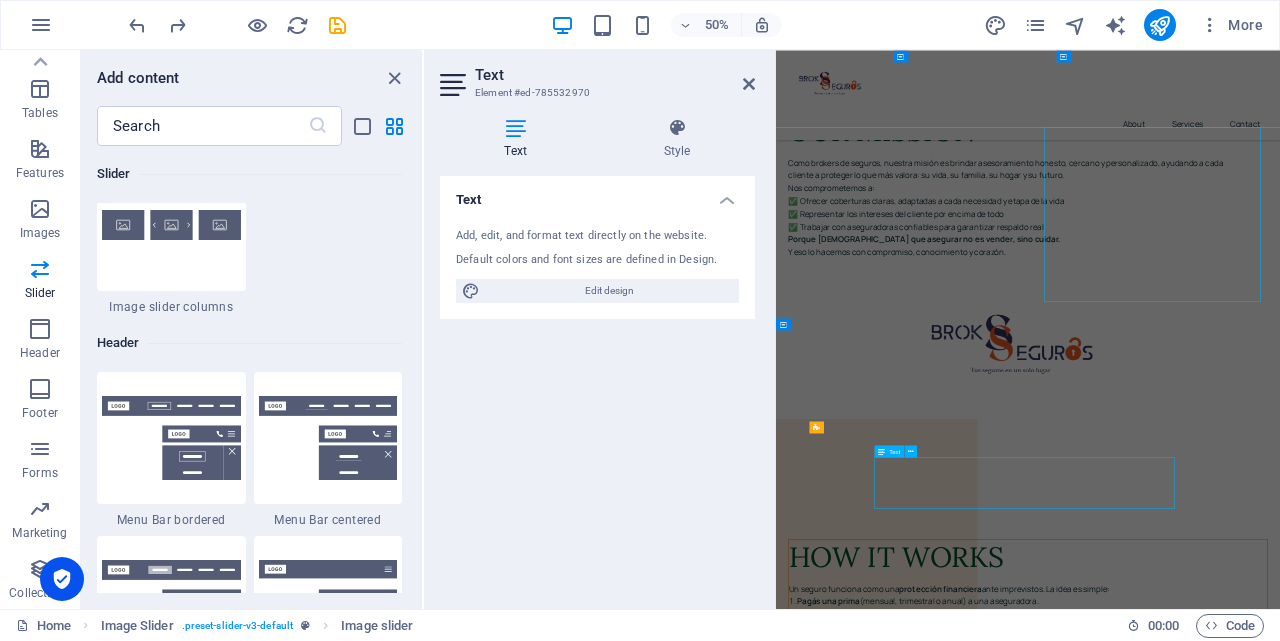 scroll, scrollTop: 9388, scrollLeft: 0, axis: vertical 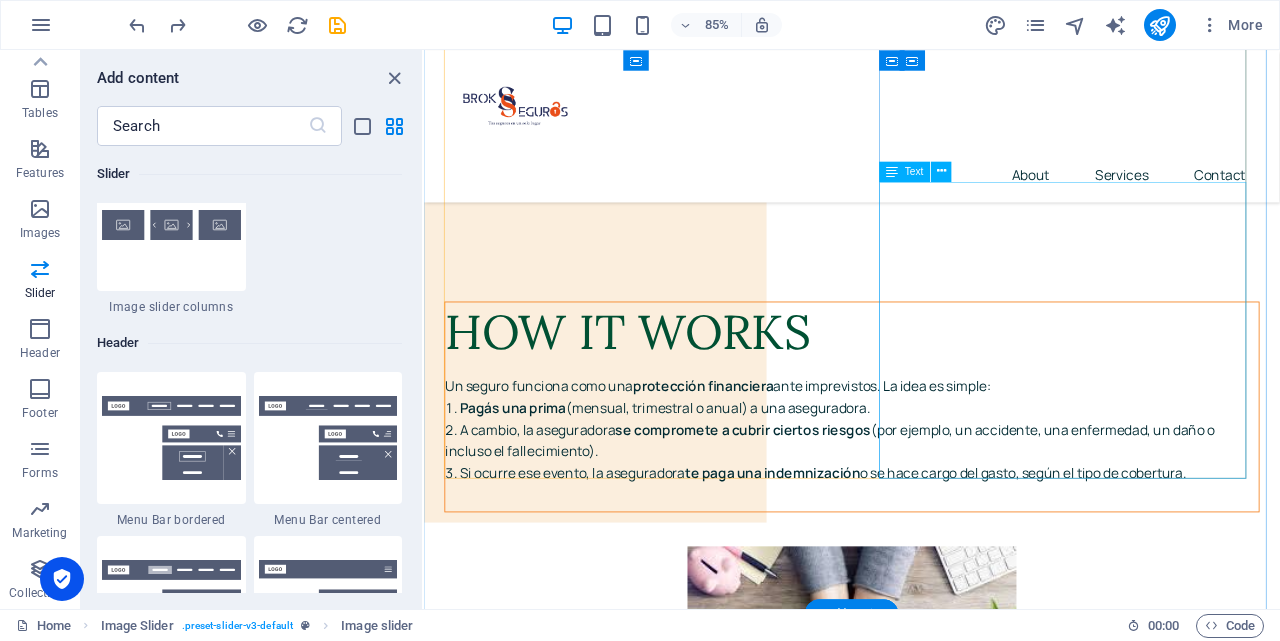 click on "Dirección: Av. [PERSON_NAME] E14-97 y [PERSON_NAME] Número  Celular                      098 226 6715 Email              [EMAIL_ADDRESS][DOMAIN_NAME]                      Website [URL][DOMAIN_NAME]  [DOMAIN_NAME]" at bounding box center (668, 4960) 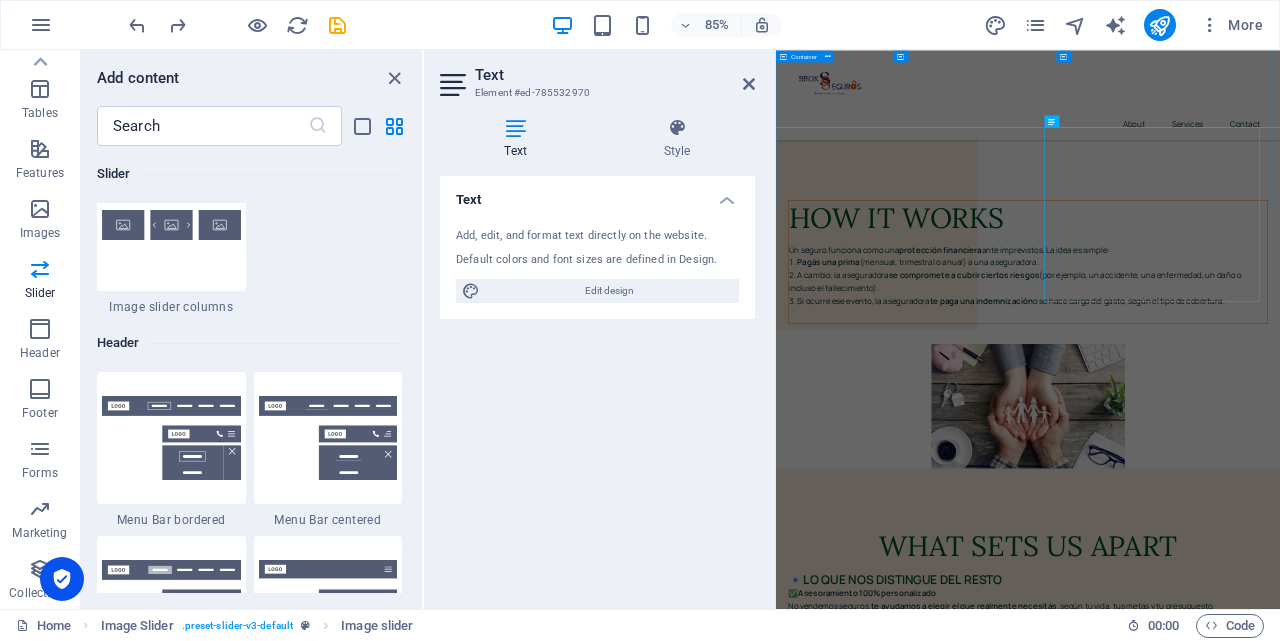 scroll, scrollTop: 9388, scrollLeft: 0, axis: vertical 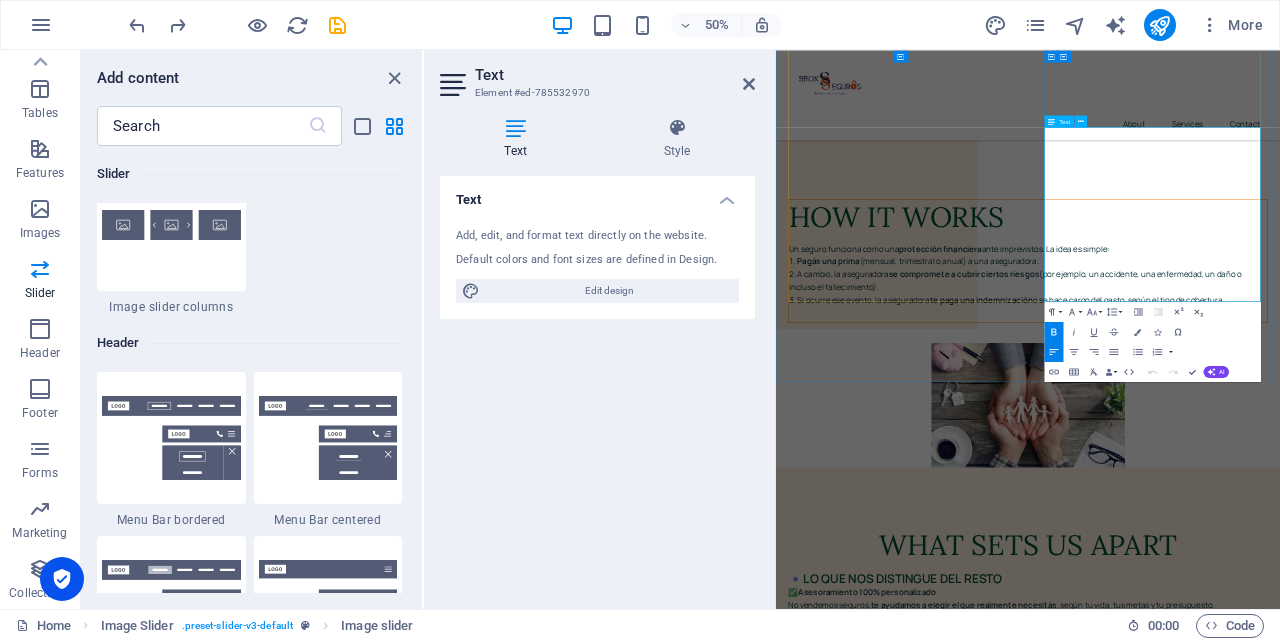 click on "Dirección:" at bounding box center [840, 4802] 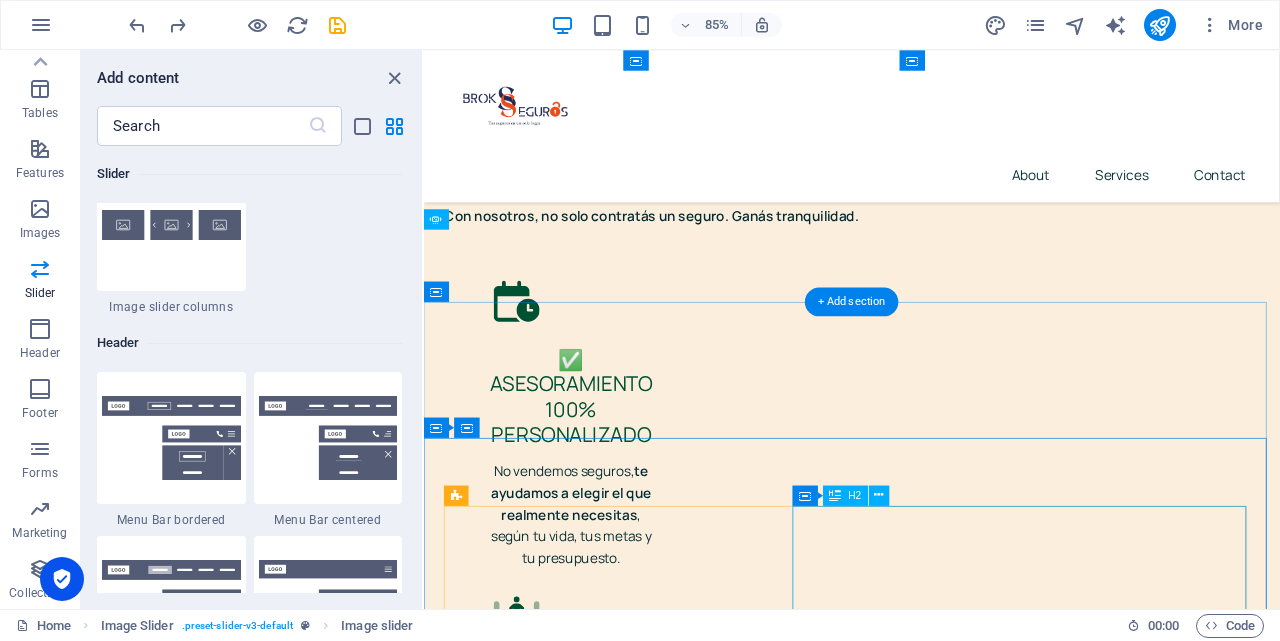 scroll, scrollTop: 10625, scrollLeft: 0, axis: vertical 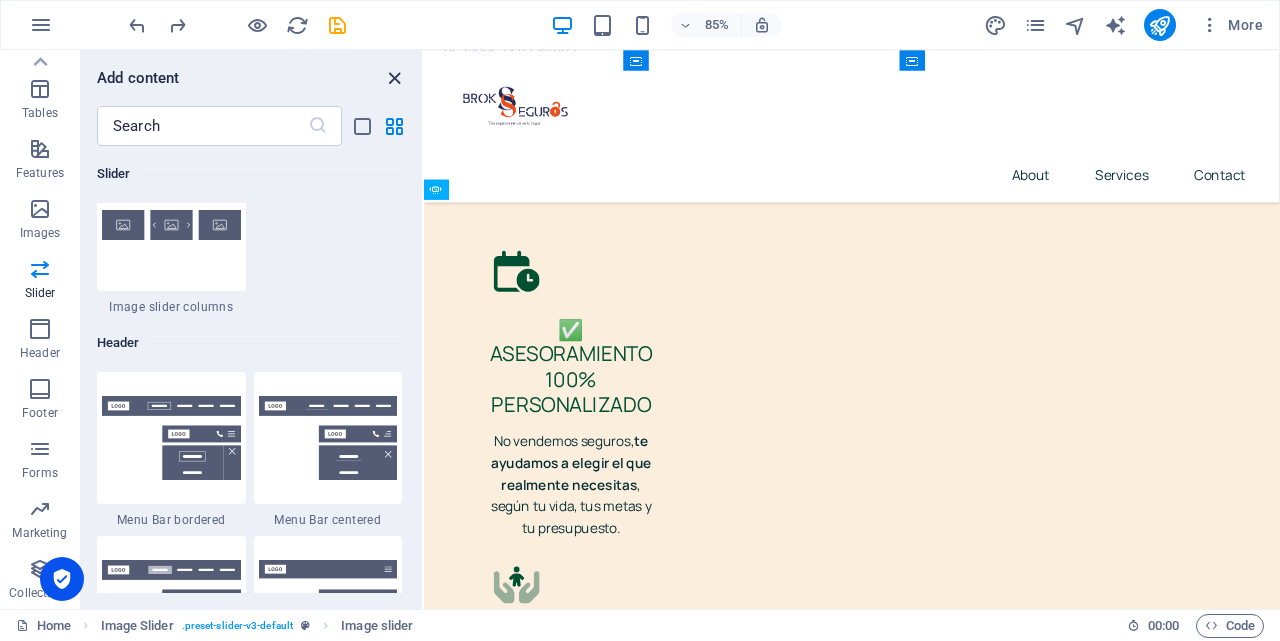 click at bounding box center (394, 78) 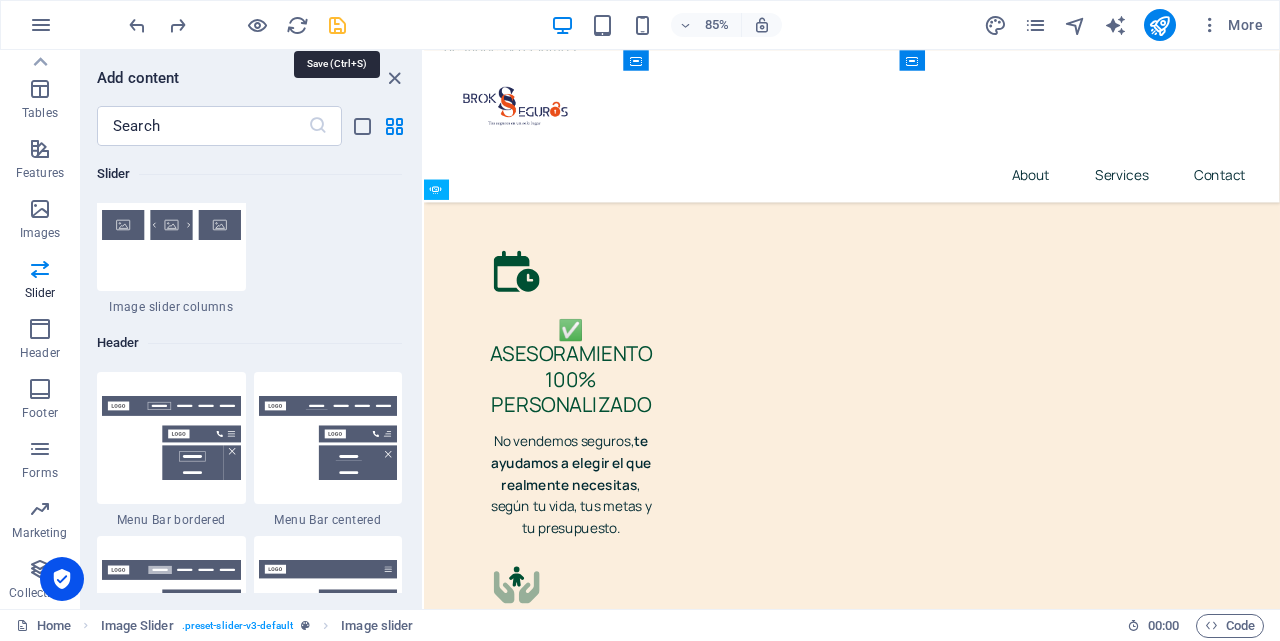 click at bounding box center [337, 25] 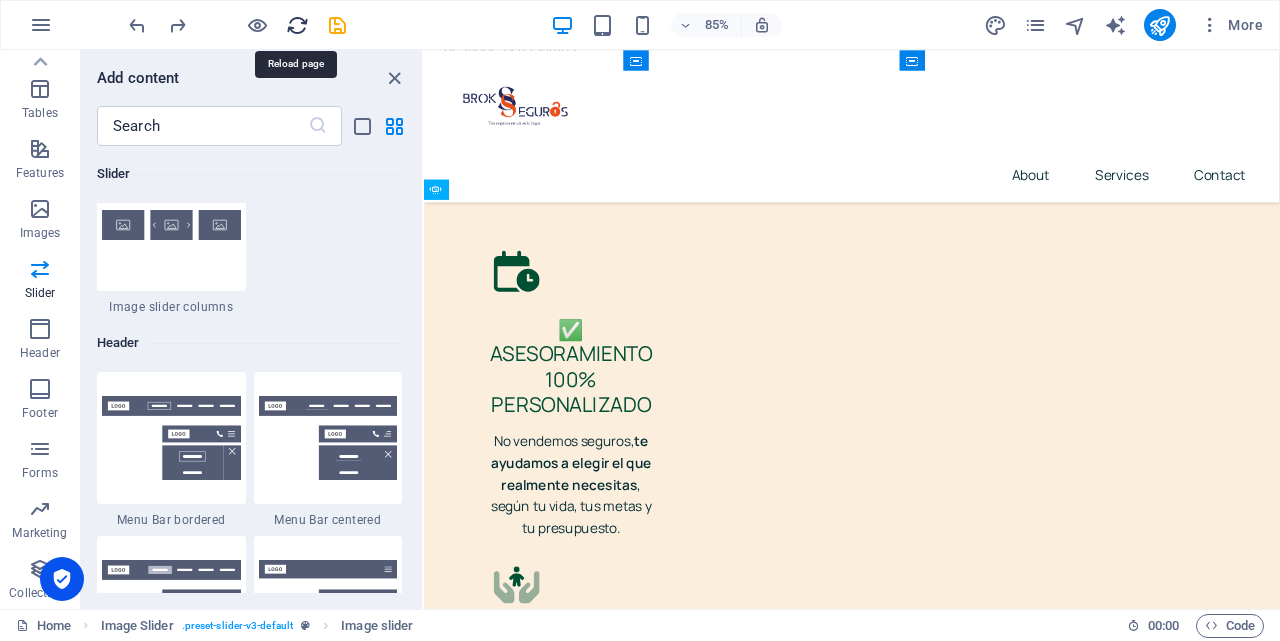 click at bounding box center (297, 25) 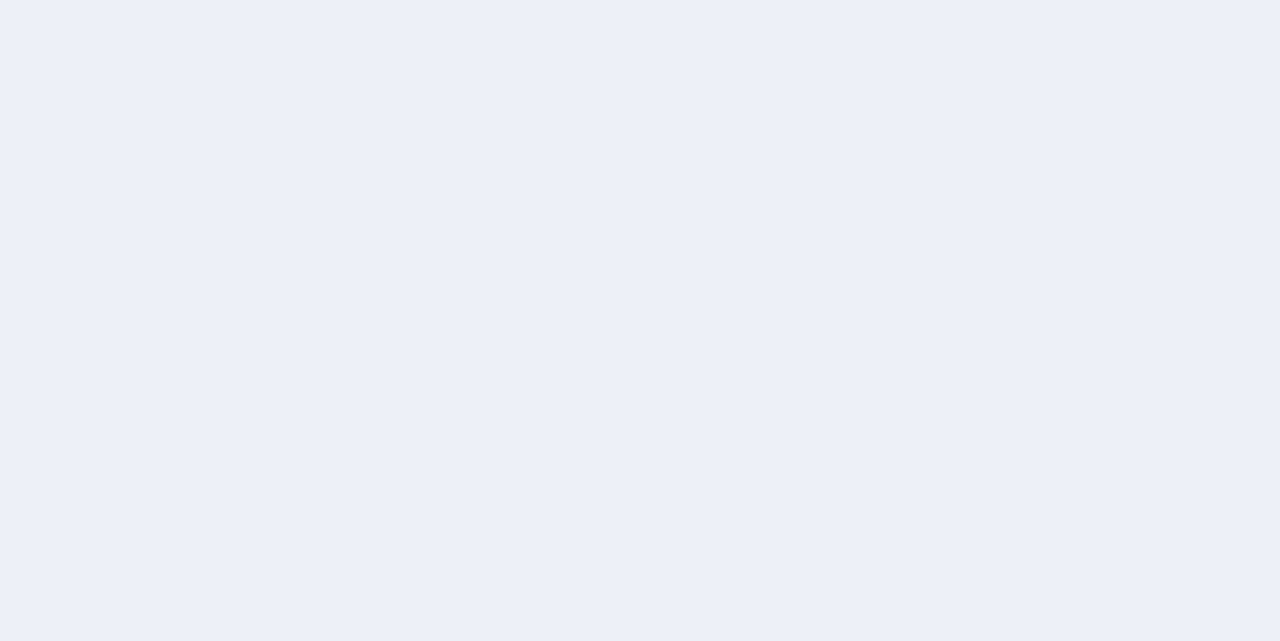 scroll, scrollTop: 0, scrollLeft: 0, axis: both 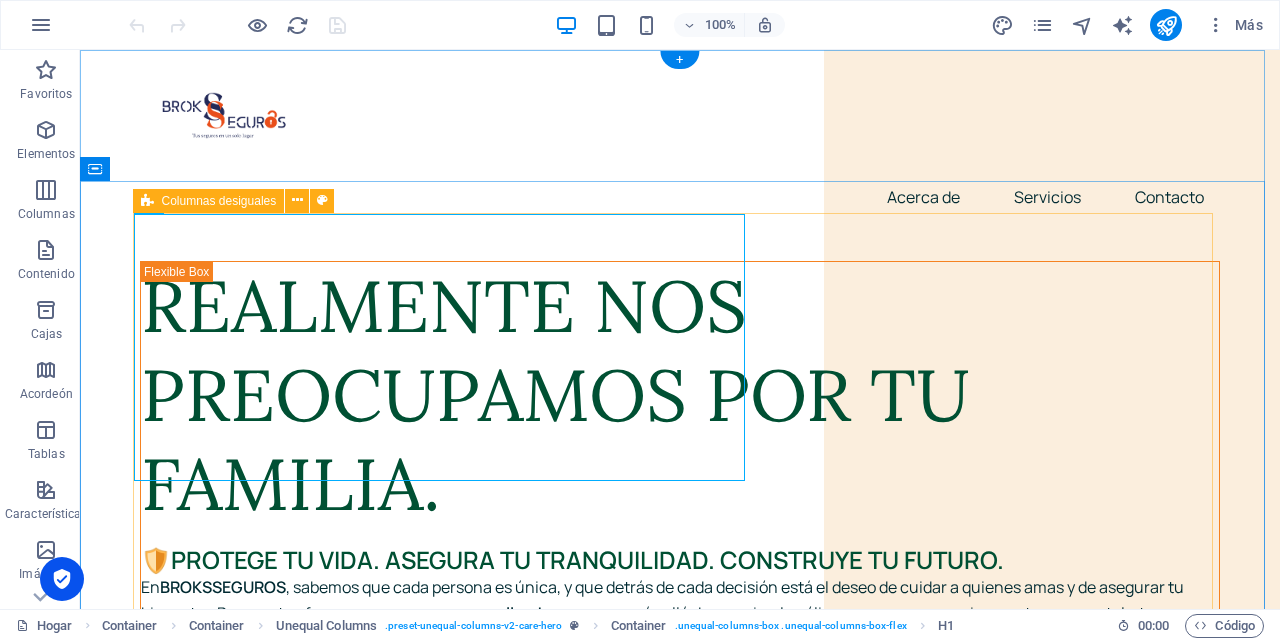 click on "Realmente nos preocupamos por tu familia. 🛡️  Protege tu vida. Asegura tu tranquilidad. Construye tu futuro. En  BROKSSEGUROS  , sabemos que cada persona es única, y que detrás de cada decisión está el deseo de cuidar a quienes amas y de asegurar tu bienestar. Por eso, te ofrecemos  seguros personalizados  , que van más allá de una simple póliza: son un compromiso con tu paz mental y tu seguridad financiera. 💙 Porque la vida es impredecible, pero tu tranquilidad no debería serlo.  💡 Porque proteger tu familia [DATE] es invertir en su felicidad [DATE].  🚀 Porque ahorrar y asegurar van de la mano para que tus sueños tengan un respaldo sólido. [PERSON_NAME] guiarte para encontrar el plan perfecto para ti, con asesoría honesta, cercana y 100% transparente. Tu futuro merece estar en las mejores manos.    Cotiza gratis ahora" at bounding box center (680, 1555) 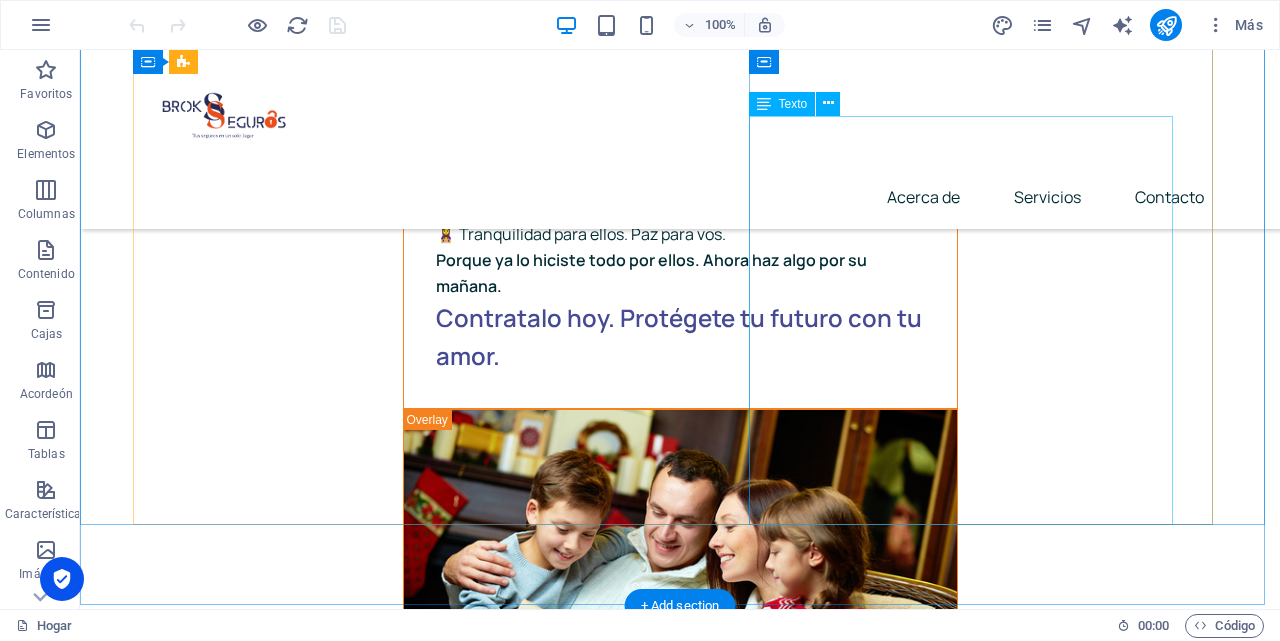scroll, scrollTop: 5918, scrollLeft: 0, axis: vertical 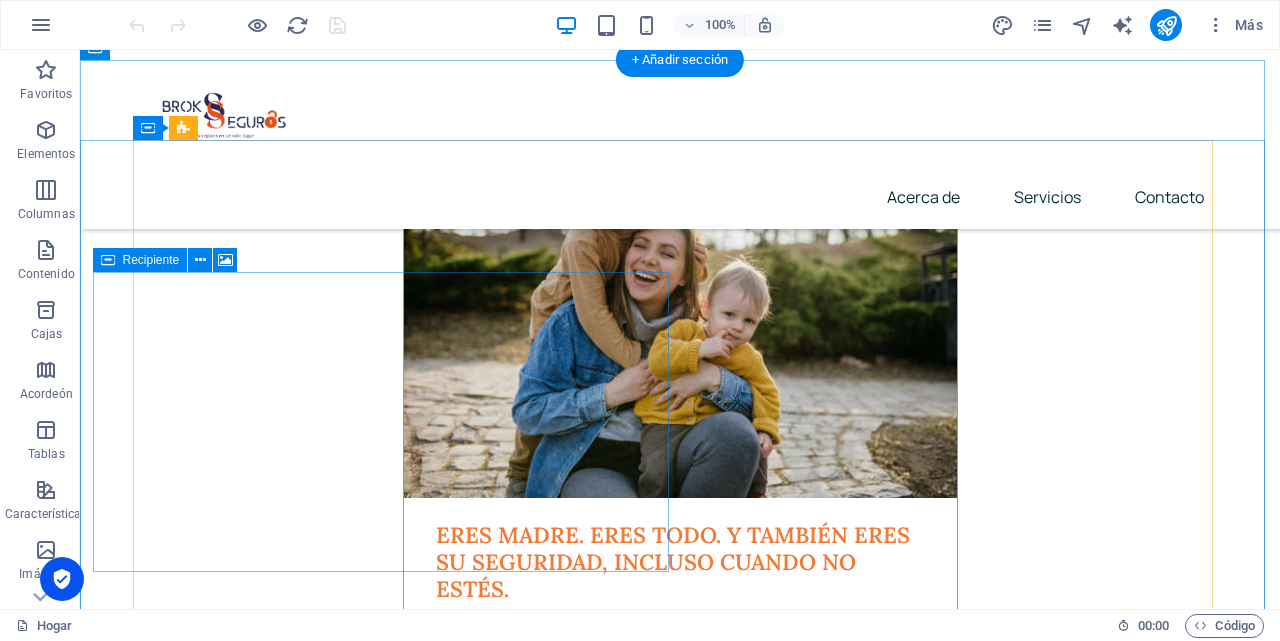 click on "Suelta el contenido aquí o  Añadir elementos  Pegar portapapeles" at bounding box center [640, 4057] 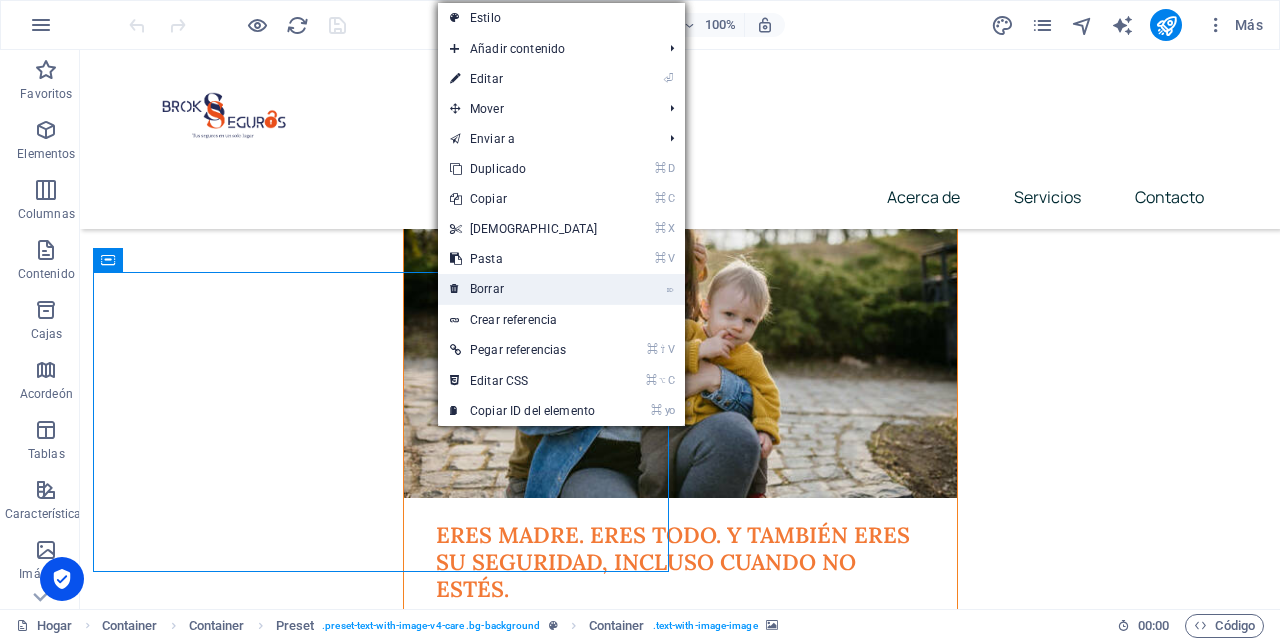 click on "⌦ Borrar" at bounding box center [524, 289] 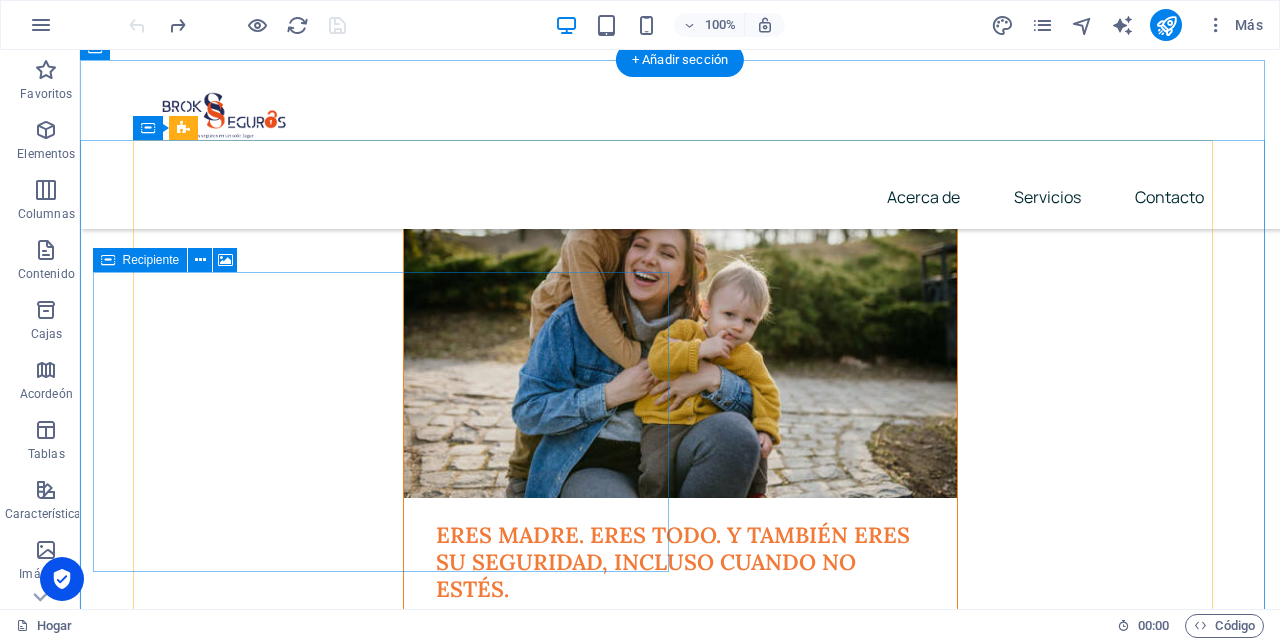 click on "Suelta el contenido aquí o  Añadir elementos  Pegar portapapeles" at bounding box center (640, 4057) 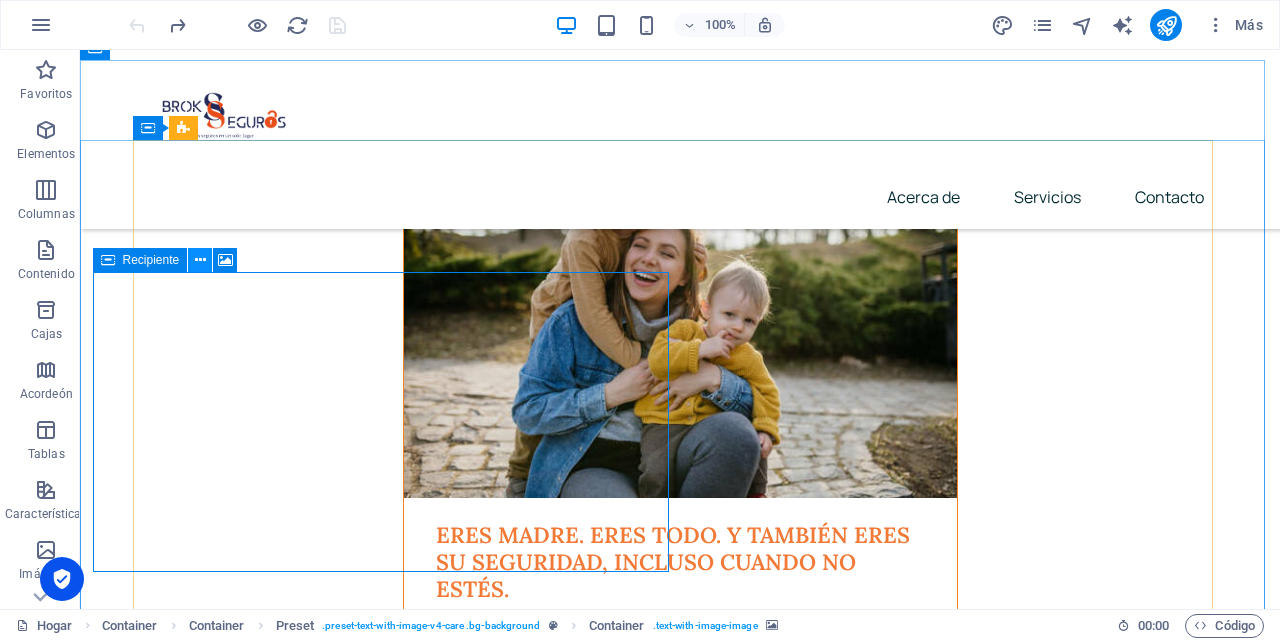 click at bounding box center (200, 260) 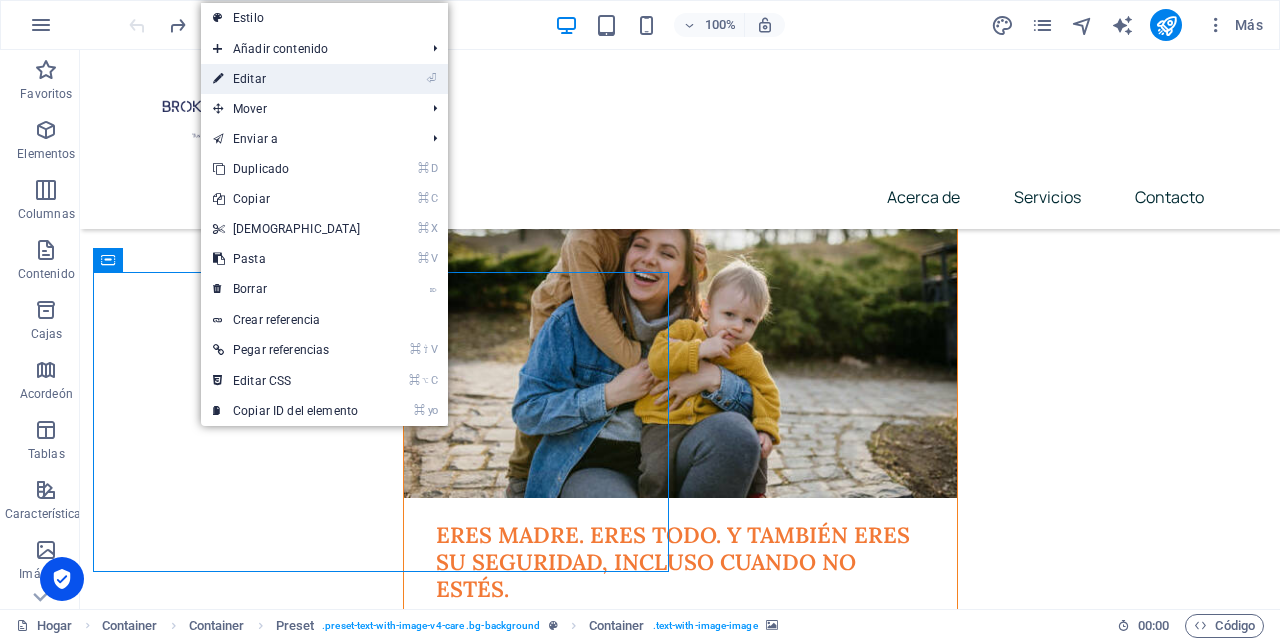 click on "⏎ Editar" at bounding box center [287, 79] 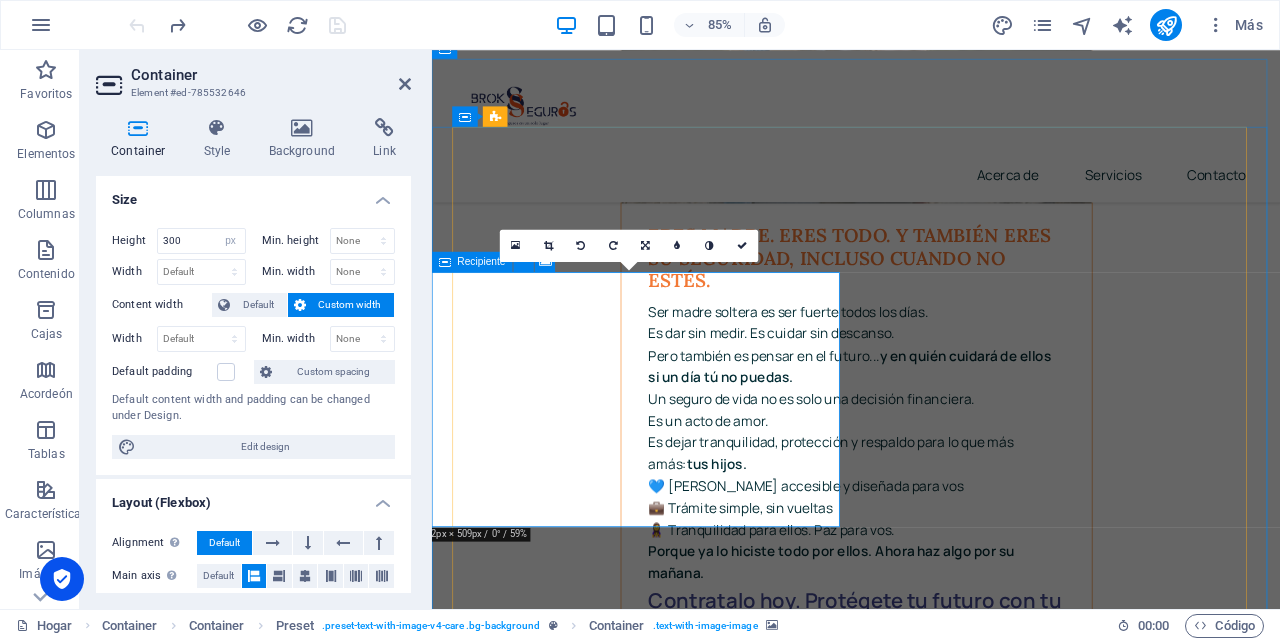 scroll, scrollTop: 6129, scrollLeft: 0, axis: vertical 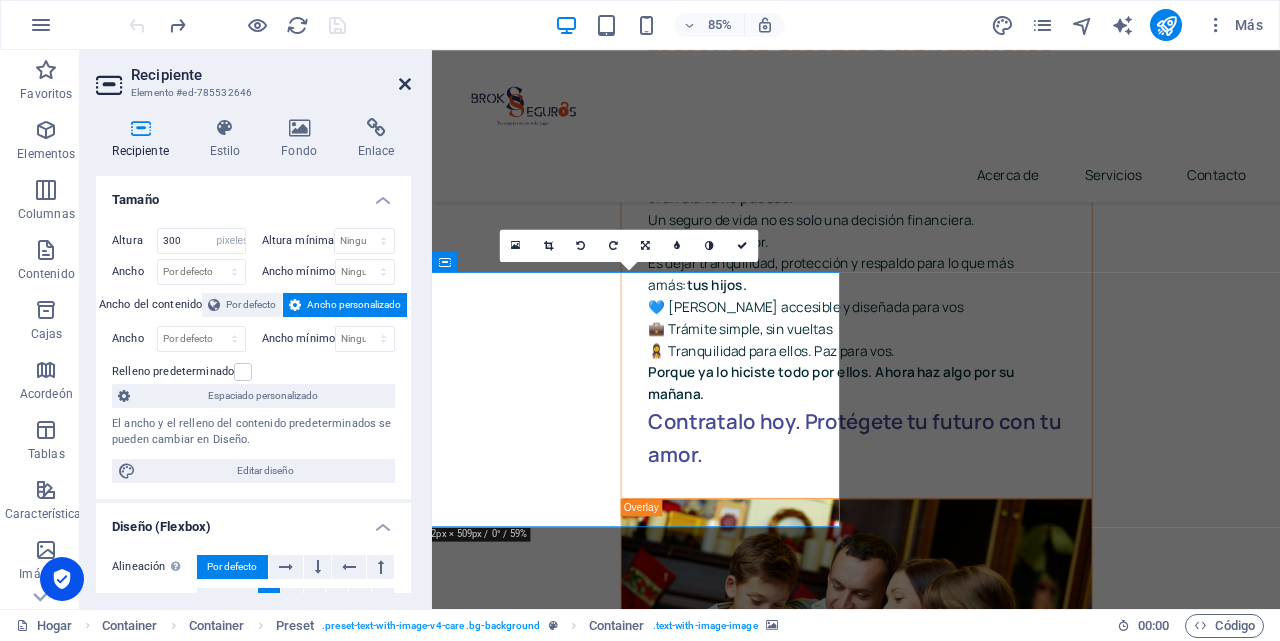 click at bounding box center [405, 84] 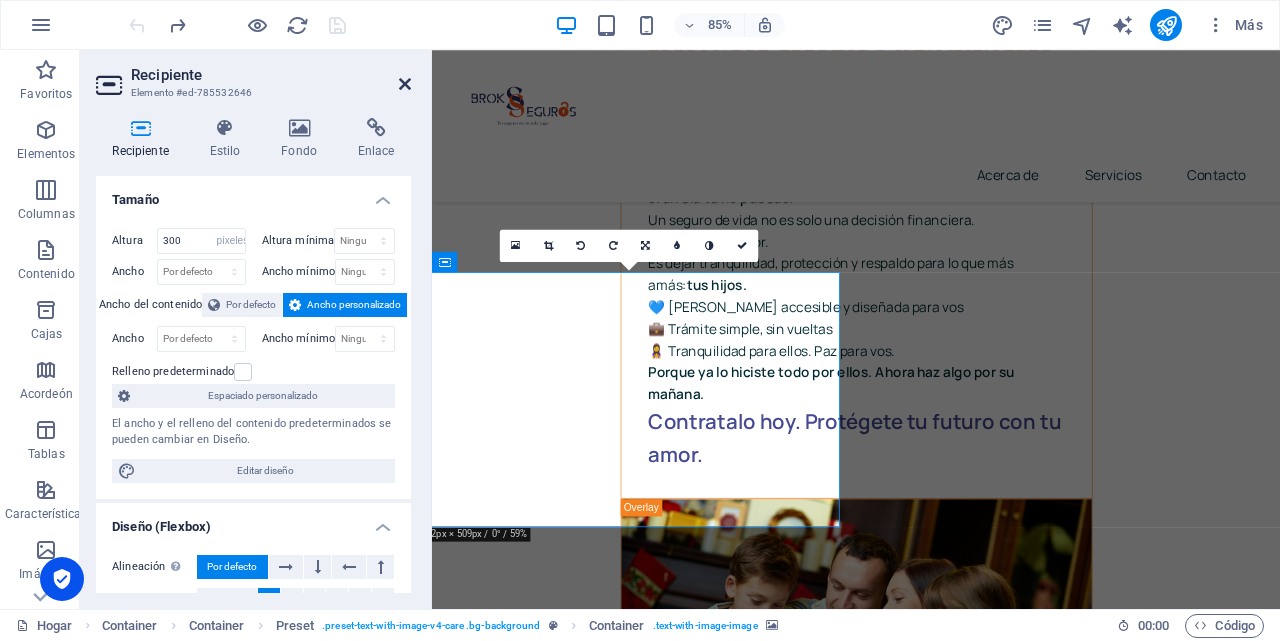 scroll, scrollTop: 5918, scrollLeft: 0, axis: vertical 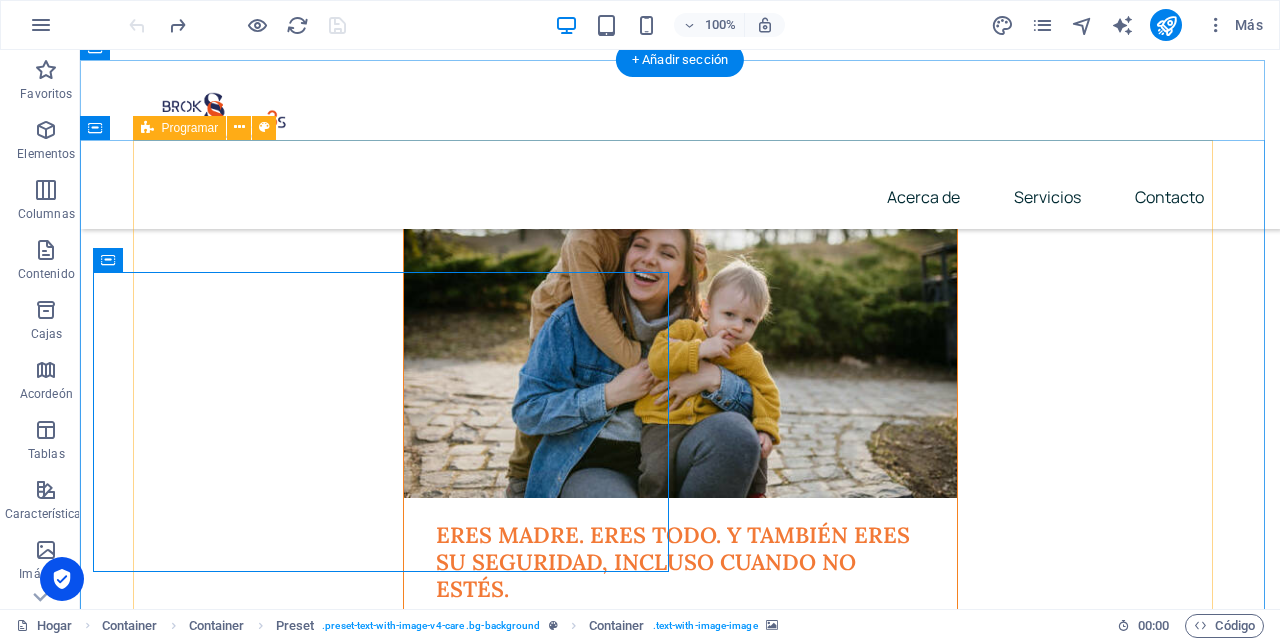 click on "Nuestra misión Como brokers de seguros, nuestra misión es brindar asesoramiento honesto, cercano y personalizado, ayudando a cada cliente a proteger lo que más valora: su vida, su familia, su hogar y su futuro. Nos comprometemos a: ✅ Ofrecer coberturas claras, adaptadas a cada necesidad y etapa de la vida  ✅ Representar los intereses del cliente por encima de todo  ✅ Trabajar con aseguradoras confiables para garantizar respaldo real ✅ Acompañar en cada paso: desde la contratación hasta el momento en que más se necesita Porque creemos que asegurar no es vender, sino cuidar.  Y eso lo hacemos con compromiso, conocimiento y corazón. Suelta el contenido aquí o  Añadir elementos  Pegar portapapeles" at bounding box center (680, 3667) 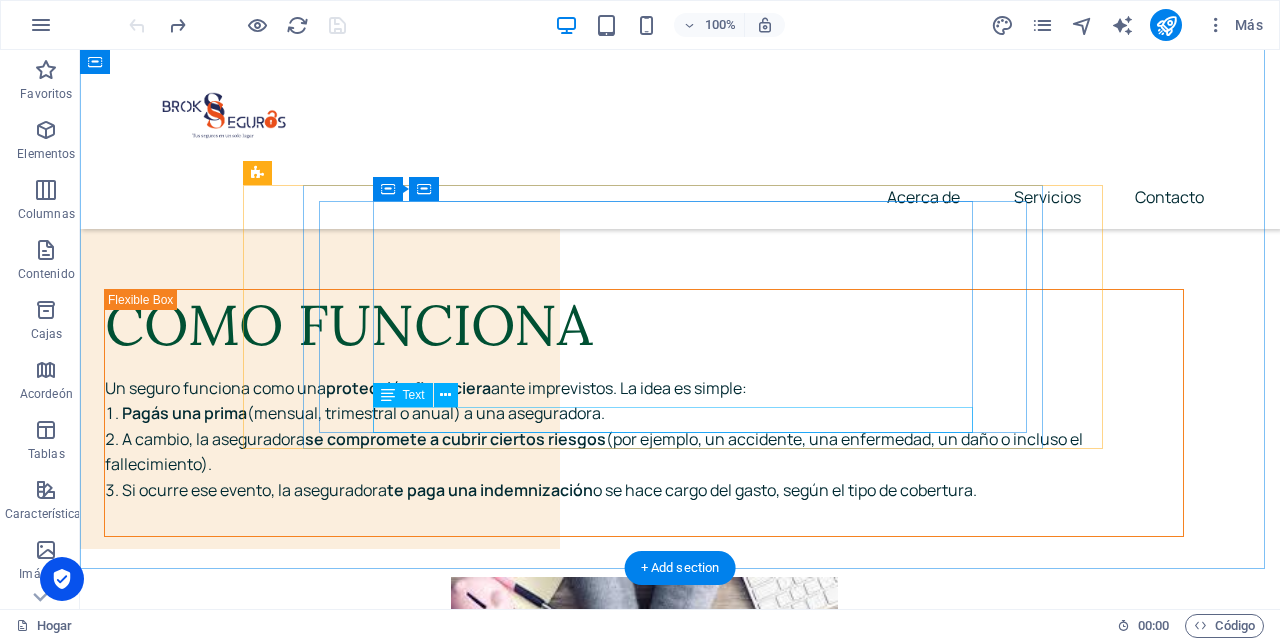 scroll, scrollTop: 10184, scrollLeft: 0, axis: vertical 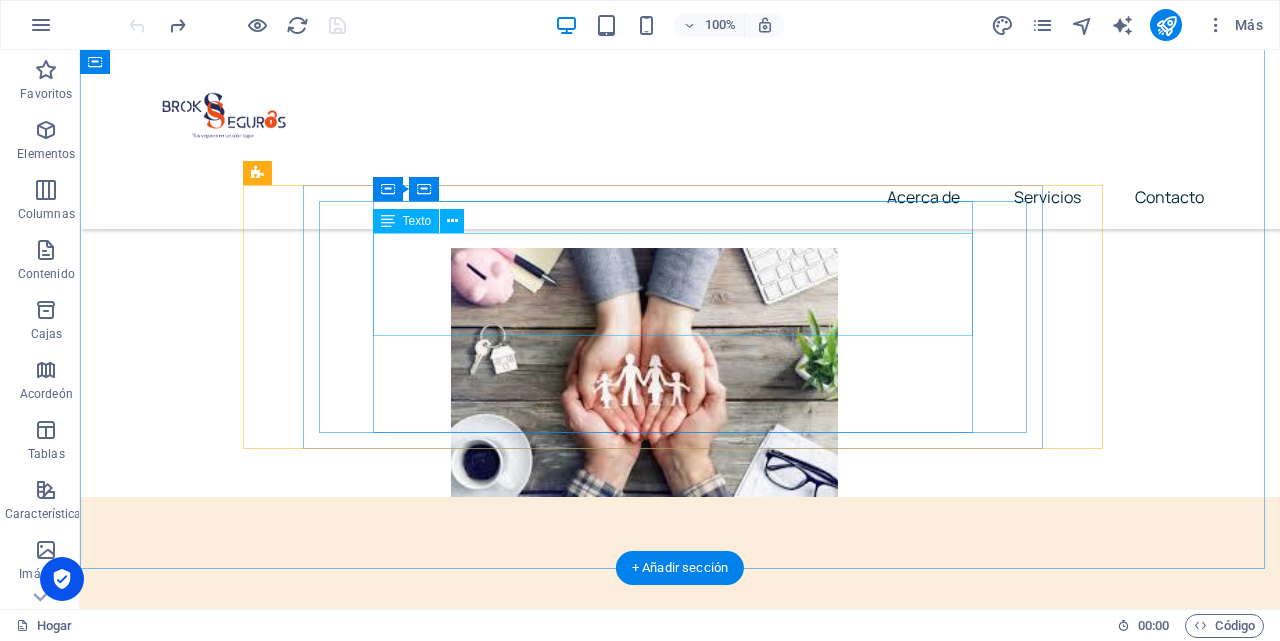 click on "Existen muchas variaciones de pasajes de Lorem Ipsum, pero la mayoría ha sufrido alguna alteración, ya sea por humor añadido o palabras aleatorias que resultan poco creíbles. Es un hecho comprobado que el lector se distrae con el contenido legible de una página al observar su diseño." at bounding box center (-224, 5592) 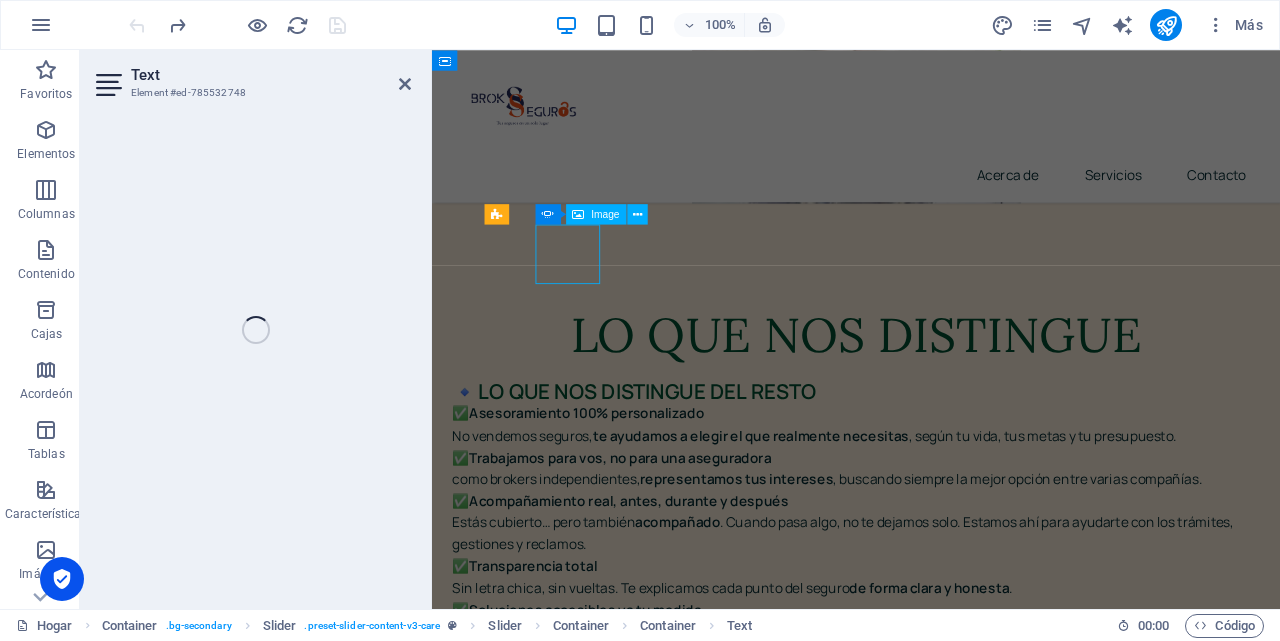 scroll, scrollTop: 10773, scrollLeft: 0, axis: vertical 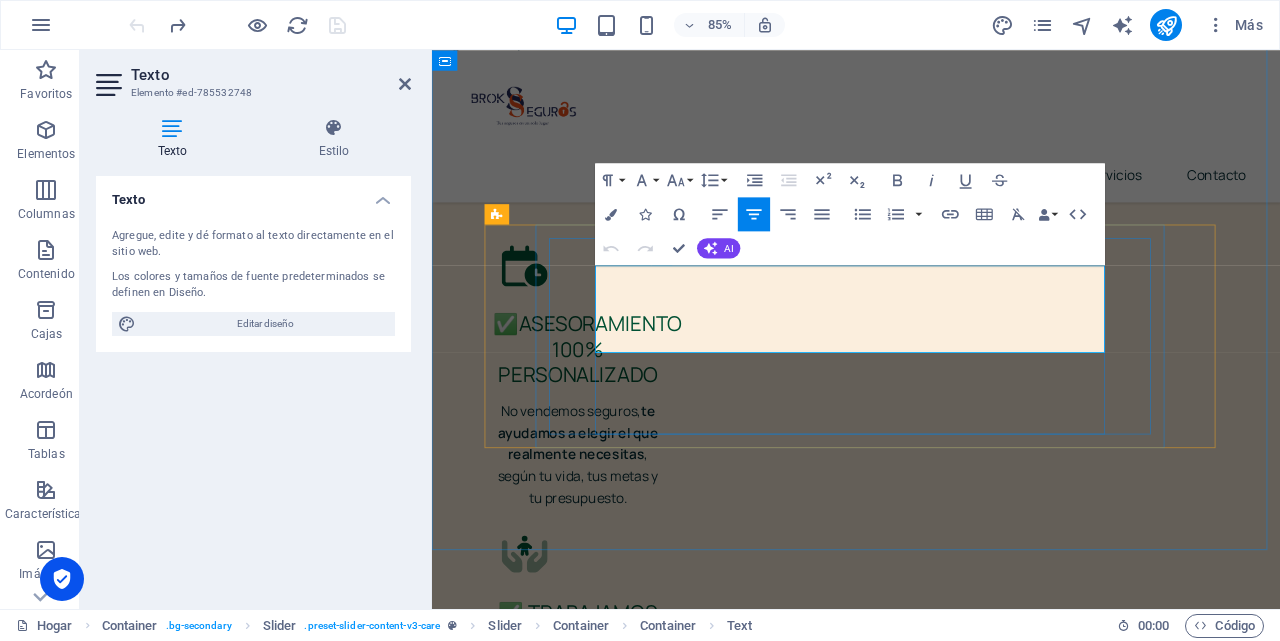 click on "Existen muchas variaciones de pasajes de Lorem Ipsum, pero la mayoría ha sufrido alguna alteración, ya sea por humor añadido o palabras aleatorias que resultan poco creíbles. Es un hecho comprobado que el lector se distrae con el contenido legible de una página al observar su diseño." at bounding box center [92, 4970] 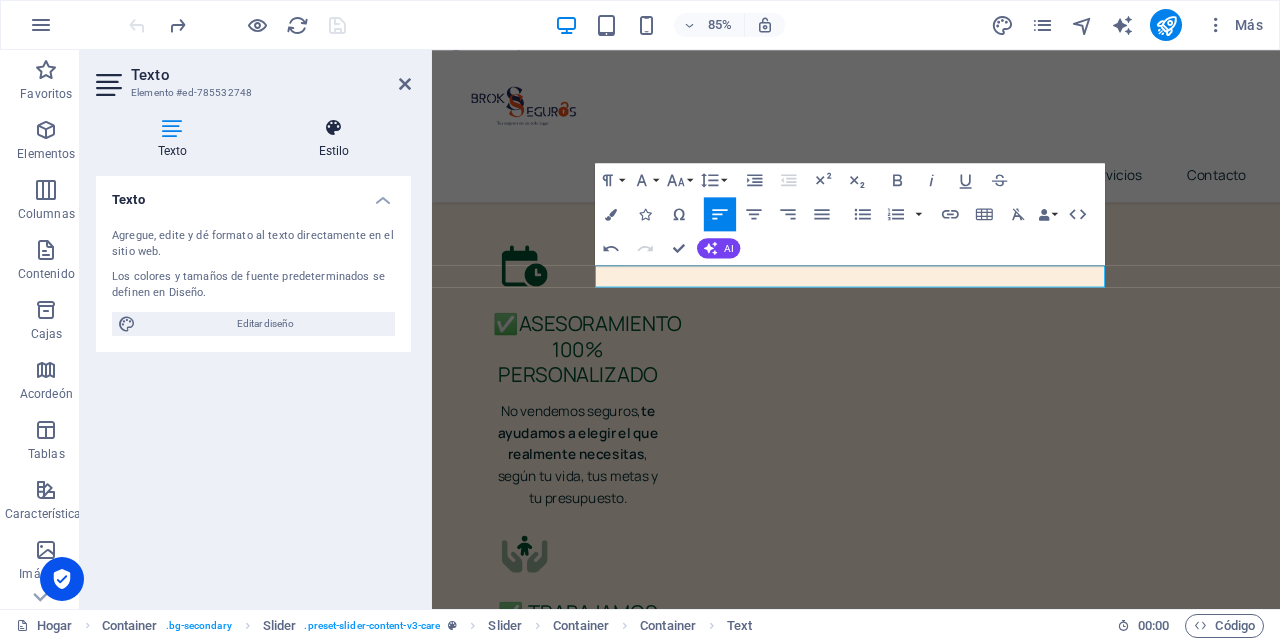 click at bounding box center [334, 128] 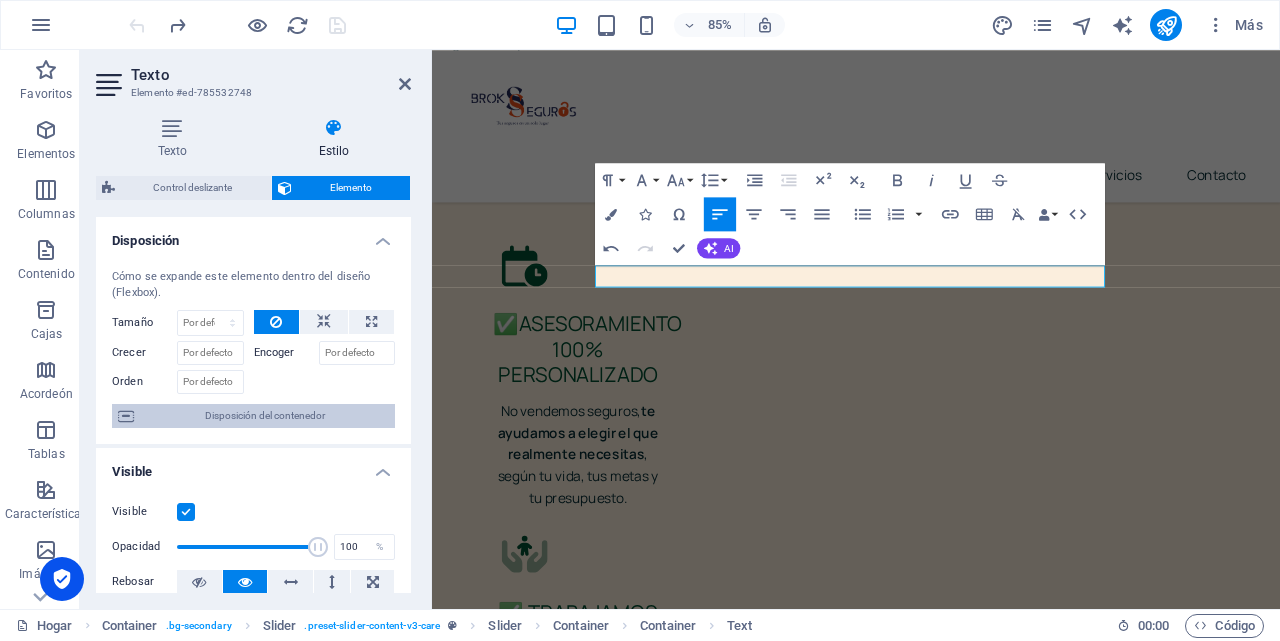 click on "Disposición del contenedor" at bounding box center [265, 415] 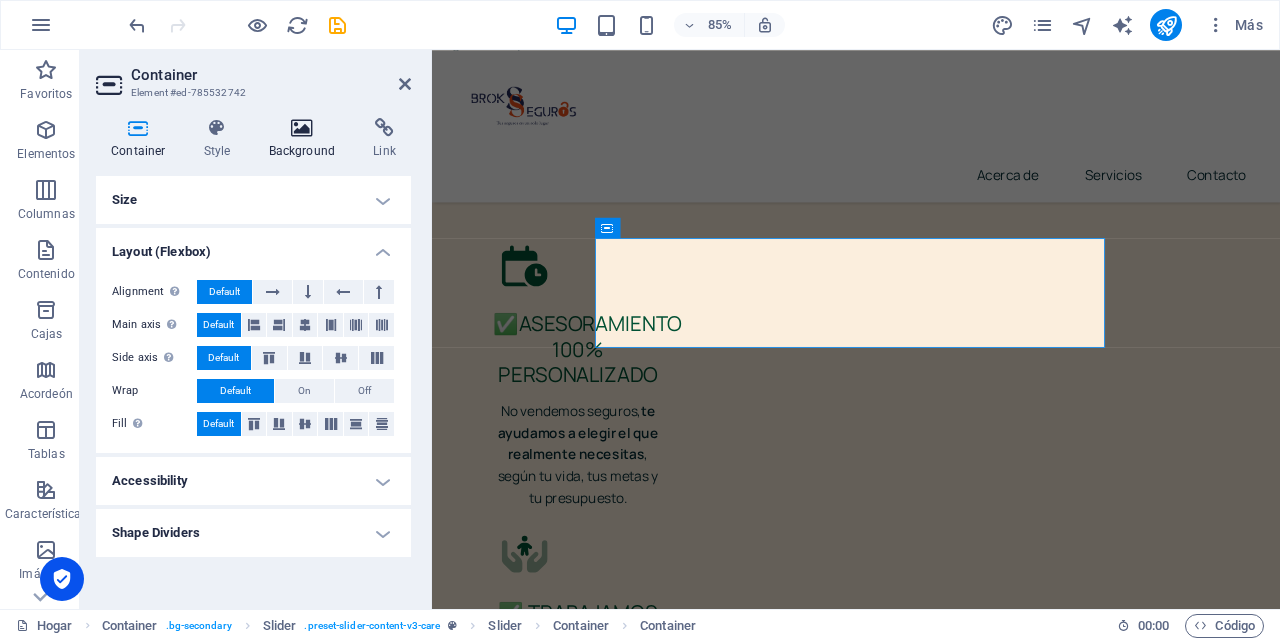 click at bounding box center [302, 128] 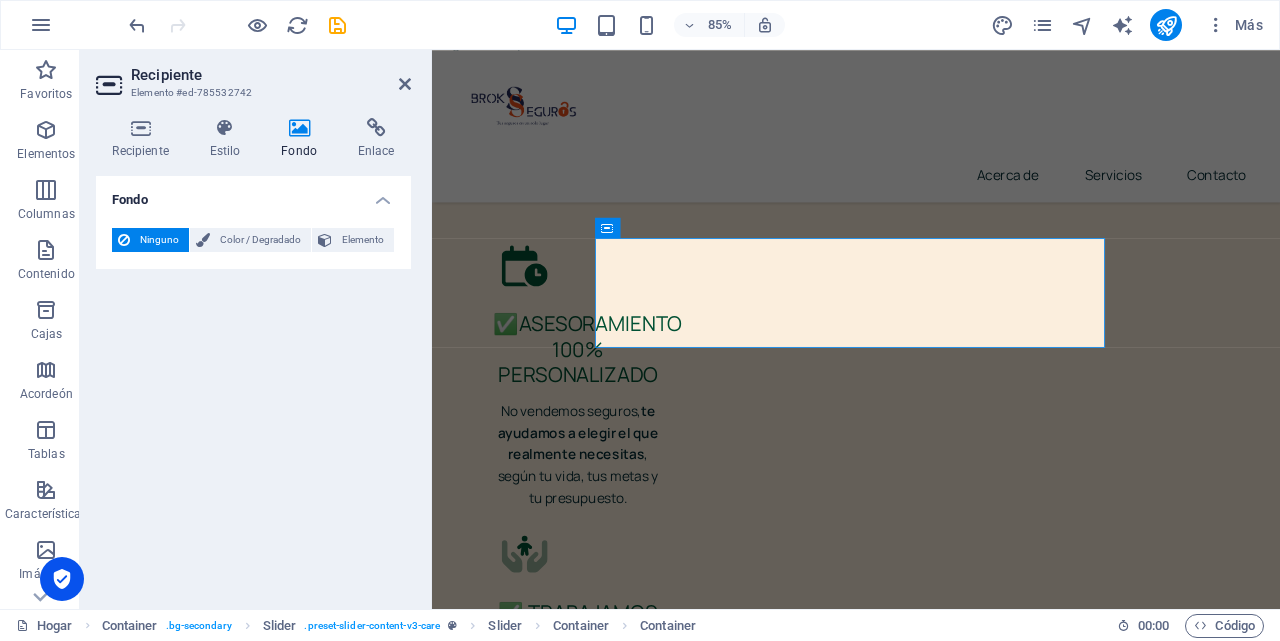 click at bounding box center [299, 128] 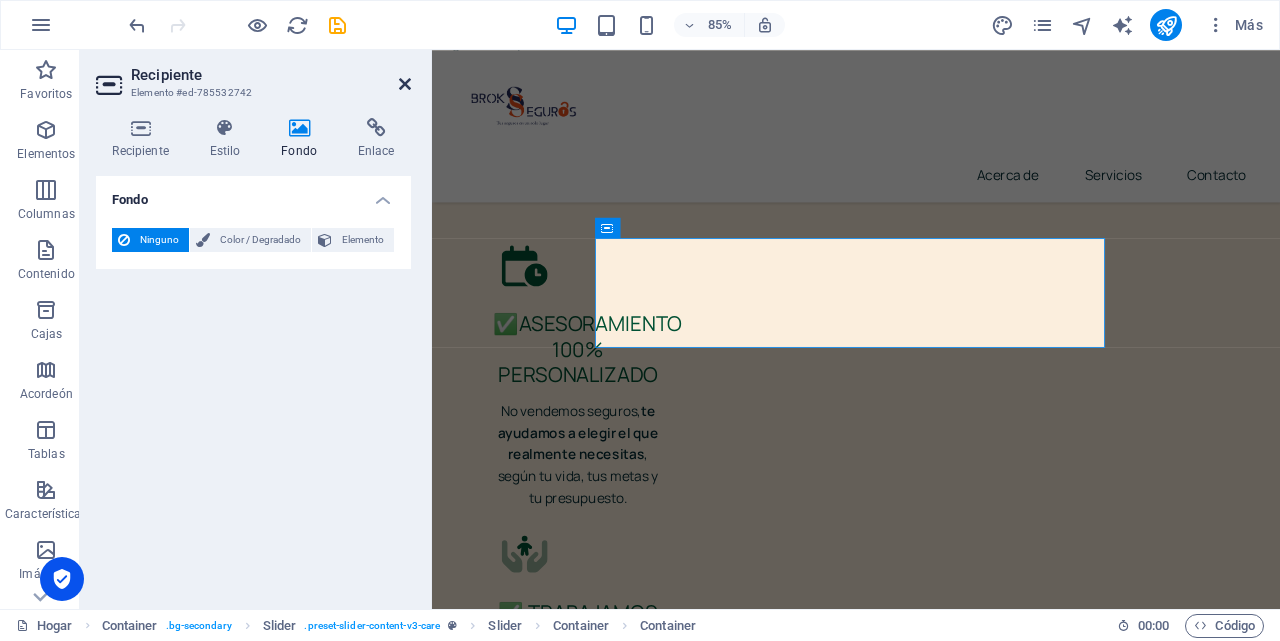 click at bounding box center (405, 84) 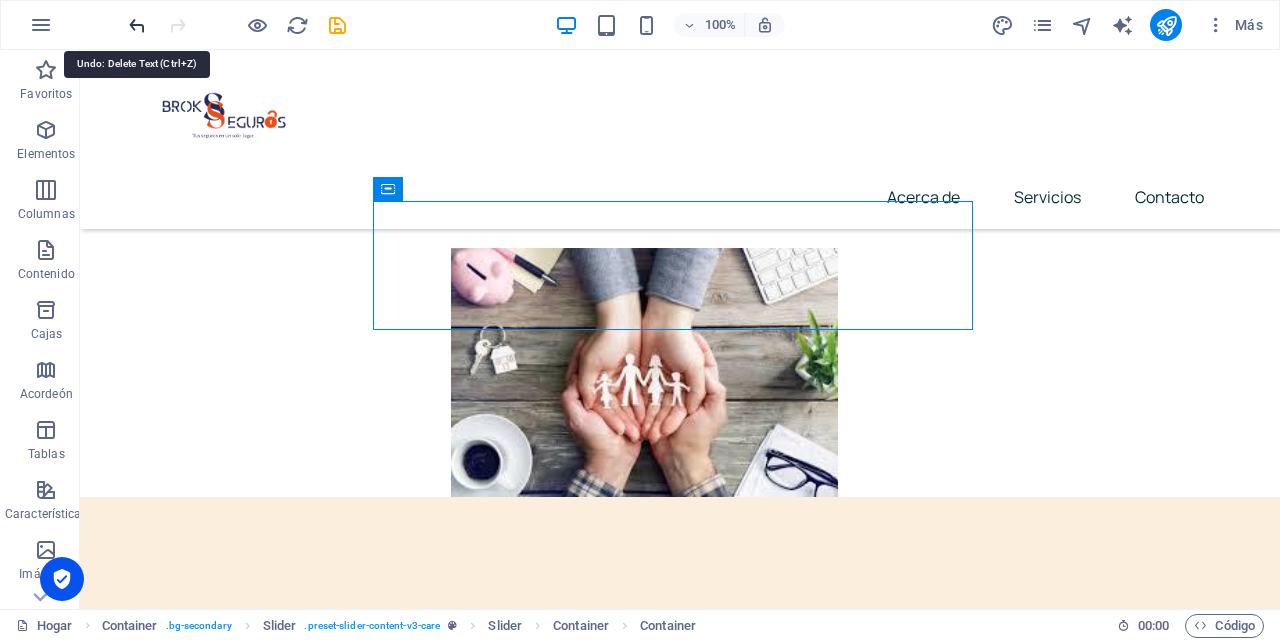 click at bounding box center [137, 25] 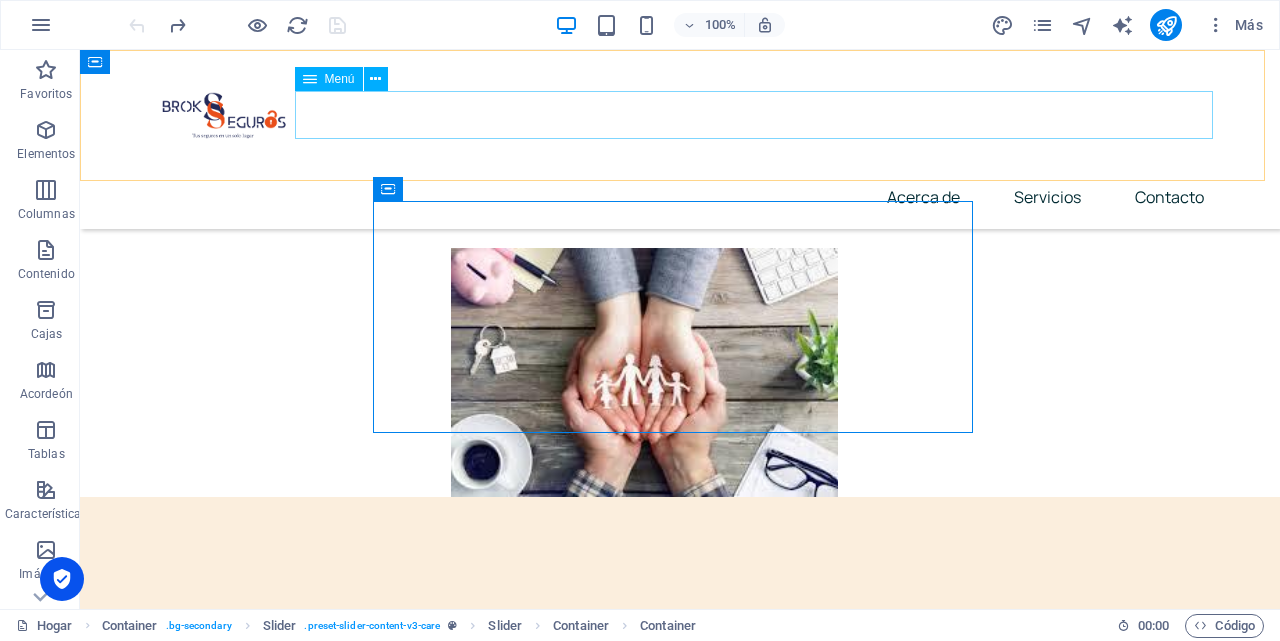 click on "Acerca de Servicios Contacto" at bounding box center [680, 197] 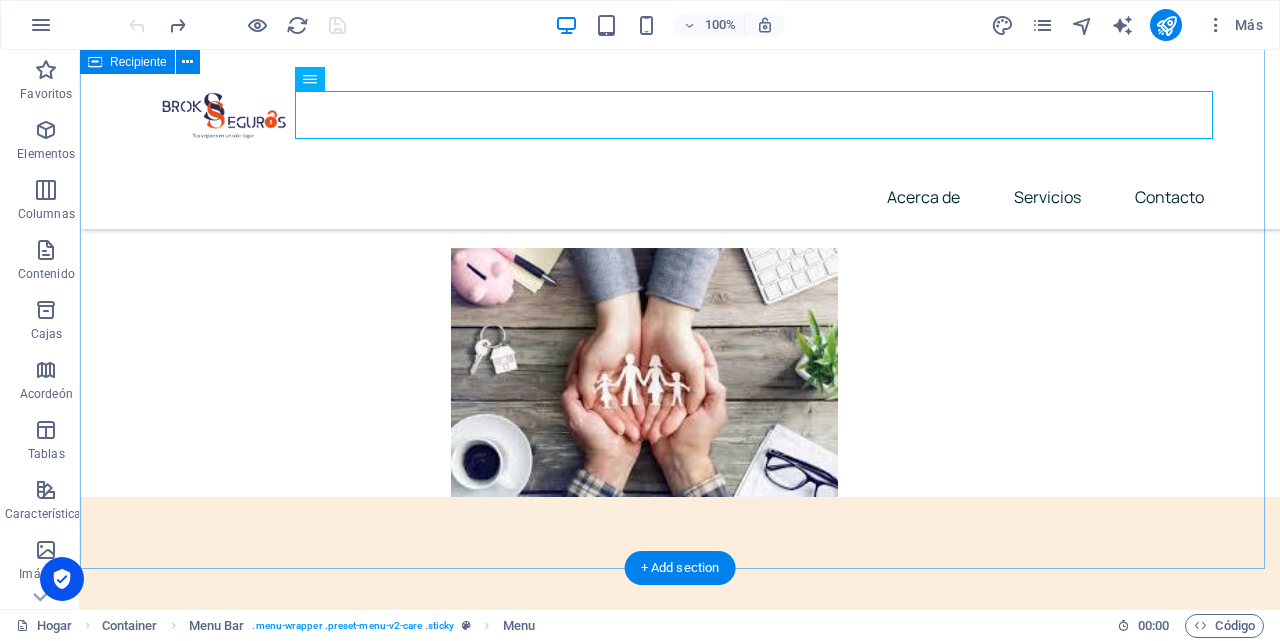 click on "Lo que dicen nuestros clientes Existen muchas variaciones de pasajes de Lorem Ipsum, pero la mayoría ha sufrido alguna alteración, ya sea por humor añadido o palabras aleatorias que resultan poco creíbles. Es un hecho comprobado que el lector se distrae con el contenido legible de una página al observar su diseño.  Jonathan Makenzie Paciente Existen muchas variaciones de pasajes de Lorem Ipsum, pero la mayoría ha sufrido alguna alteración, ya sea por humor añadido o palabras aleatorias que resultan poco creíbles. Es un hecho comprobado que el lector se distrae con el contenido legible de una página al observar su diseño.  Mary-Jane White Paciente Existen muchas variaciones de pasajes de Lorem Ipsum, pero la mayoría ha sufrido alguna alteración, ya sea por humor añadido o palabras aleatorias que resultan poco creíbles. Es un hecho comprobado que el lector se distrae con el contenido legible de una página al observar su diseño.  Jonathan Makenzie Paciente Mary-Jane White Paciente" at bounding box center (680, 5712) 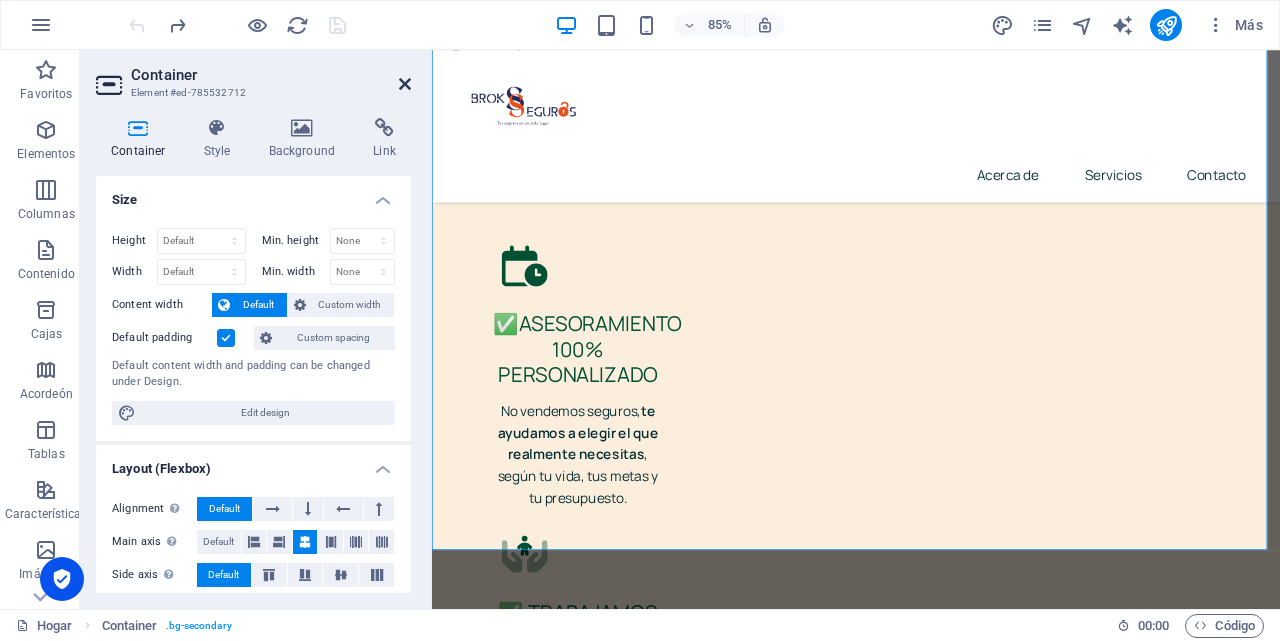 click at bounding box center (405, 84) 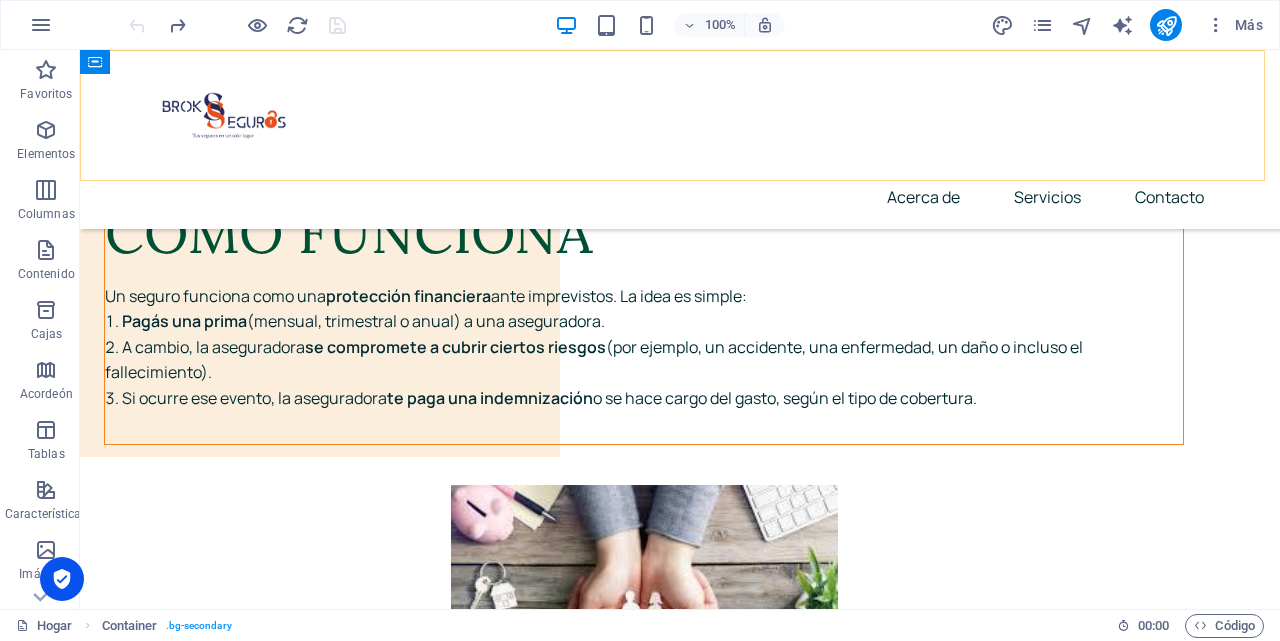 scroll, scrollTop: 9196, scrollLeft: 0, axis: vertical 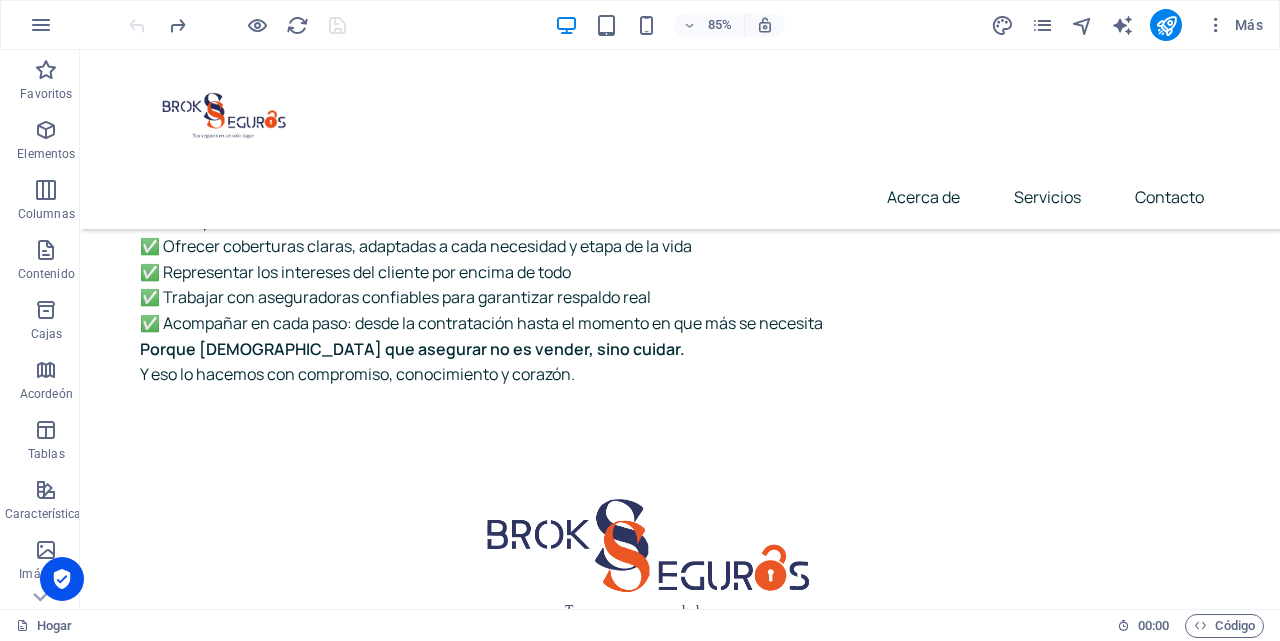 click at bounding box center (237, 25) 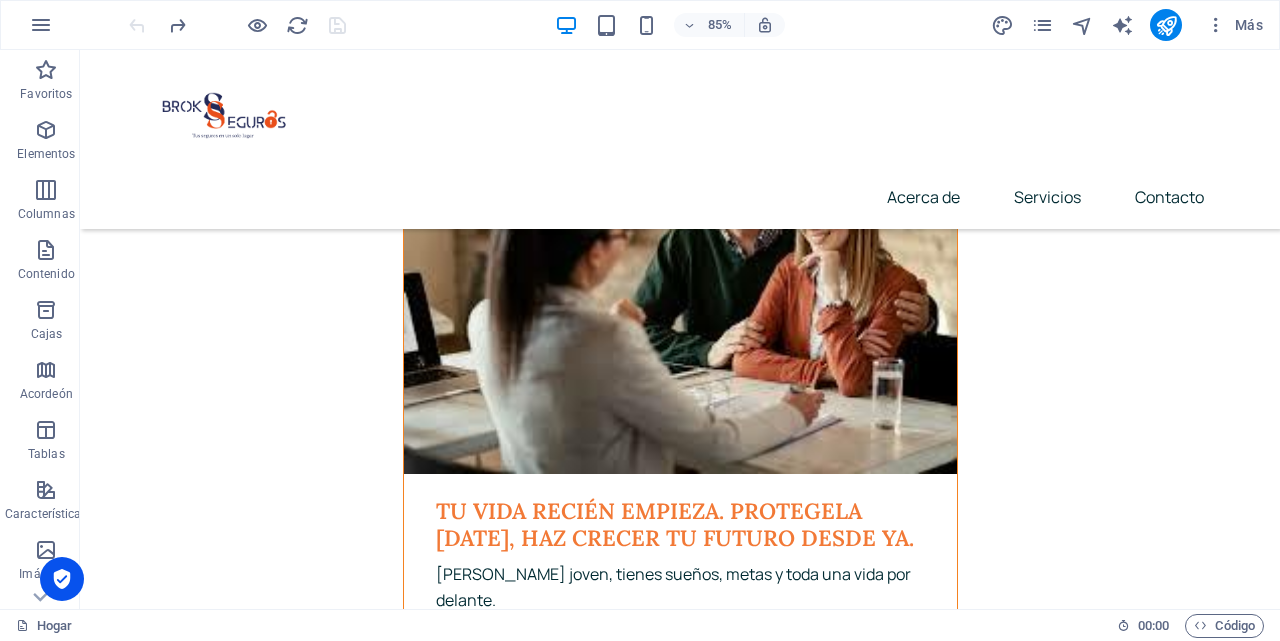 scroll, scrollTop: 7743, scrollLeft: 0, axis: vertical 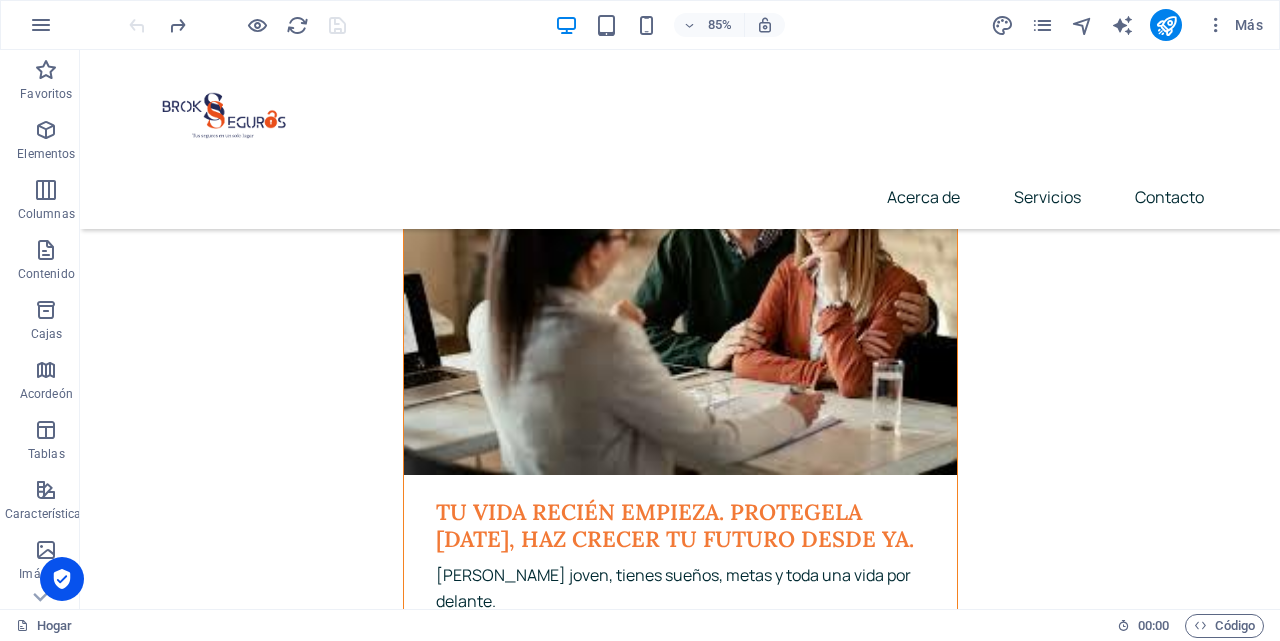 click at bounding box center (237, 25) 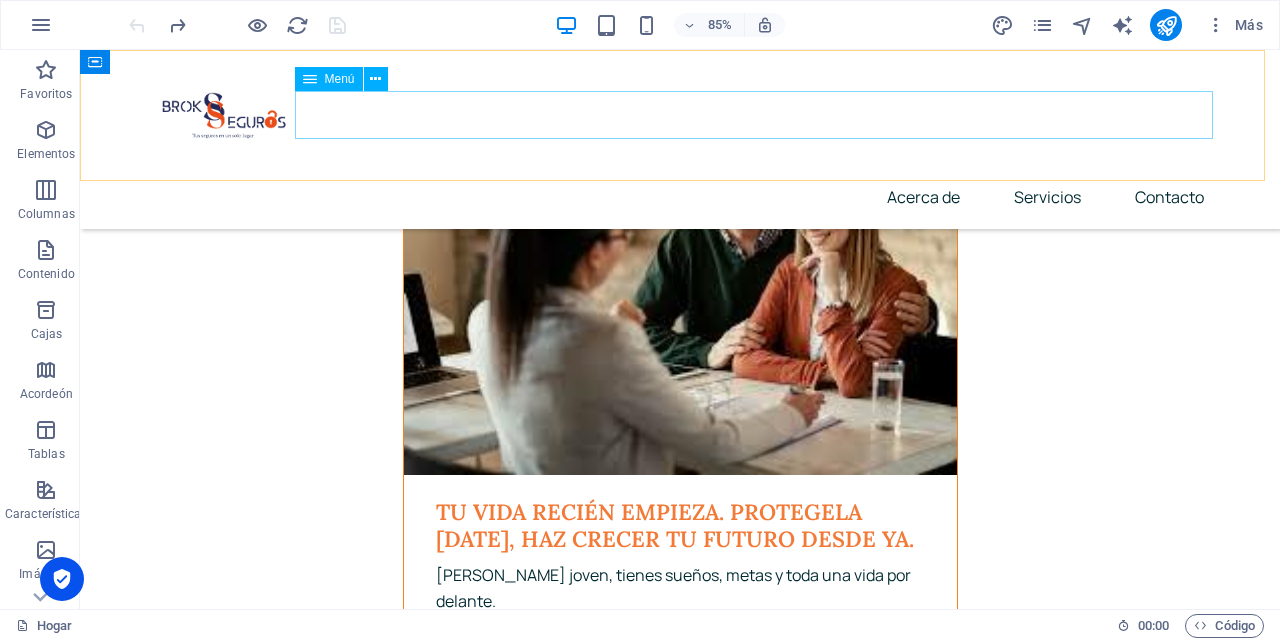 click on "Acerca de Servicios Contacto" at bounding box center (680, 197) 